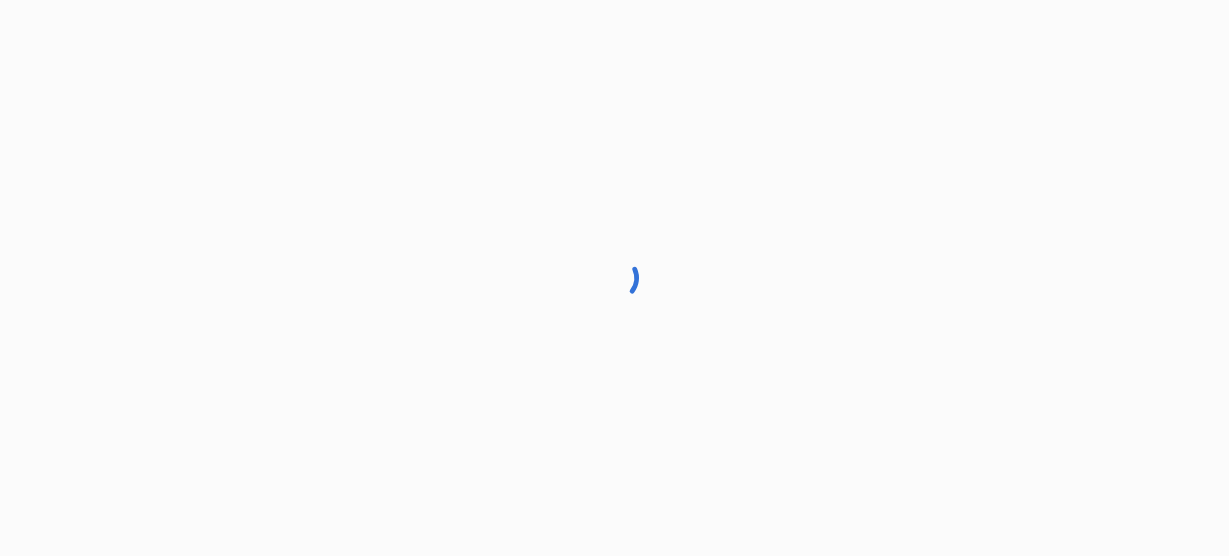 scroll, scrollTop: 0, scrollLeft: 0, axis: both 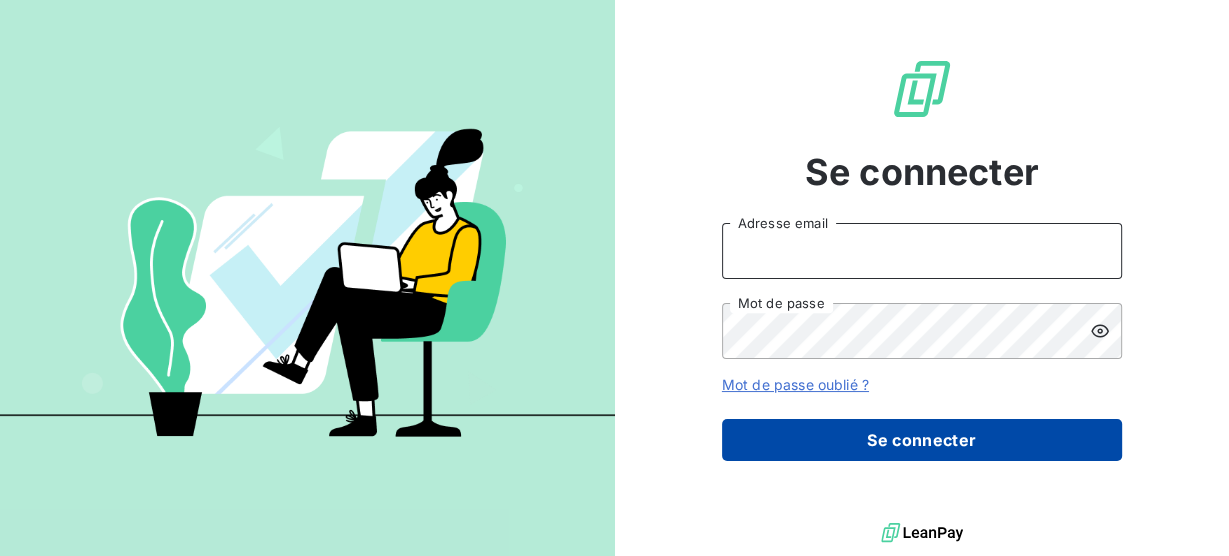 type on "benjamin.caron@ostreya.com" 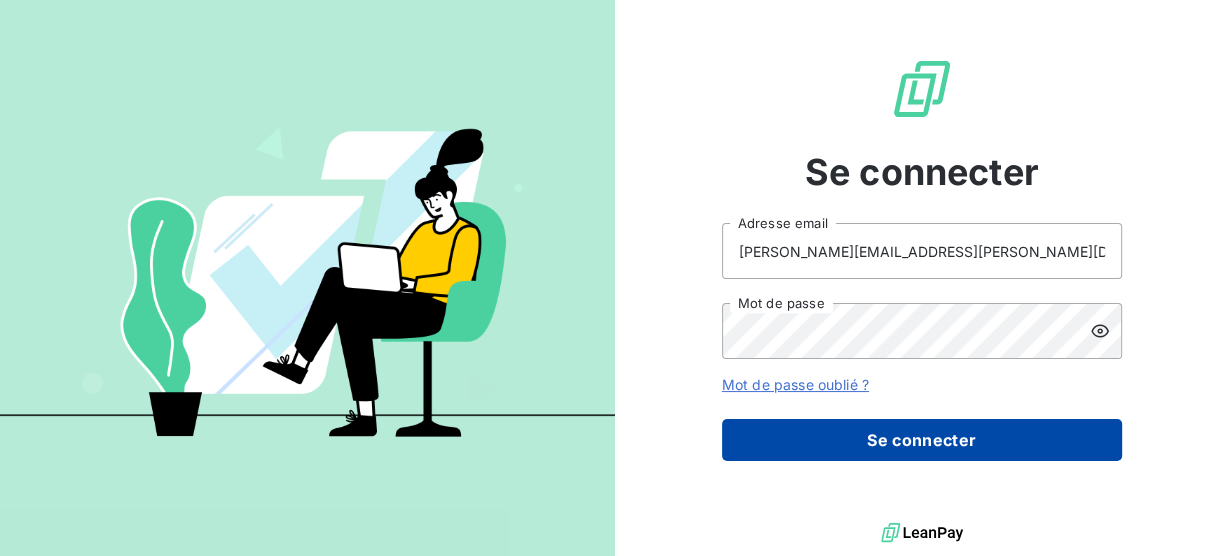 click on "Se connecter" at bounding box center (922, 440) 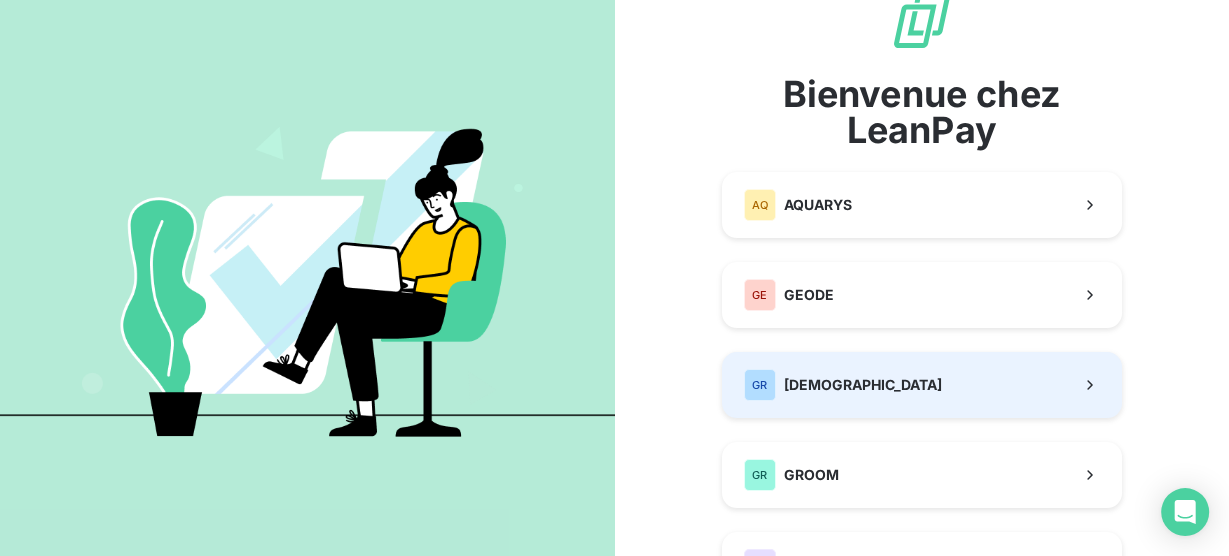 scroll, scrollTop: 80, scrollLeft: 0, axis: vertical 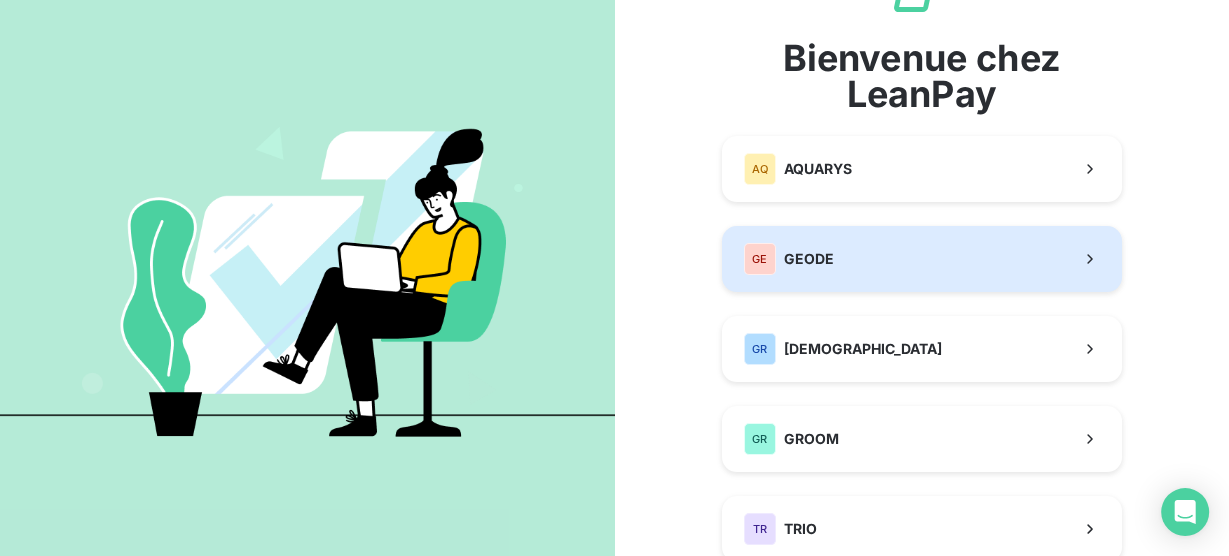 click on "GE GEODE" at bounding box center [922, 259] 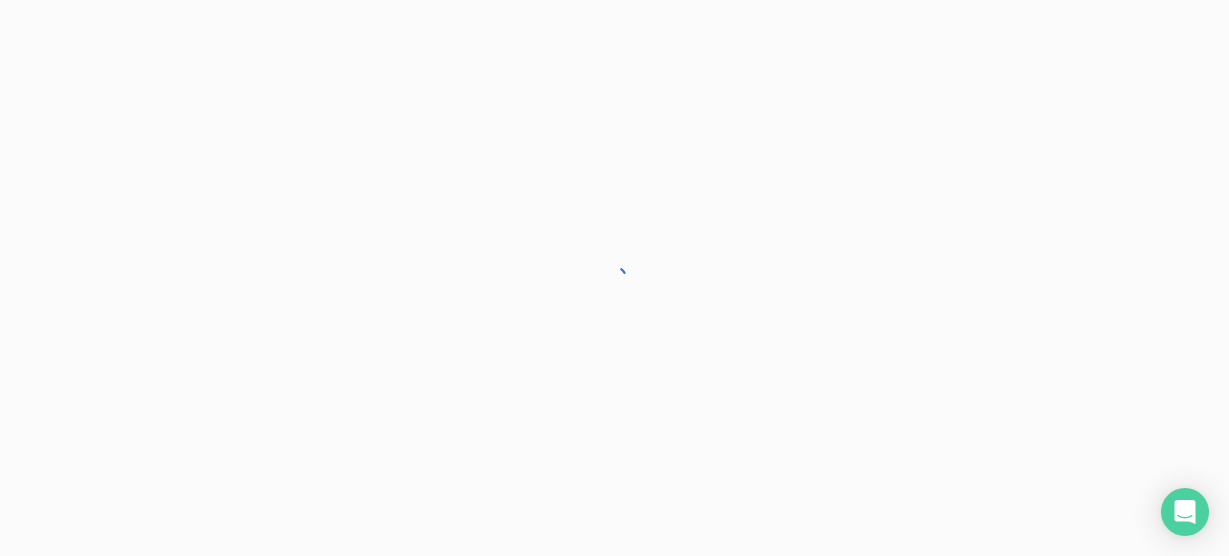 scroll, scrollTop: 0, scrollLeft: 0, axis: both 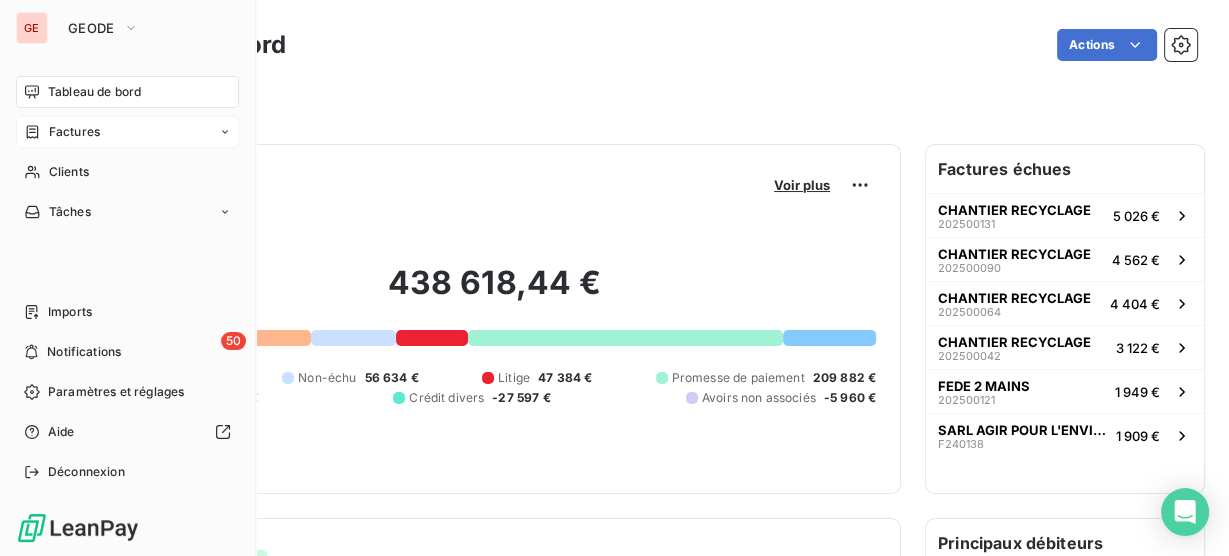click on "Factures" at bounding box center [74, 132] 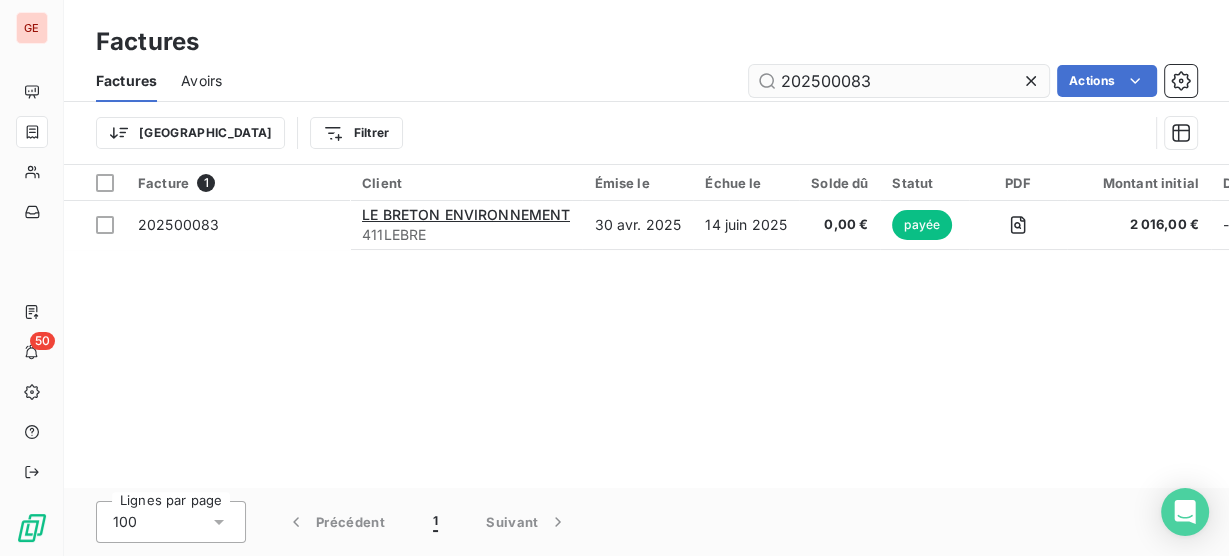 click on "202500083" at bounding box center [899, 81] 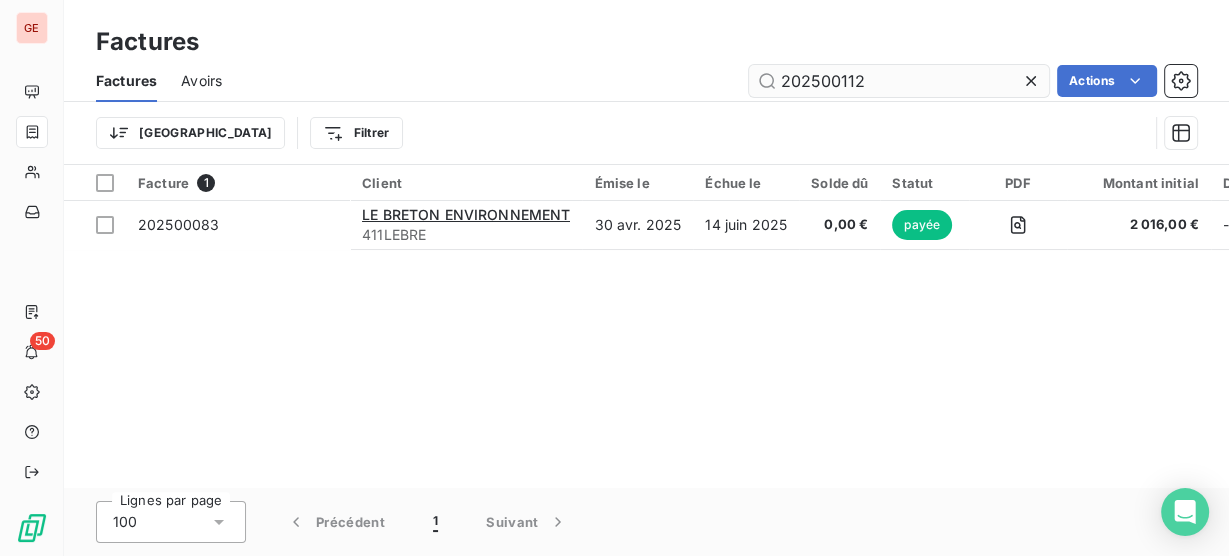 type on "202500112" 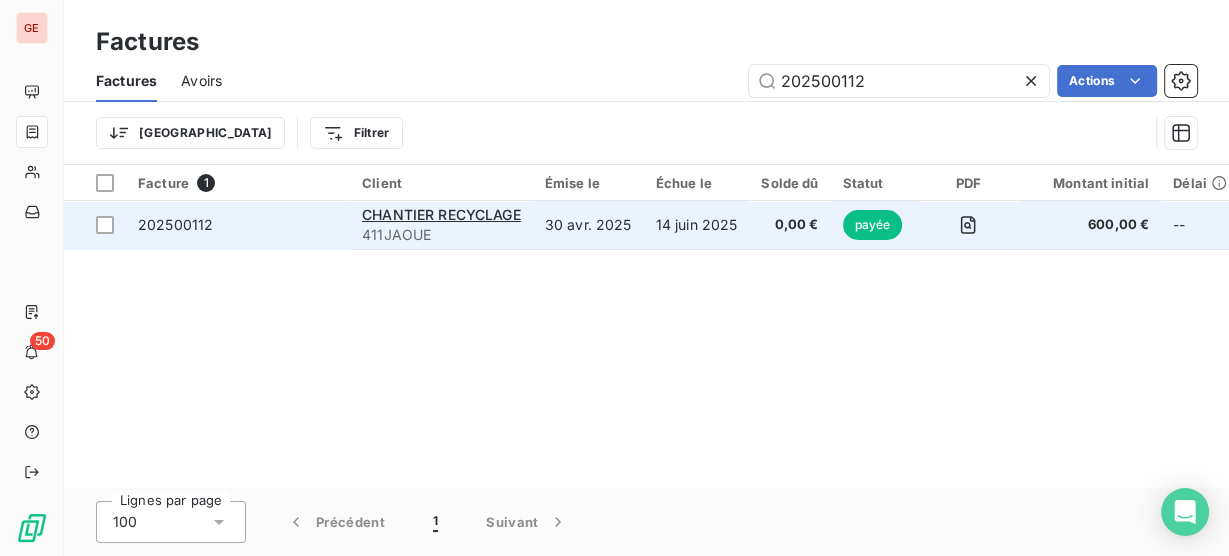 click on "0,00 €" at bounding box center (789, 225) 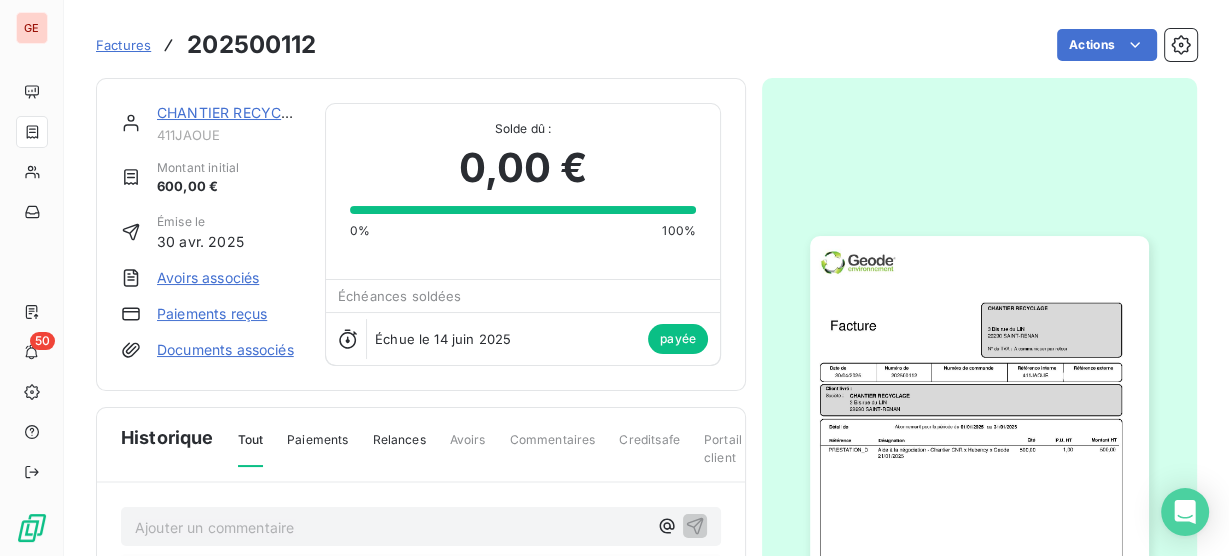 click at bounding box center [979, 475] 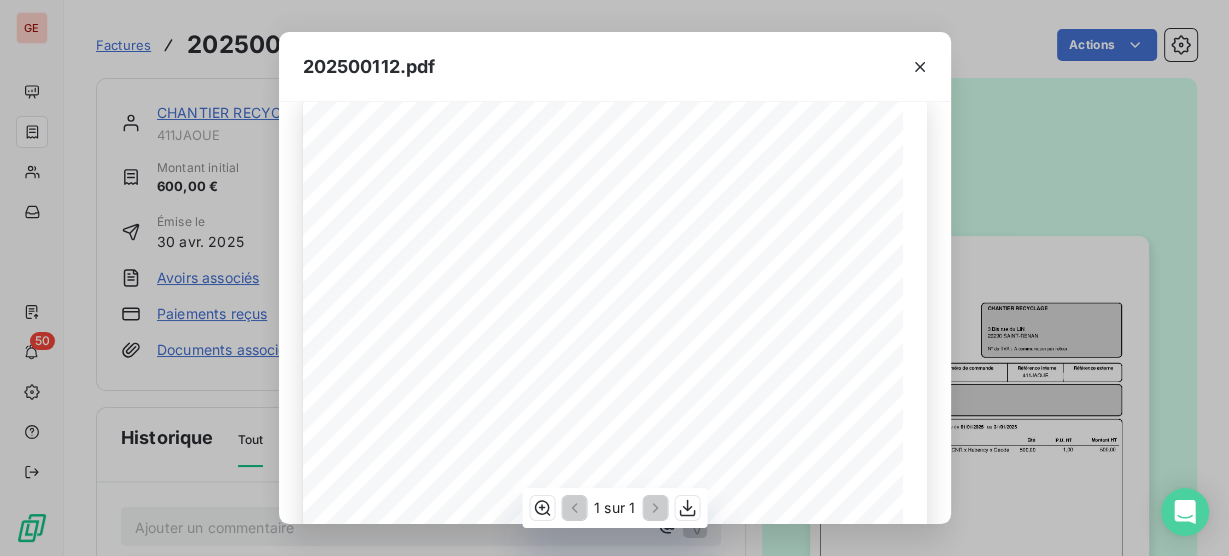 scroll, scrollTop: 80, scrollLeft: 0, axis: vertical 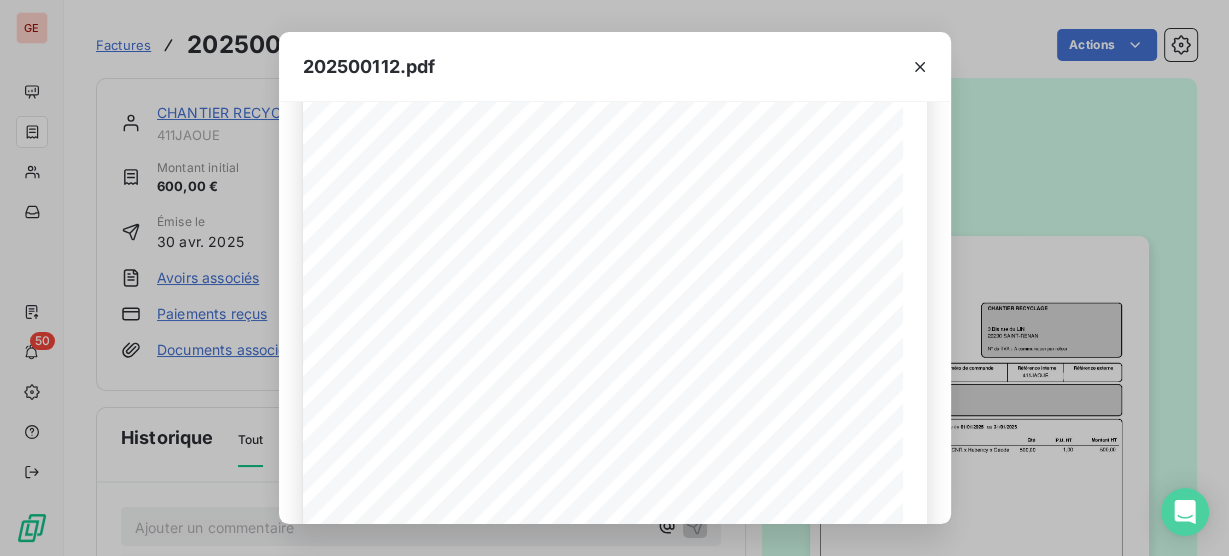 drag, startPoint x: 21, startPoint y: 80, endPoint x: 33, endPoint y: 130, distance: 51.41984 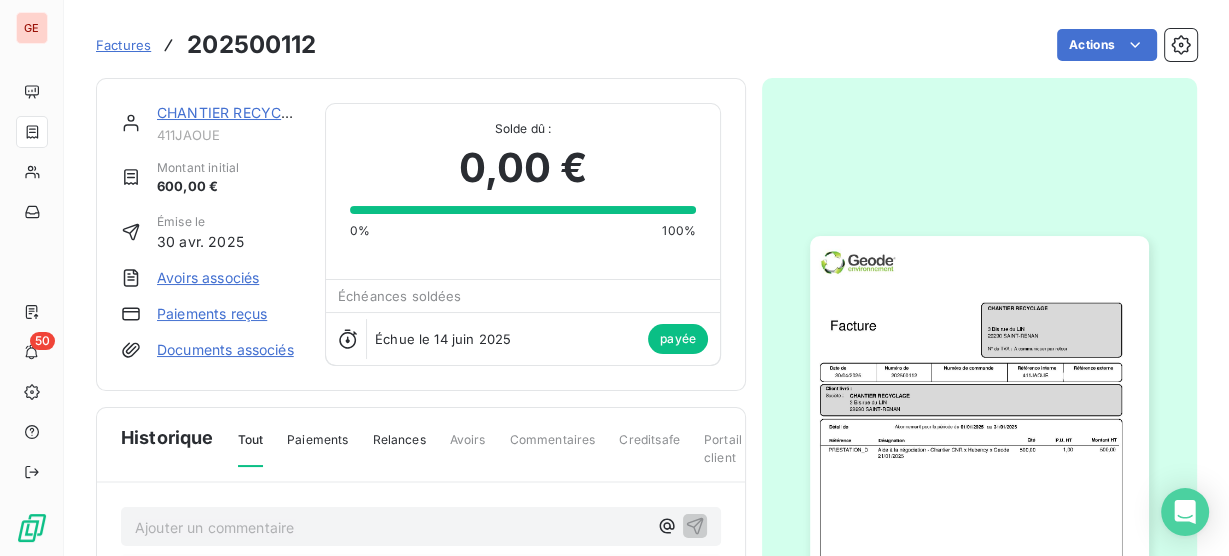 click 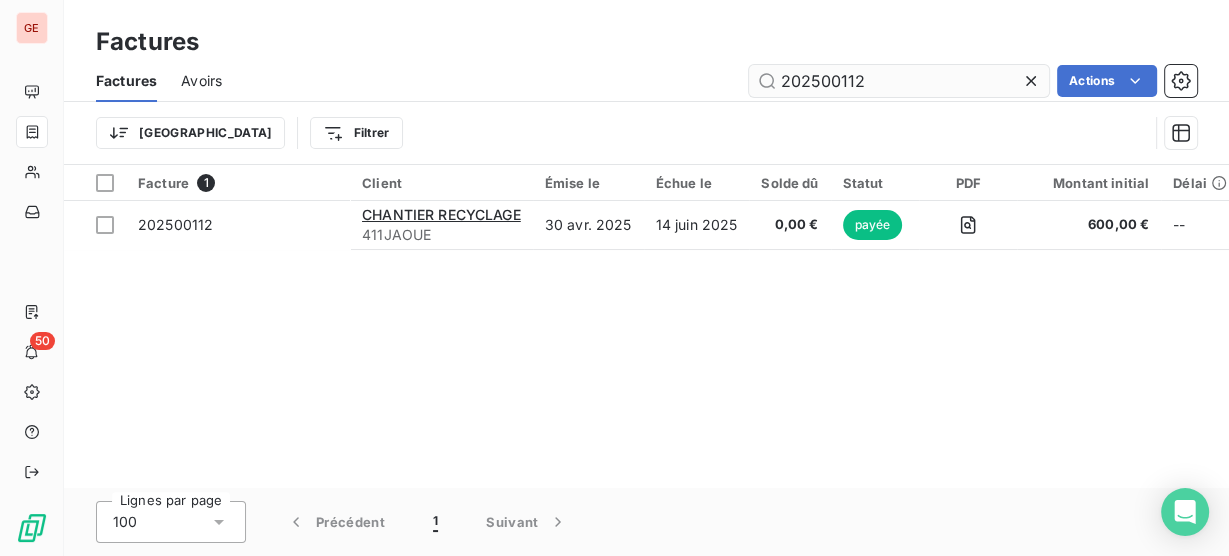click on "202500112" at bounding box center (899, 81) 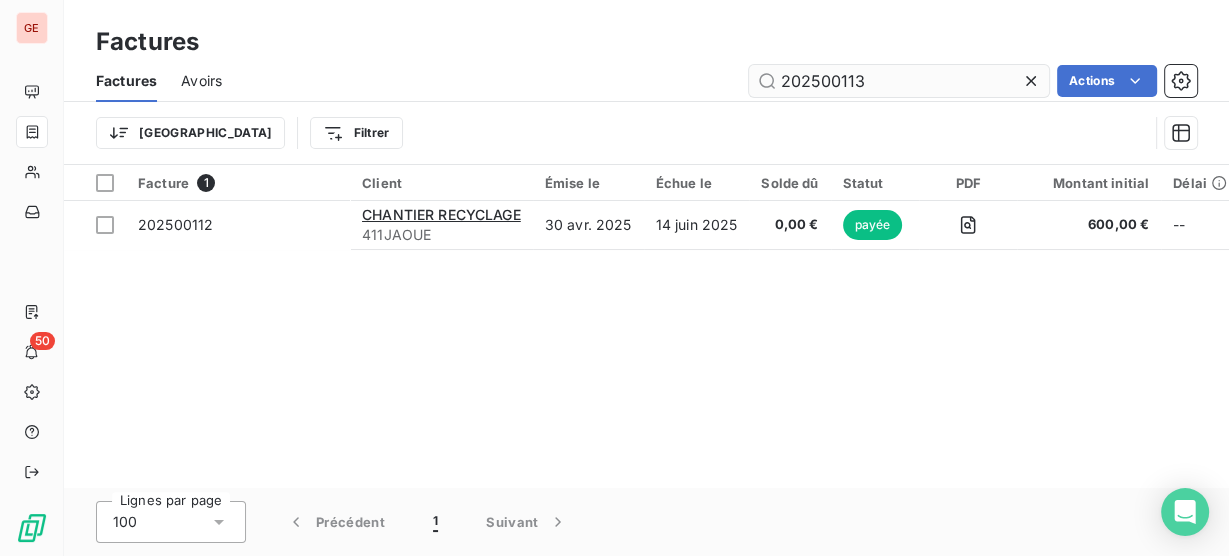 type on "202500113" 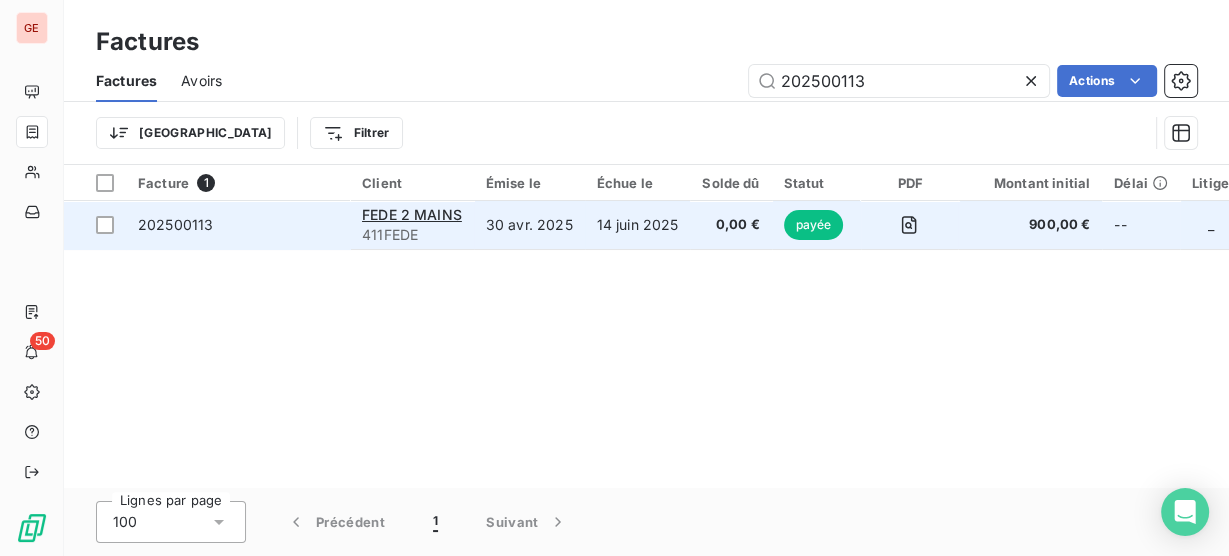 click on "0,00 €" at bounding box center [730, 225] 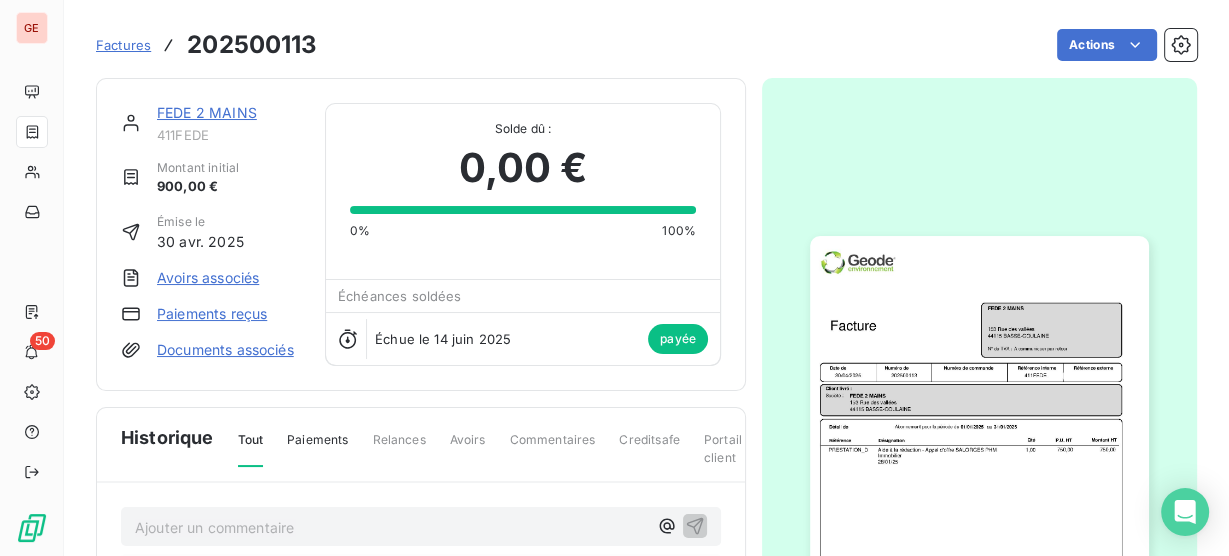 click at bounding box center (979, 475) 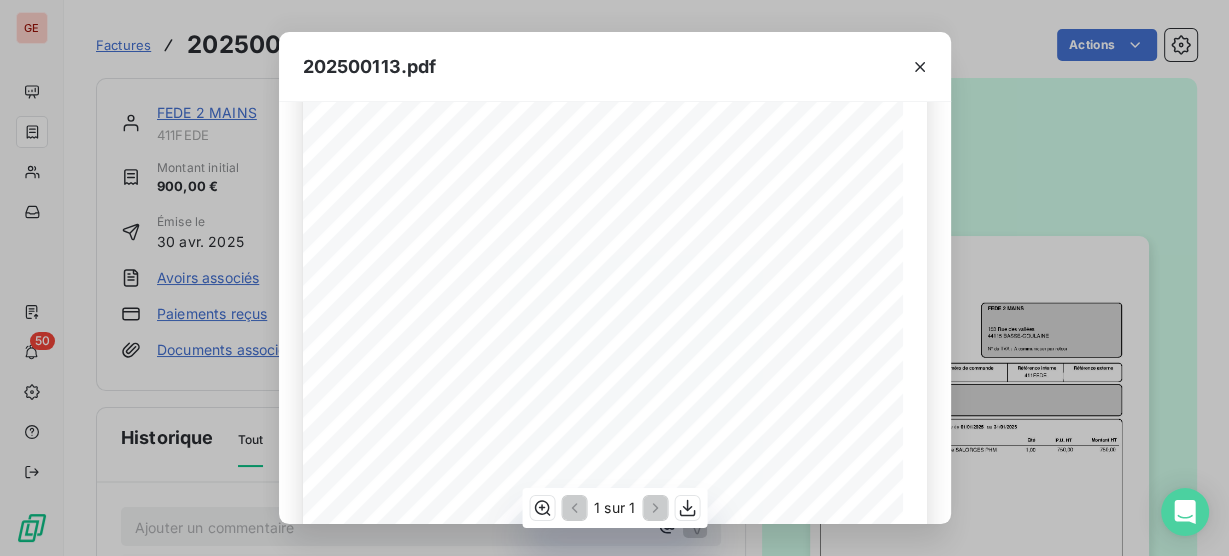 scroll, scrollTop: 160, scrollLeft: 0, axis: vertical 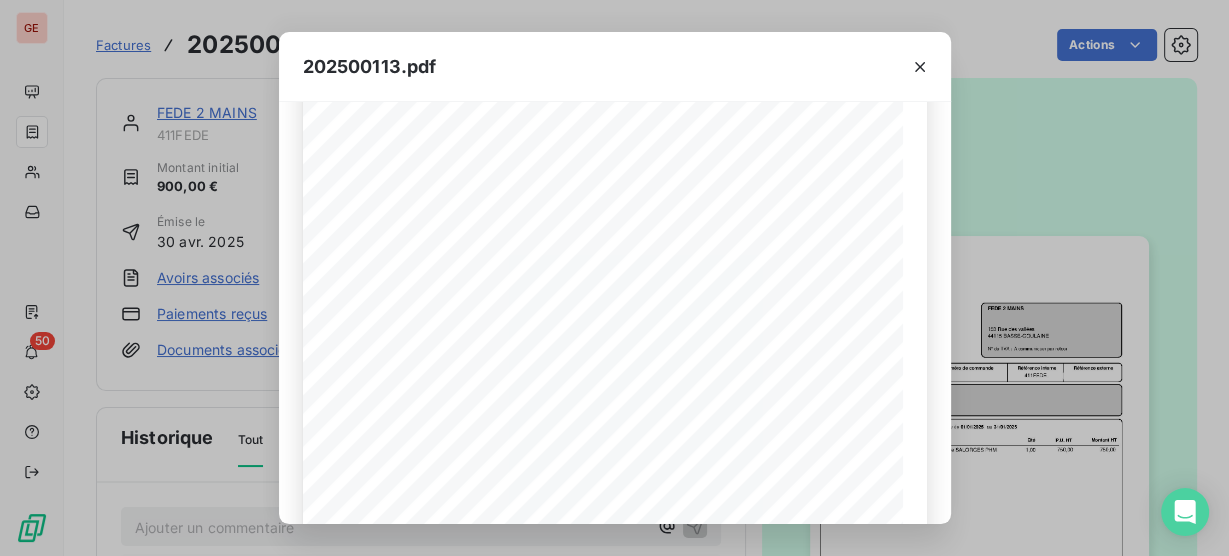 click on "202500113.pdf Référence interne Numéro de Date de   Numéro de commande   Référence externe 153 Rue des vallées 44115 BASSE-GOULAINE Client livré : Société :   FEDE 2 MAINS 30/04/2025   202500113   411FEDE FEDE 2 MAINS 153 Rue des vallées 44115 BASSE-GOULAINE Facture A communiquer par retour N° de TVA : Référence   Qté   P.U. HT Désignation   Montant HT Détail de   Abonnement pour la période du   au 01/01/2025   31/01/2025 1,00 PRESTATION_D   Aide à la rédaction - Appel d'offre SALORGES PHM Immobilier 750,00 750,00 28/01/25 Tout retard de règlement donnera lieu de plein droit et sans qu'aucune mise en demeure ne soit nécessaire au paiement de pénalités de retard sur la base du taux de la BCE majoré de 10 (dix) points et au paiement d'une indemnité pour frais de recouvrement d'un montant de 40 € Total HT Total TTC Acompte Conditions de paiement : le 14/06/2025 Page   1 TVA   20% TVA acquitée sur les encaissements - Pas d'escompte pour règlement anticipé   Net à payer   900,00 EUR" at bounding box center [614, 278] 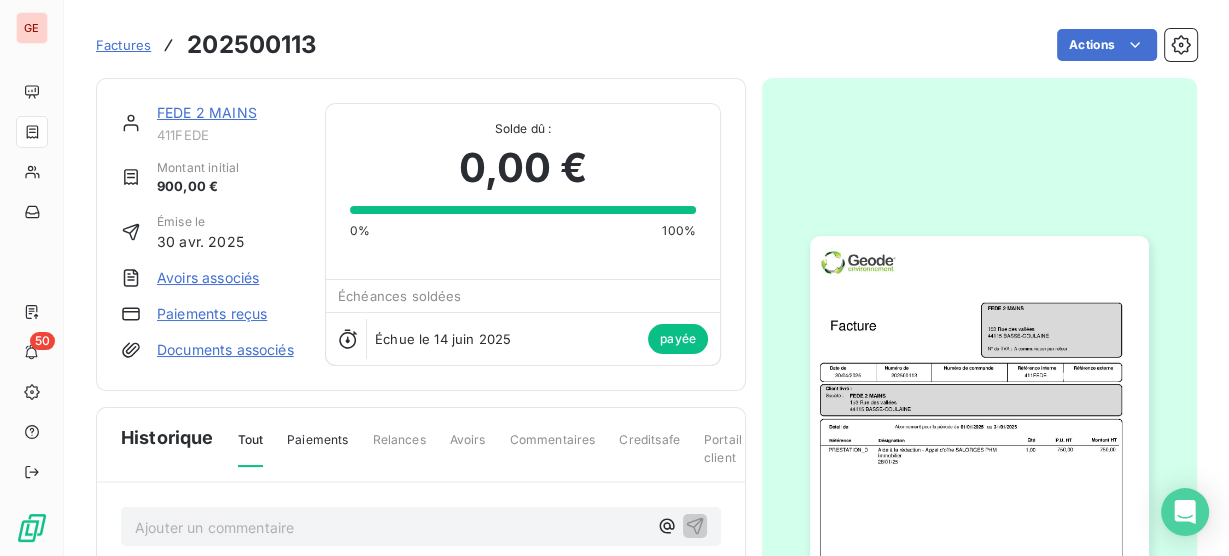click at bounding box center (32, 132) 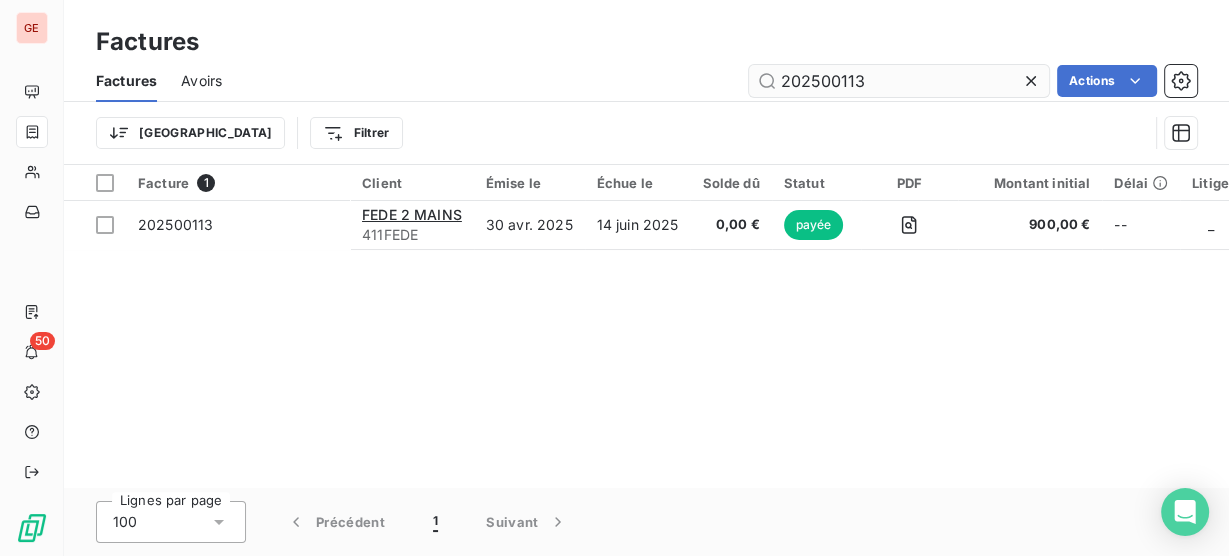 click on "202500113" at bounding box center (899, 81) 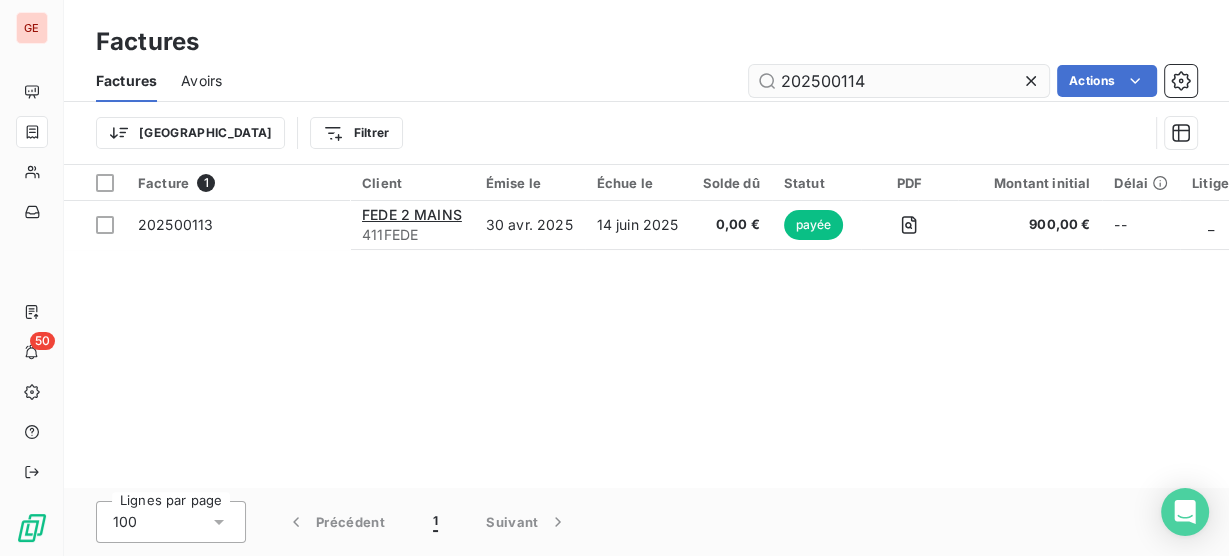 type on "202500114" 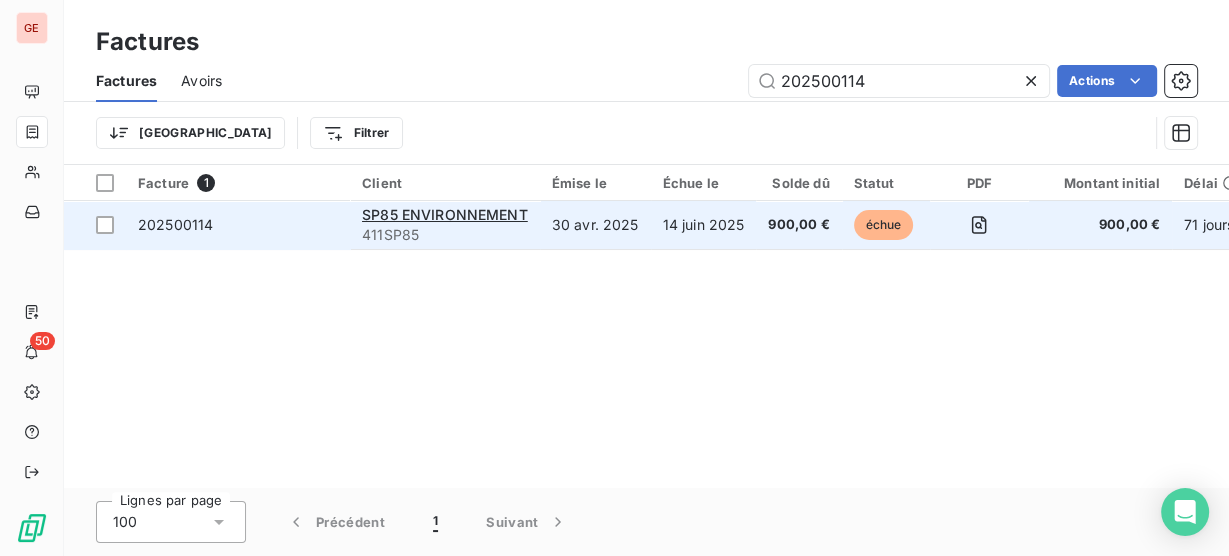 click on "14 juin 2025" at bounding box center [704, 225] 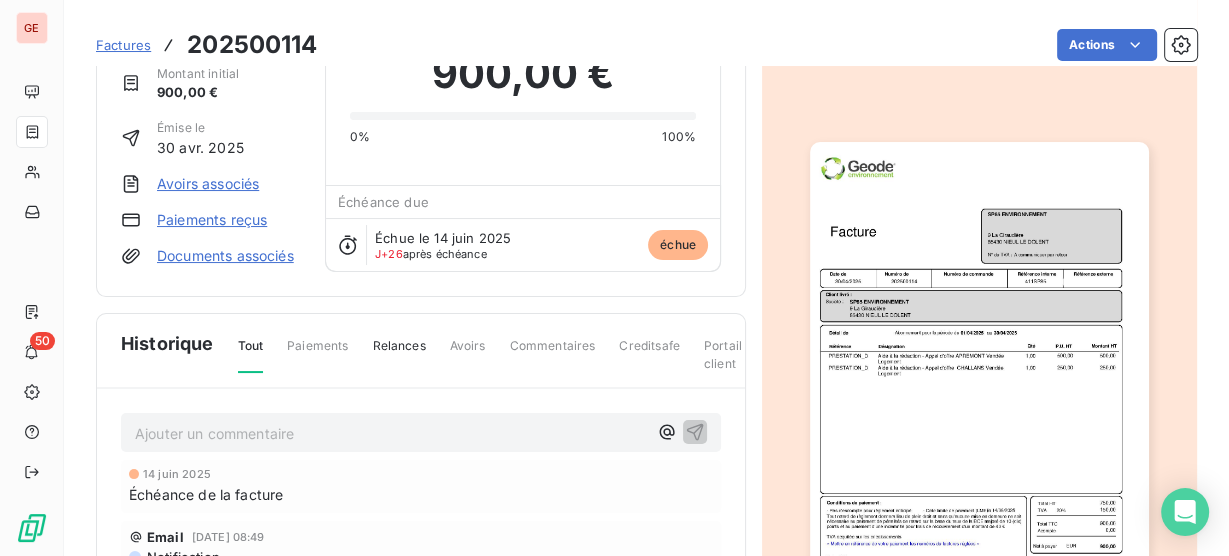 scroll, scrollTop: 240, scrollLeft: 0, axis: vertical 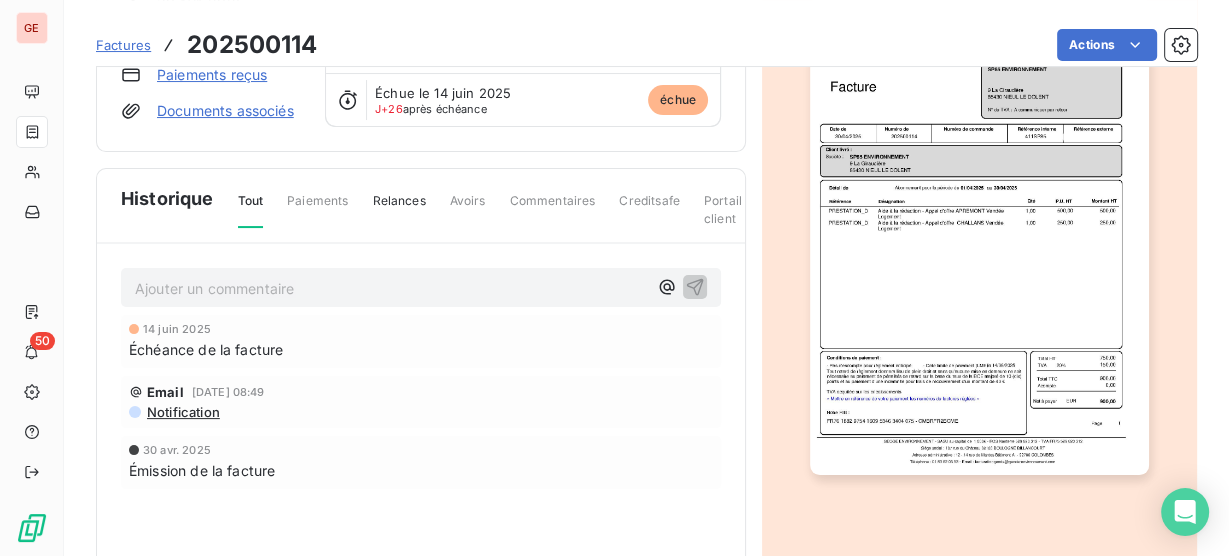 click at bounding box center [979, 236] 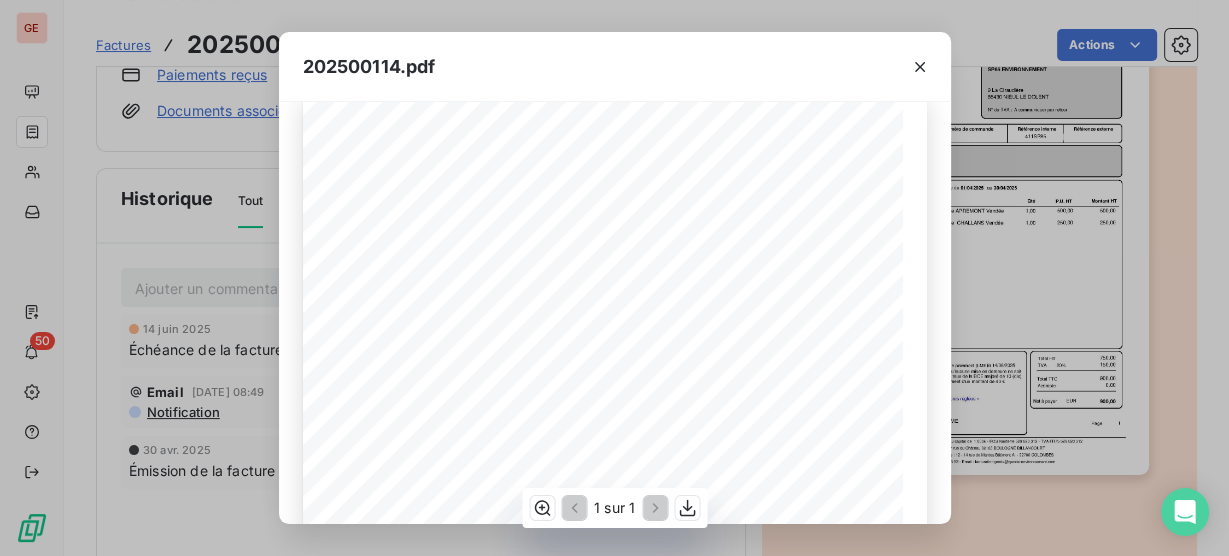 scroll, scrollTop: 80, scrollLeft: 0, axis: vertical 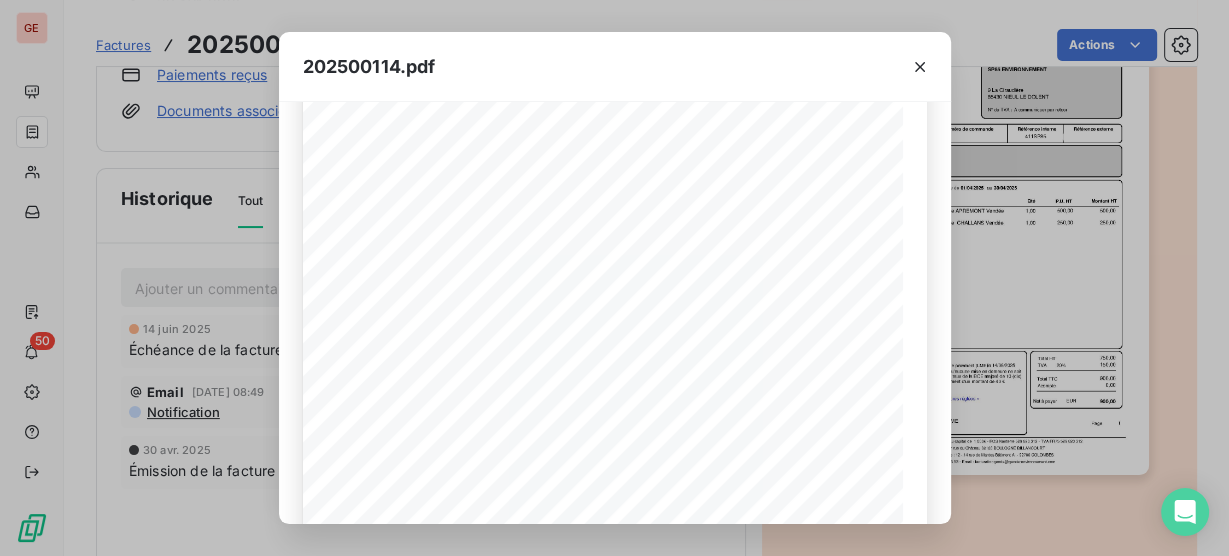 click on "202500114.pdf Référence interne Numéro de Date de   Numéro de commande   Référence externe 9 La Giraudière 85430 NIEUL LE DOLENT Client livré : Société :   SP85 ENVIRONNEMENT 30/04/2025   202500114   411SP85 SP85 ENVIRONNEMENT 9 La Giraudière 85430 NIEUL LE DOLENT Facture A communiquer par retour N° de TVA : Référence   Qté   P.U. HT Désignation   Montant HT Détail de   Abonnement pour la période du   au 01/04/2025   30/04/2025 1,00 PRESTATION_D   Aide à la rédaction - Appel d'offre APREMONT Vendée Logement 500,00 500,00 1,00 PRESTATION_D   Aide à la rédaction - Appel d'offre CHALLANS Vendée Logement 250,00 250,00 Tout retard de règlement donnera lieu de plein droit et sans qu'aucune mise en demeure ne soit nécessaire au paiement de pénalités de retard sur la base du taux de la BCE majoré de 10 (dix) points et au paiement d'une indemnité pour frais de recouvrement d'un montant de 40 € Total HT Total TTC Acompte Conditions de paiement : le 14/06/2025 Page   1 TVA   20%     0,00" at bounding box center (614, 278) 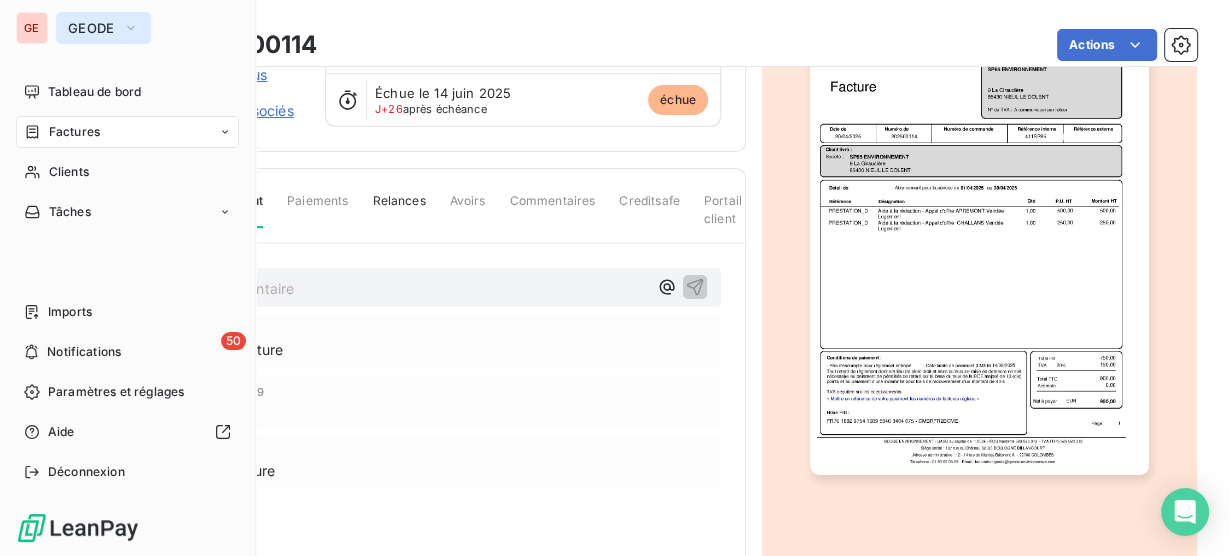 click 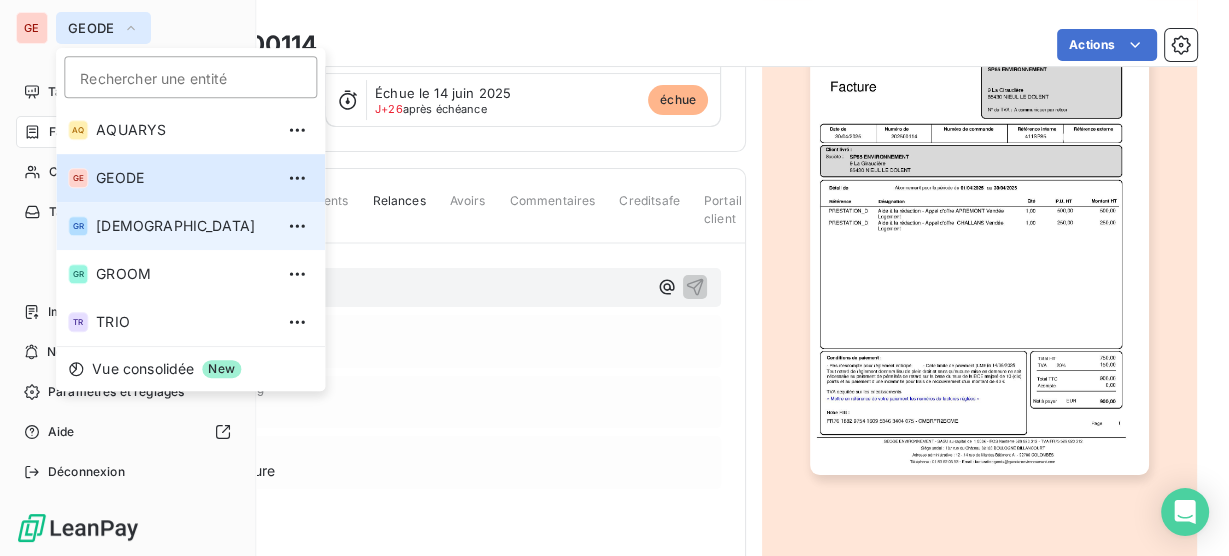 click on "[DEMOGRAPHIC_DATA]" at bounding box center (184, 226) 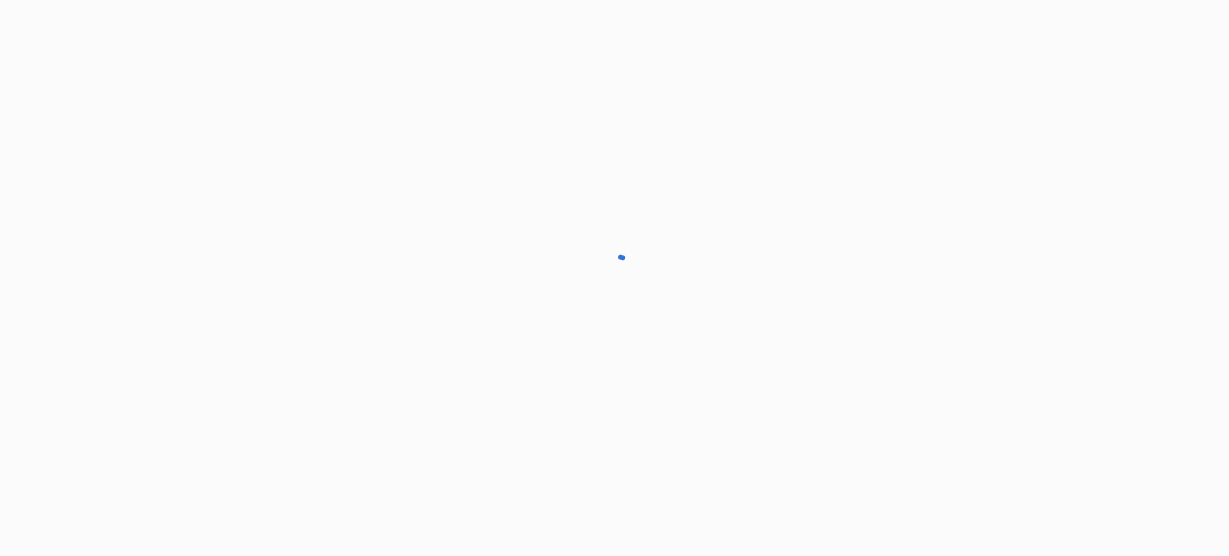 scroll, scrollTop: 0, scrollLeft: 0, axis: both 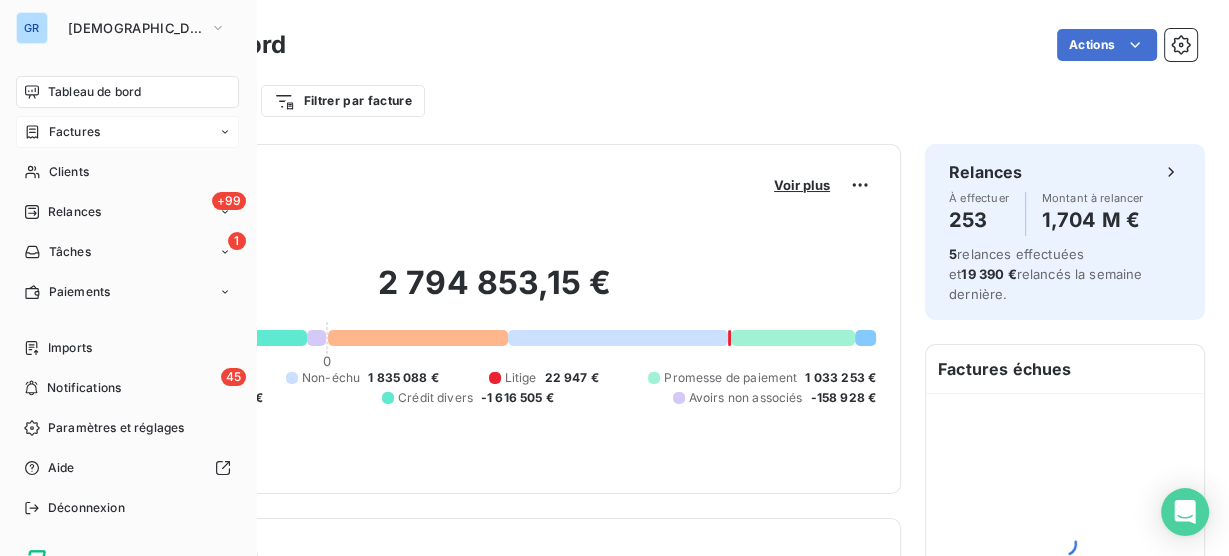 click on "Factures" at bounding box center [62, 132] 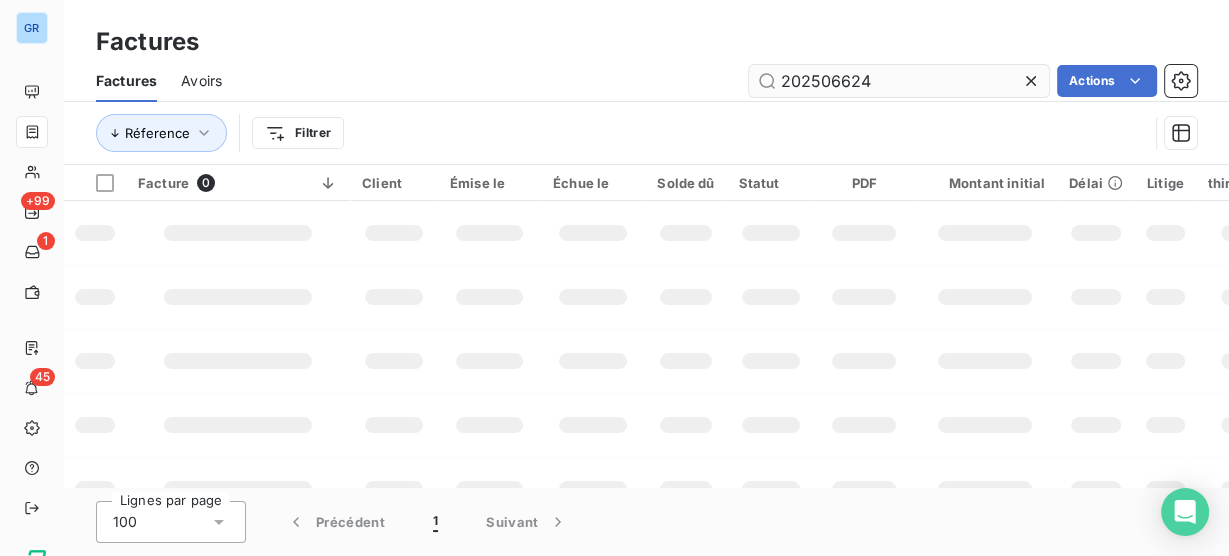 click on "202506624" at bounding box center (899, 81) 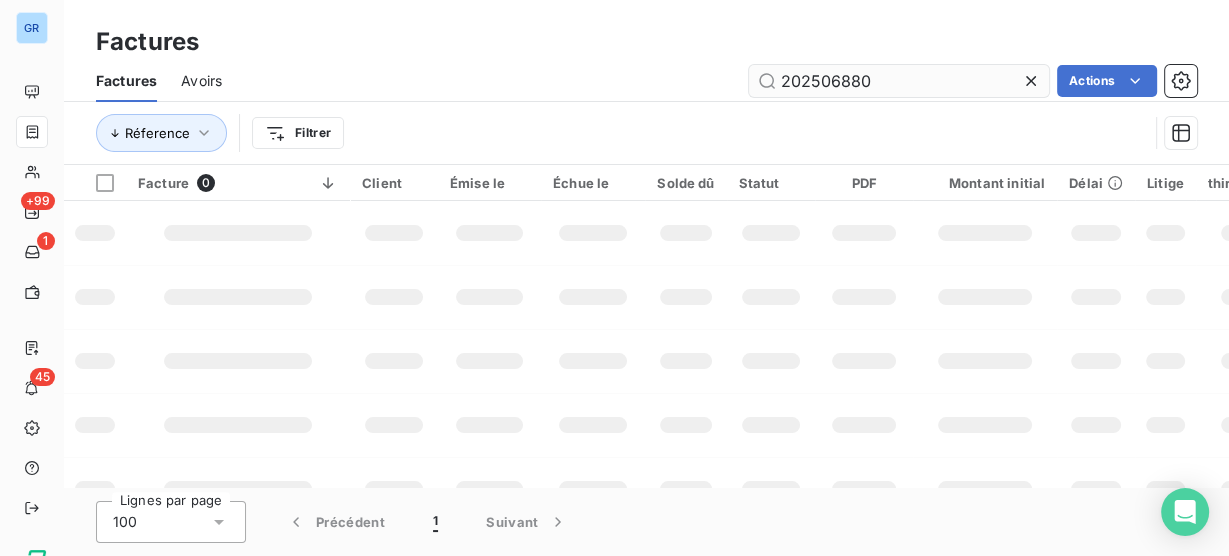 type on "202506880" 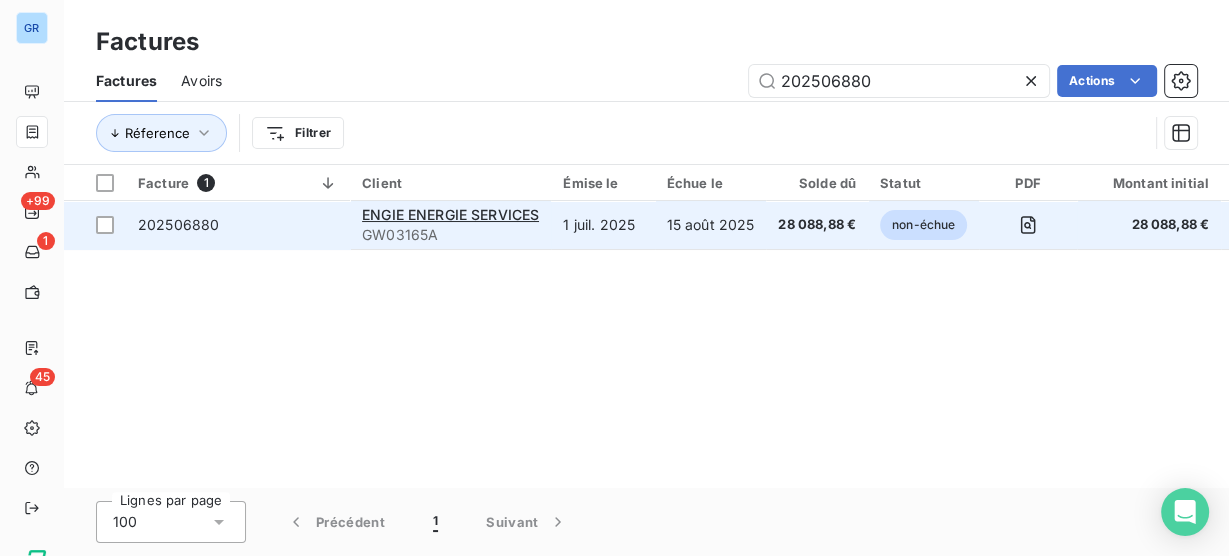 click on "15 août 2025" at bounding box center (711, 225) 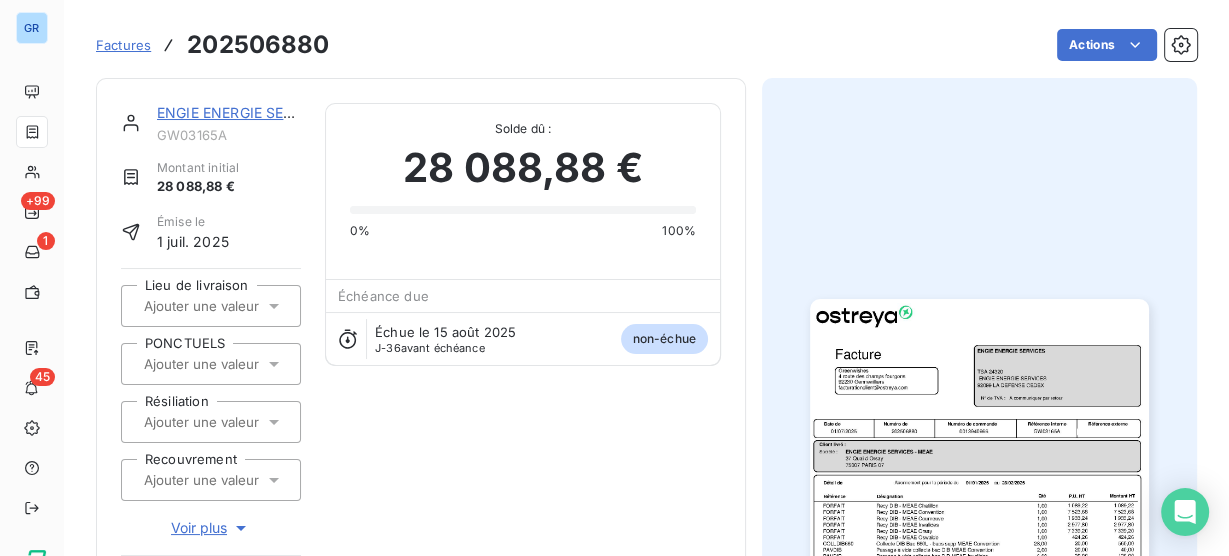 click at bounding box center (979, 538) 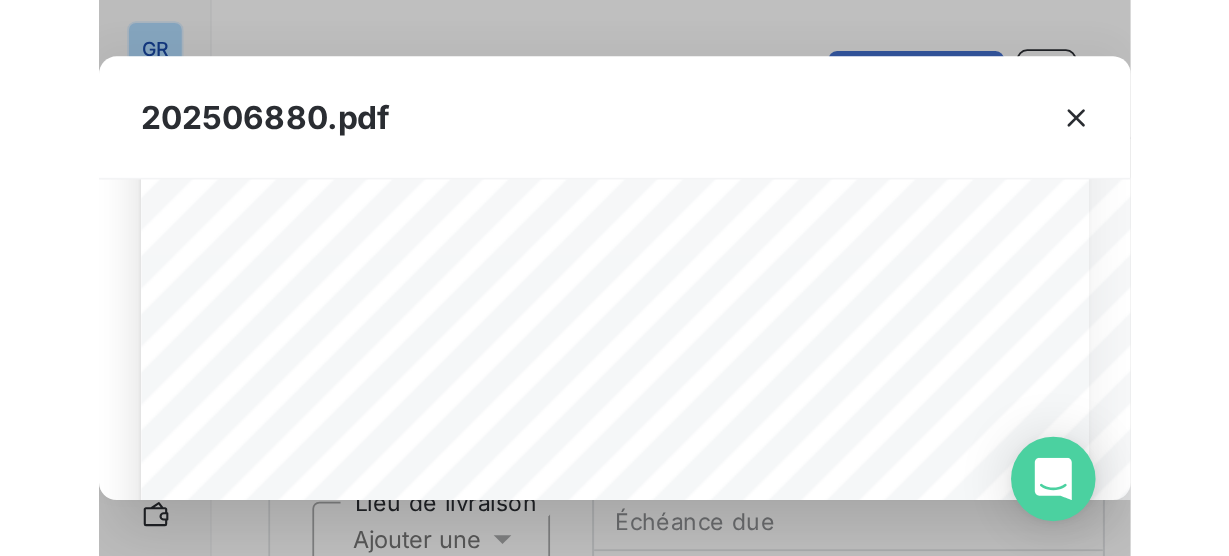 scroll, scrollTop: 80, scrollLeft: 0, axis: vertical 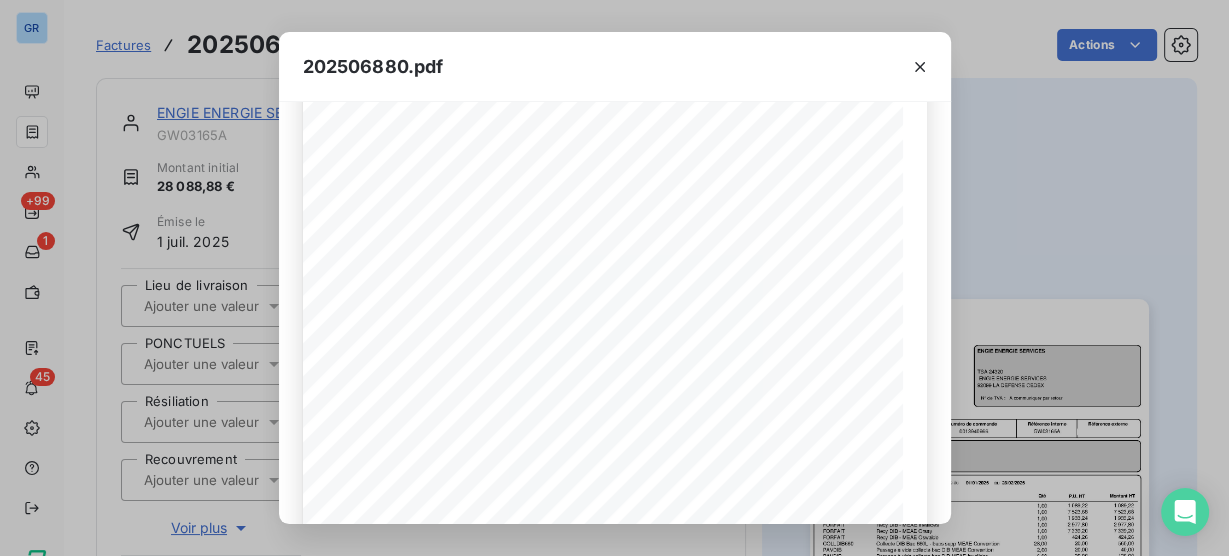 click on "202506880.pdf Référence interne Numéro de Date de   Numéro de commande   Référence externe 37 Quai d Orsay 75007 PARIS 07 Client livré : Société :   ENGIE ENERGIE SERVICES - MEAE 01/07/2025   202506880   0013940966   GW03165A ENGIE ENERGIE SERVICES ENGIE ENERGIE SERVICES 92099 LA DEFENSE CEDEX TSA 24320 Facture A communiquer par retour N° de TVA : Greenwishes 4 route des champs fourgons 92230 Gennevilliers facturationclient@ostreya.com Référence   Qté   P.U. HT Désignation   Montant HT Détail de   Abonnement pour la période du   au 01/01/2025   28/02/2025 1,00 FORFAIT   Recy DIB - MEAE Chatillon   1 089,22 1 089,22 1,00 FORFAIT   Recy DIB - MEAE Convention   7 523,68 7 523,68 1,00 FORFAIT   Recy DIB - MEAE Courneuve   1 933,24 1 933,24 1,00 FORFAIT   Recy DIB - MEAE Invalides   2 977,80 2 977,80 1,00 FORFAIT   Recy DIB - MEAE Orsay   7 339,20 7 339,20 1,00 FORFAIT   Recy DIB - MEAE Oswaldo   424,26 424,26 28,00 COLLDIB660   Collecte DIB Bac 660L - bacs supp MEAE Convention   560,00 20,00 2,00" at bounding box center [614, 278] 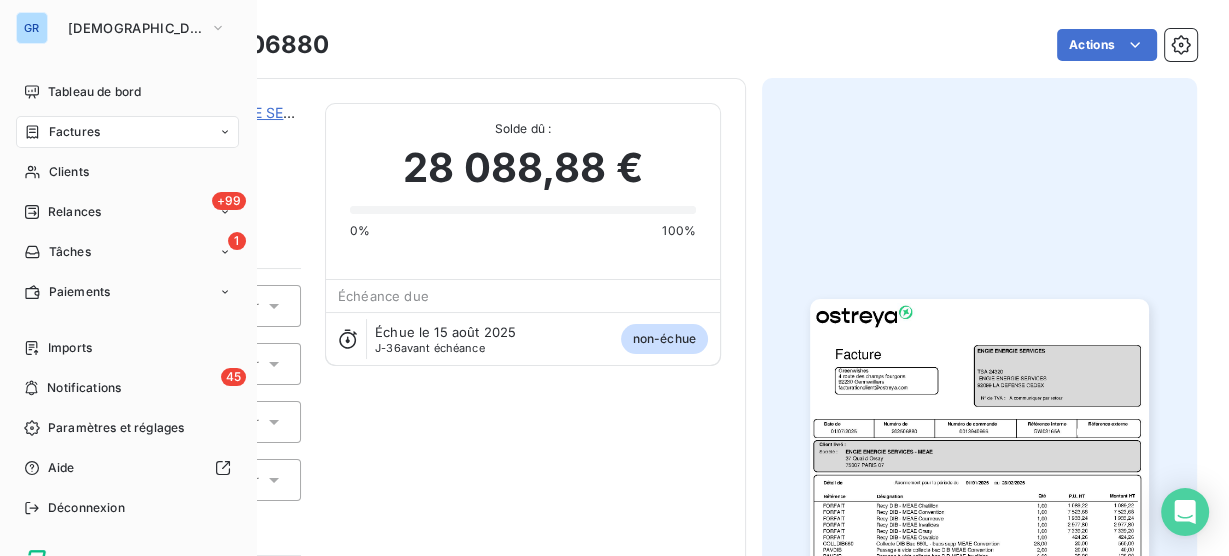 click 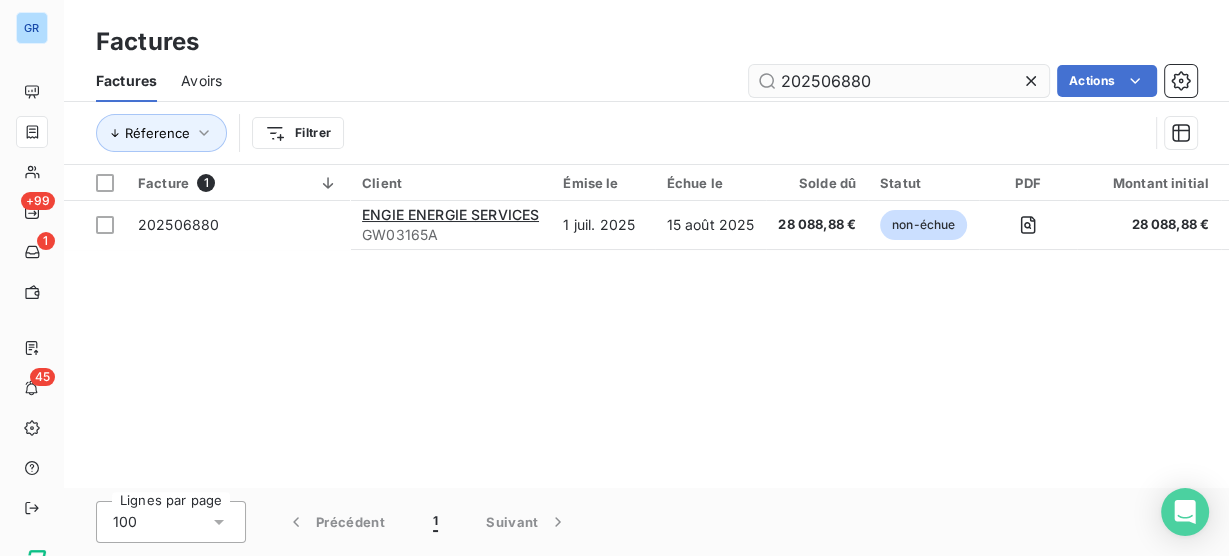click on "202506880" at bounding box center [899, 81] 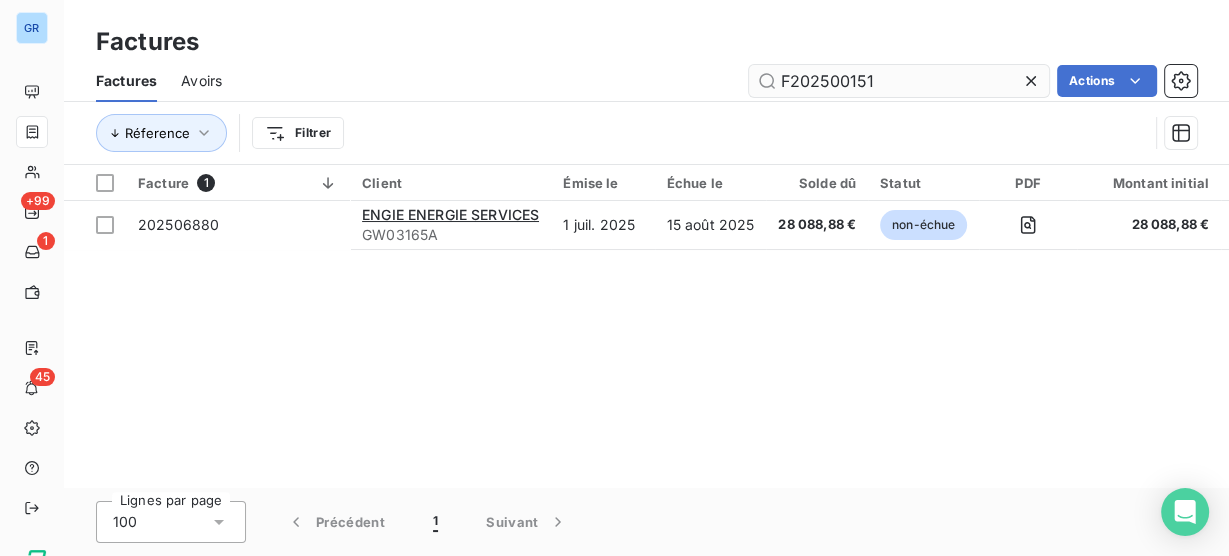 type on "F202500151" 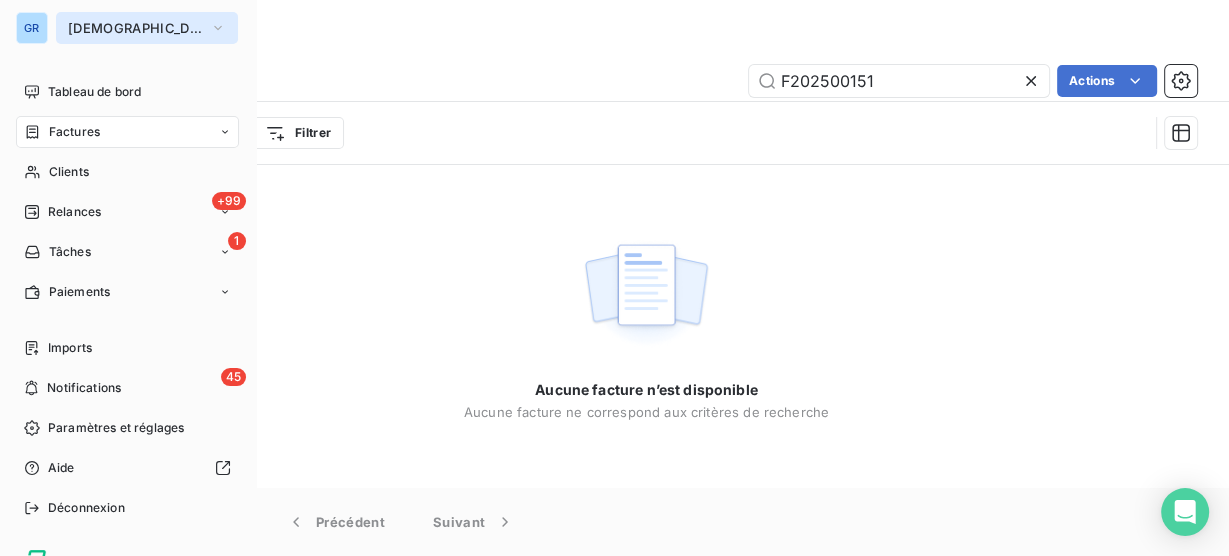 click on "[DEMOGRAPHIC_DATA]" at bounding box center [135, 28] 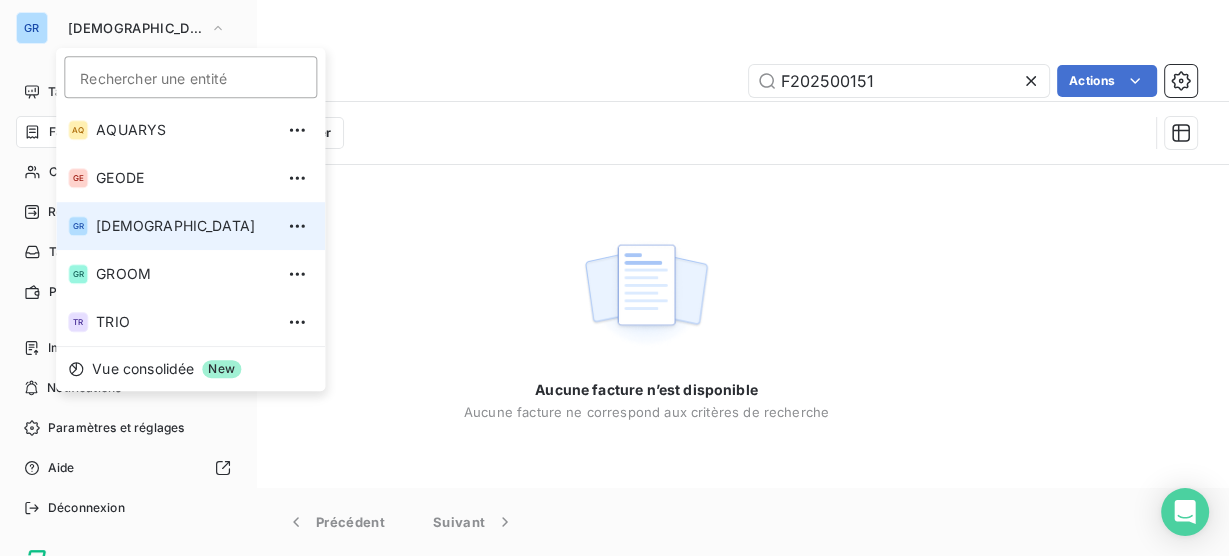 click on "[DEMOGRAPHIC_DATA]" at bounding box center (184, 226) 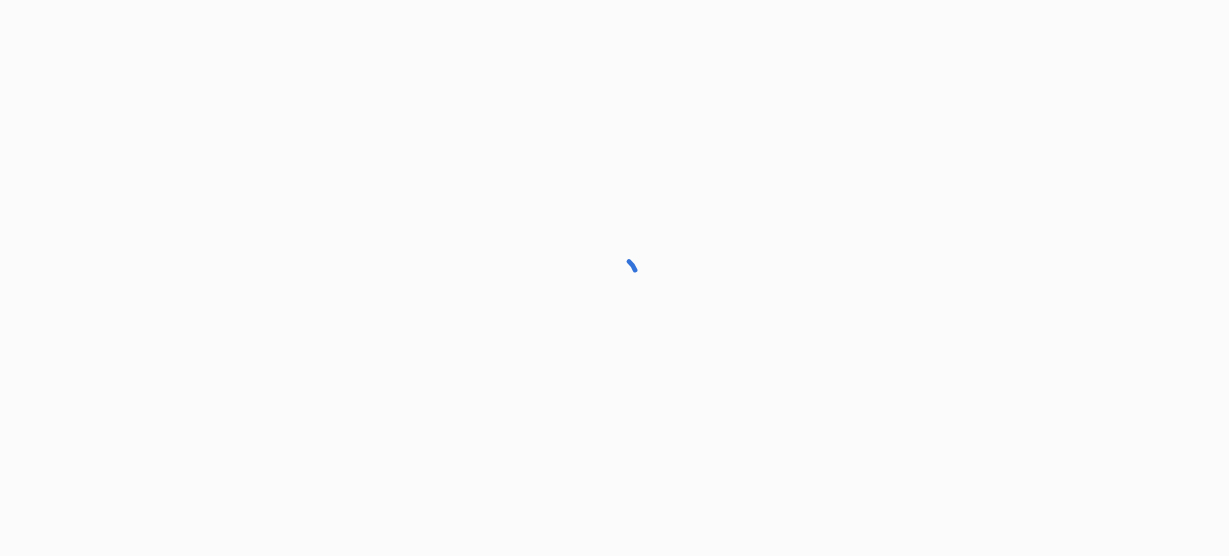 scroll, scrollTop: 0, scrollLeft: 0, axis: both 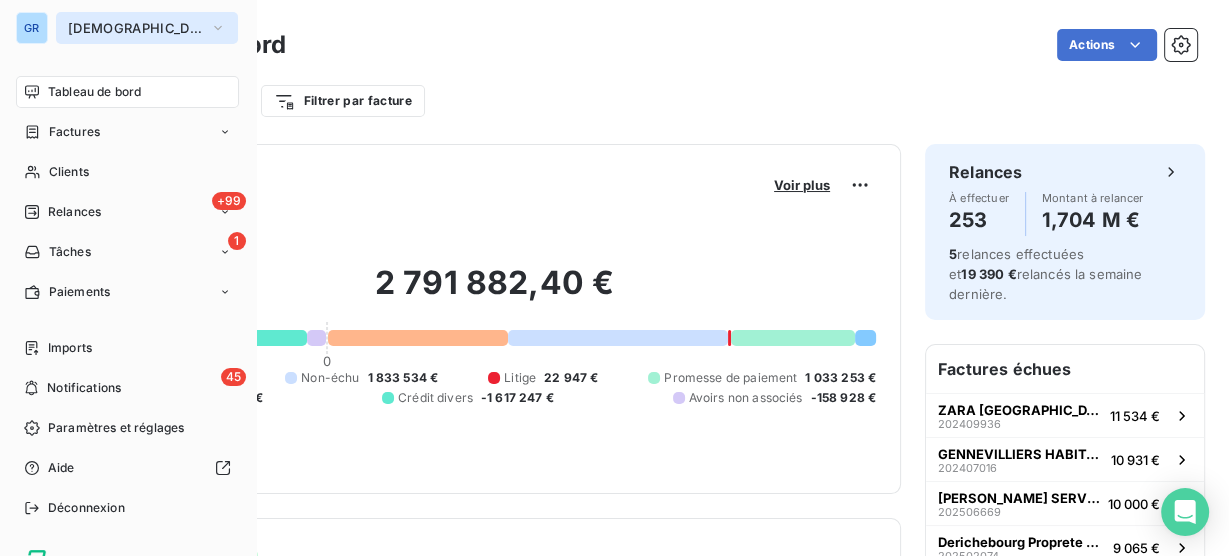 click on "[DEMOGRAPHIC_DATA]" at bounding box center (147, 28) 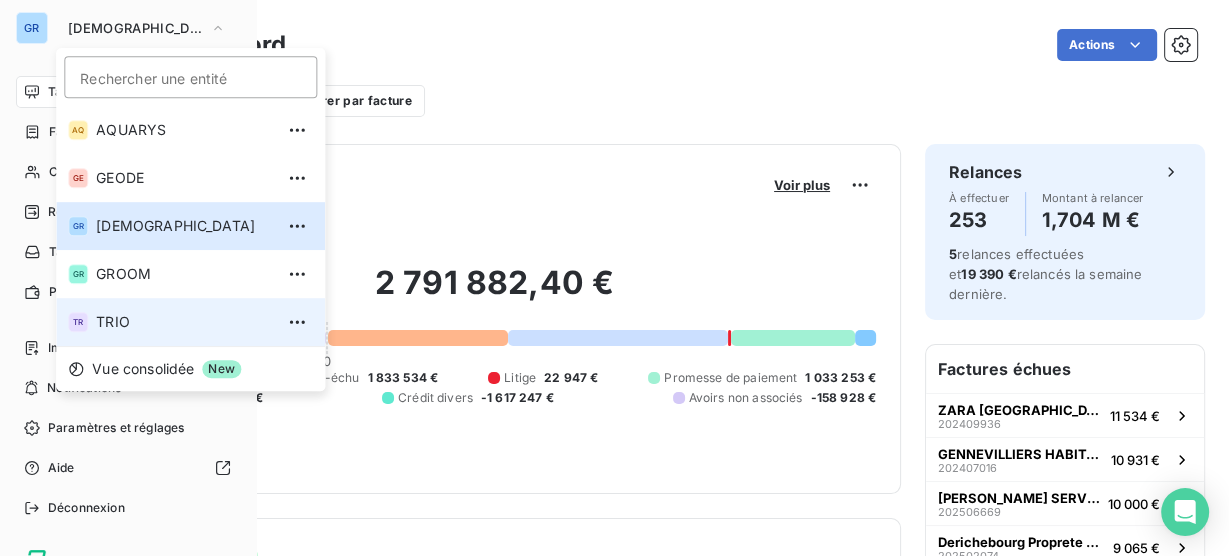 click on "TRIO" at bounding box center (184, 322) 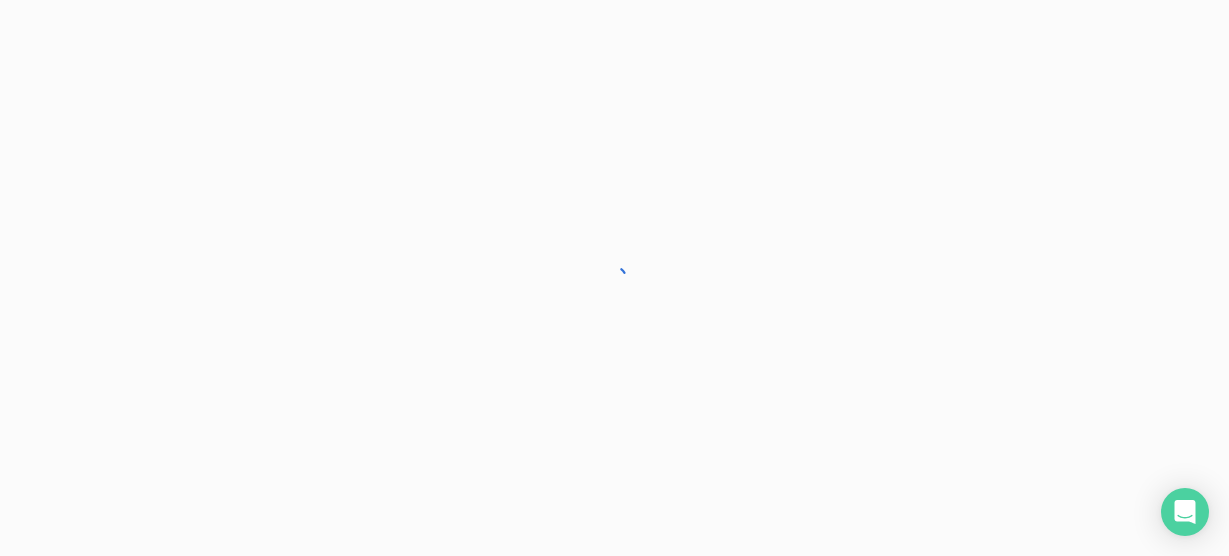 scroll, scrollTop: 0, scrollLeft: 0, axis: both 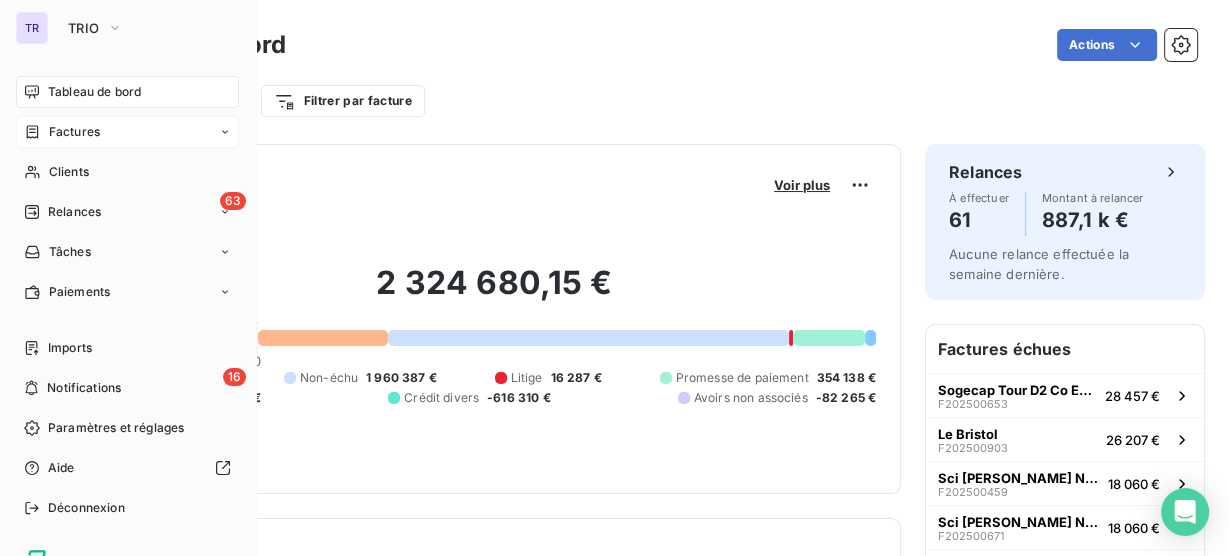 click 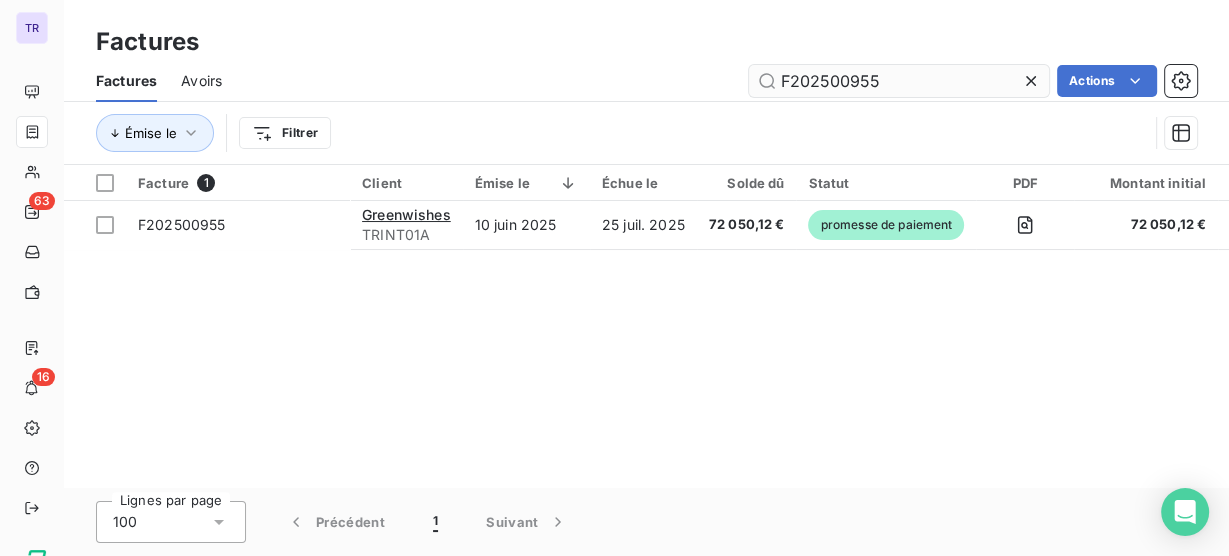click on "F202500955" at bounding box center [899, 81] 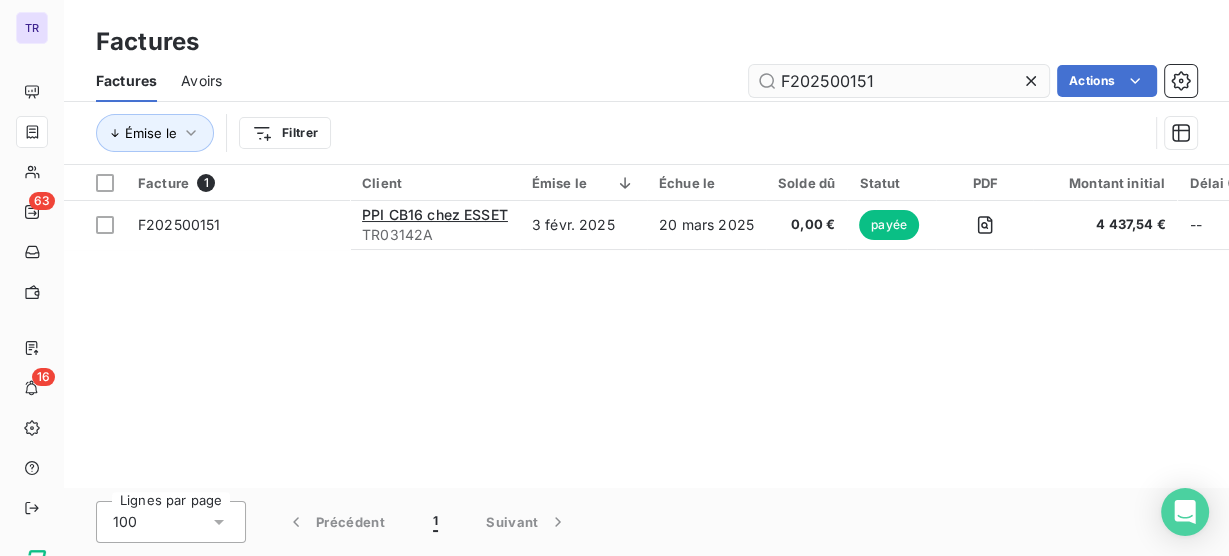 type on "F202500151" 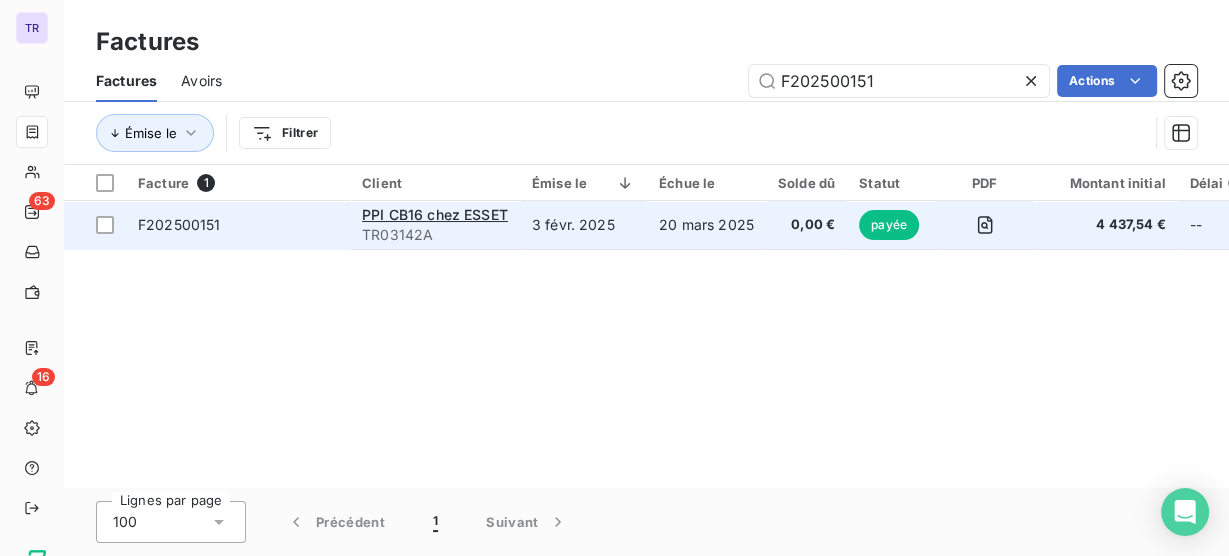 click on "20 mars 2025" at bounding box center [706, 225] 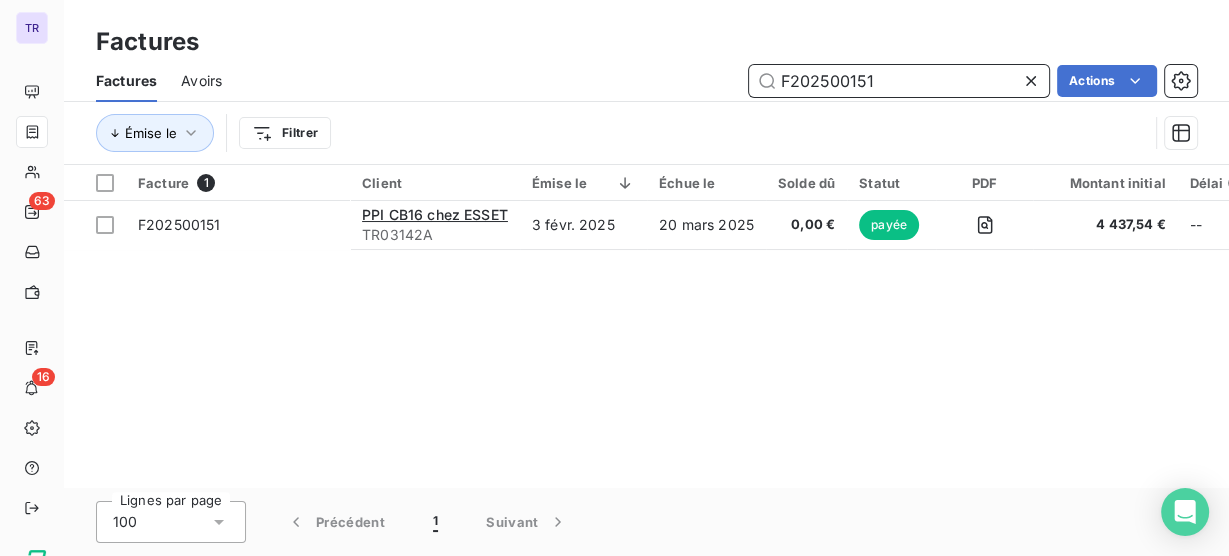 click on "F202500151" at bounding box center (899, 81) 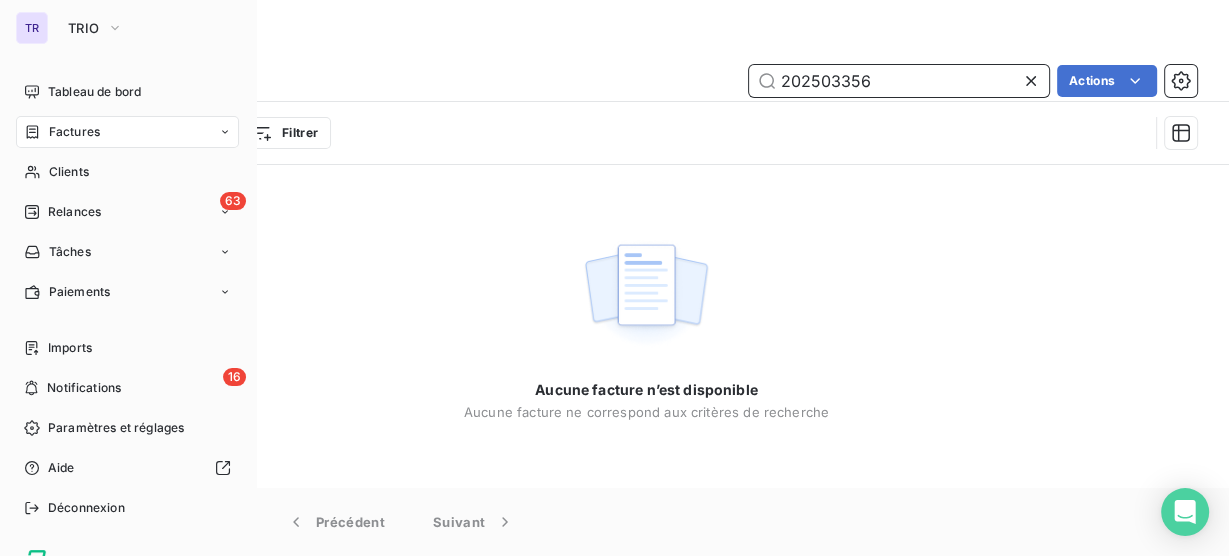 type on "202503356" 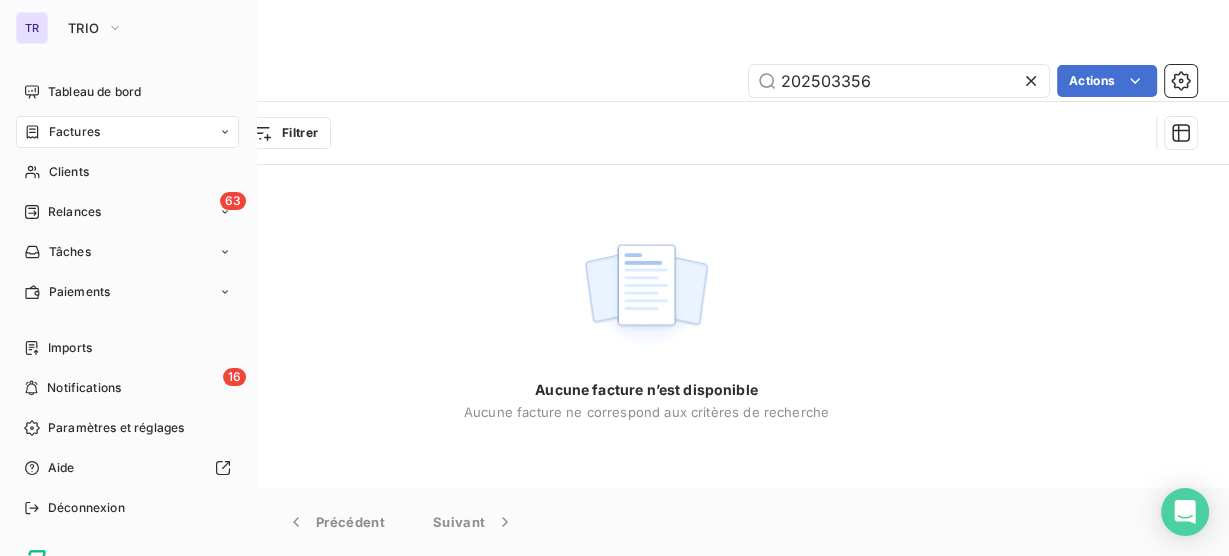 click on "Factures" at bounding box center (74, 132) 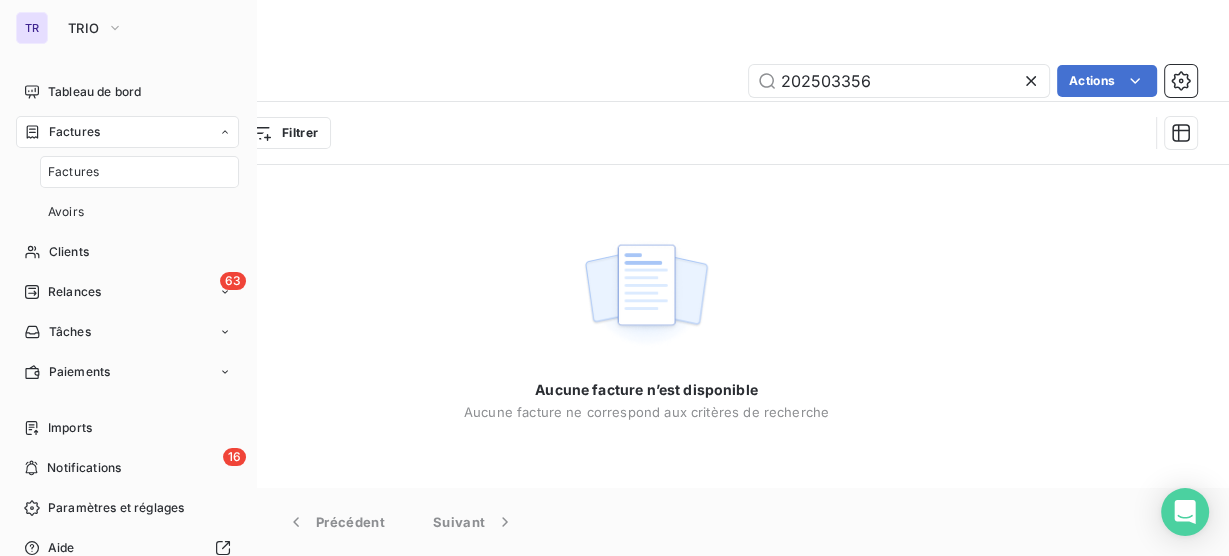 click on "Factures" at bounding box center (127, 132) 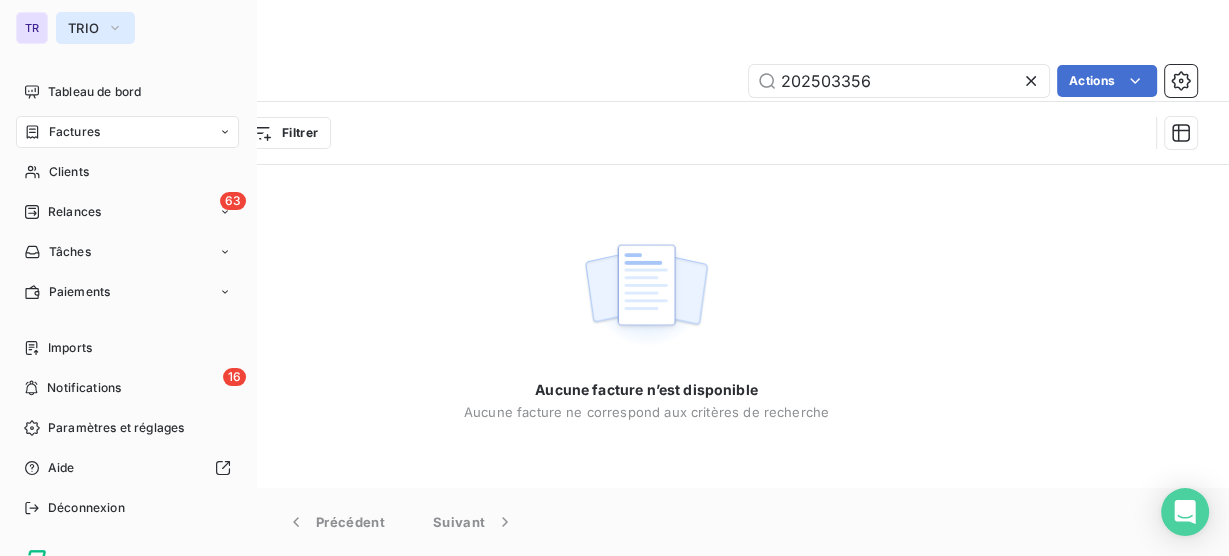 click 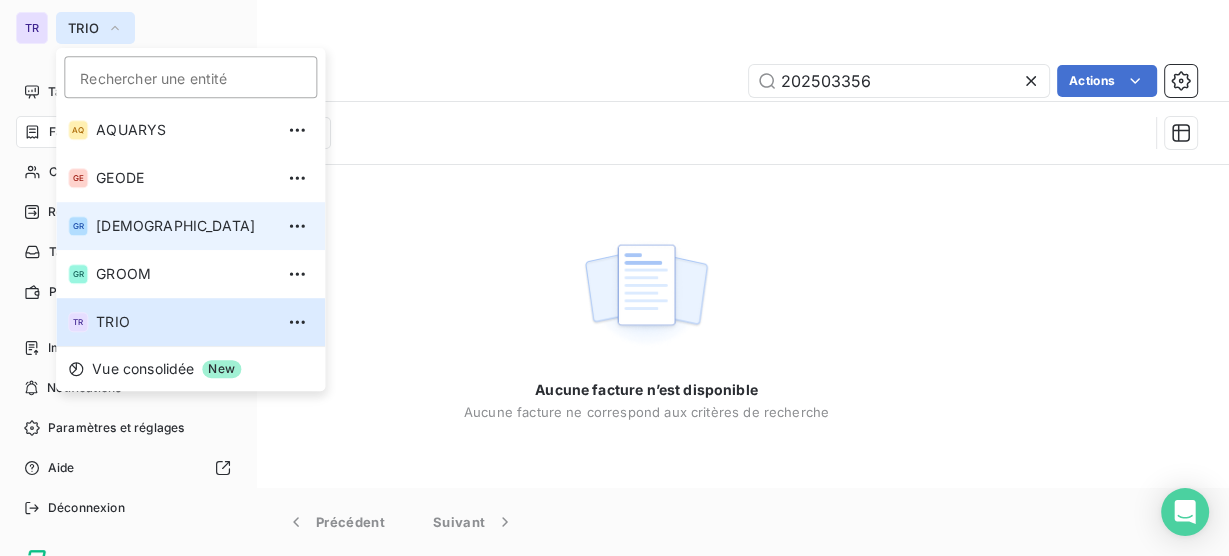click on "[DEMOGRAPHIC_DATA]" at bounding box center (184, 226) 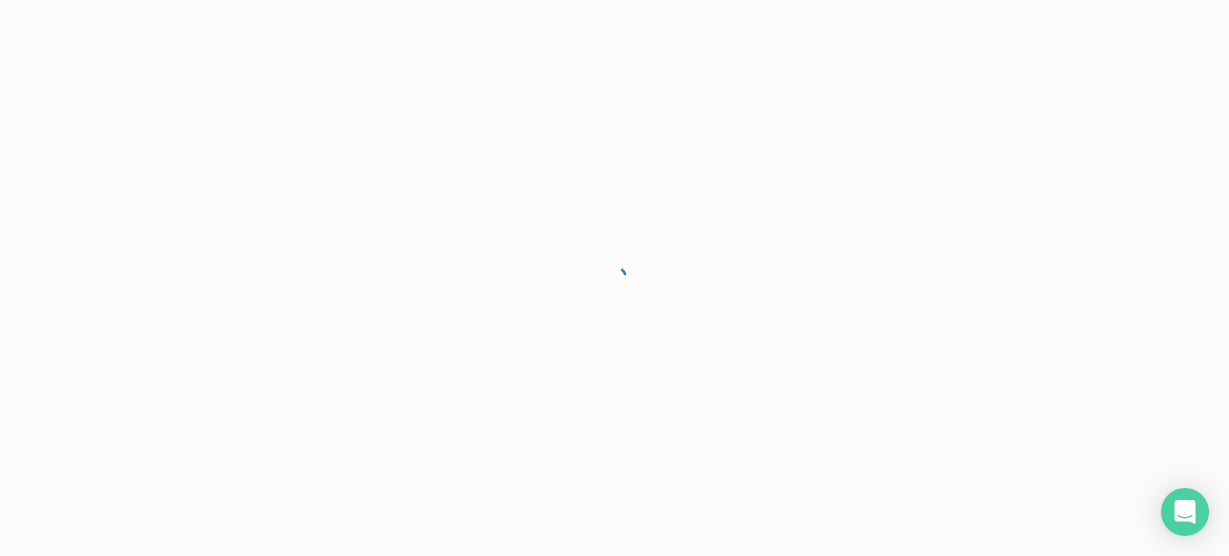 scroll, scrollTop: 0, scrollLeft: 0, axis: both 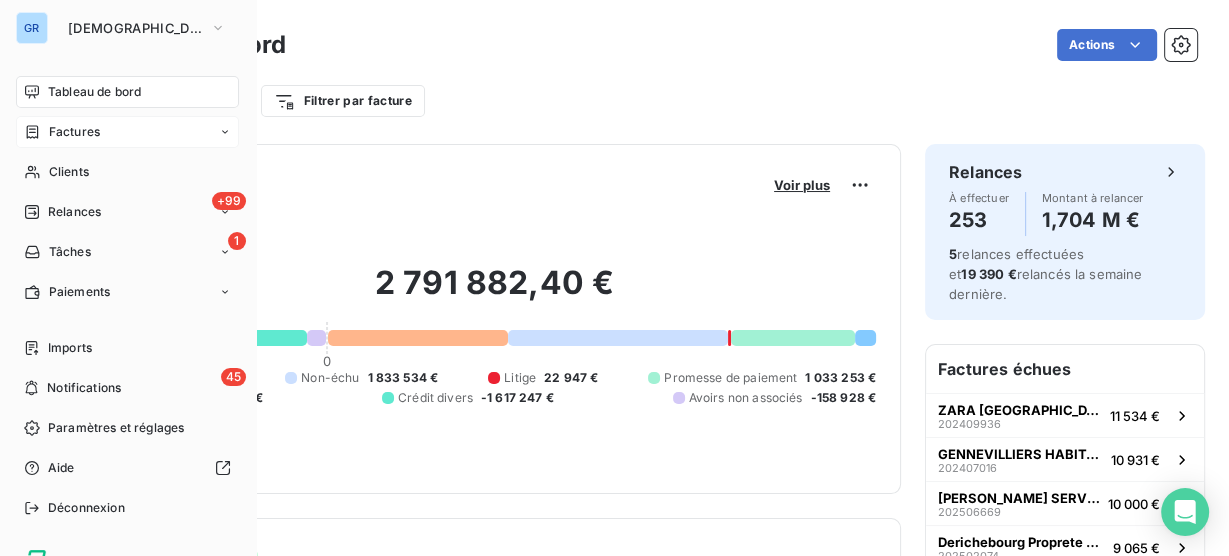 click on "Factures" at bounding box center [74, 132] 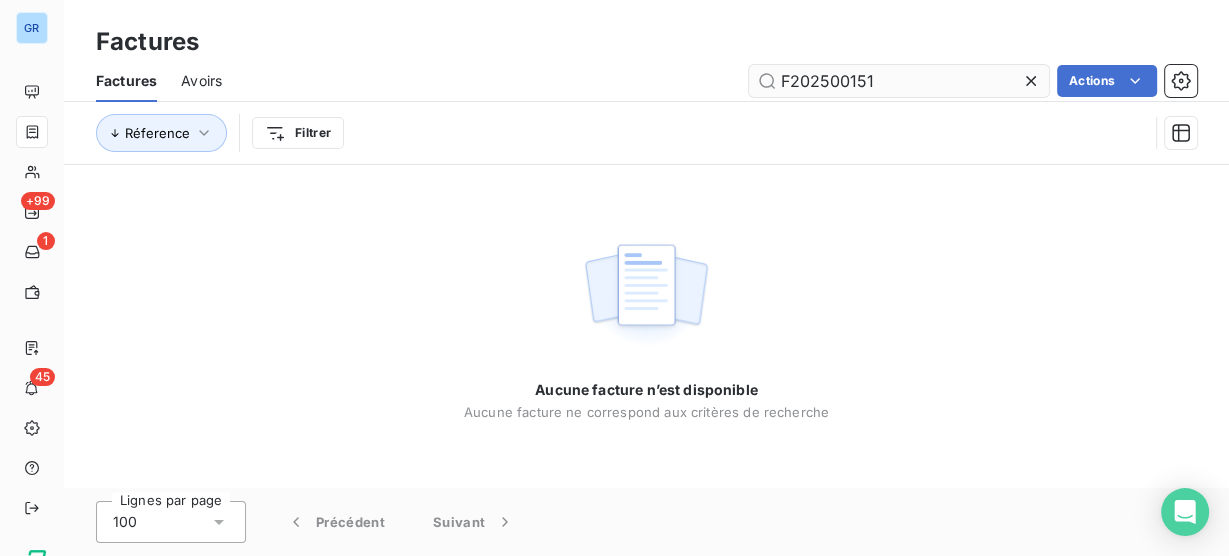 click on "F202500151" at bounding box center [899, 81] 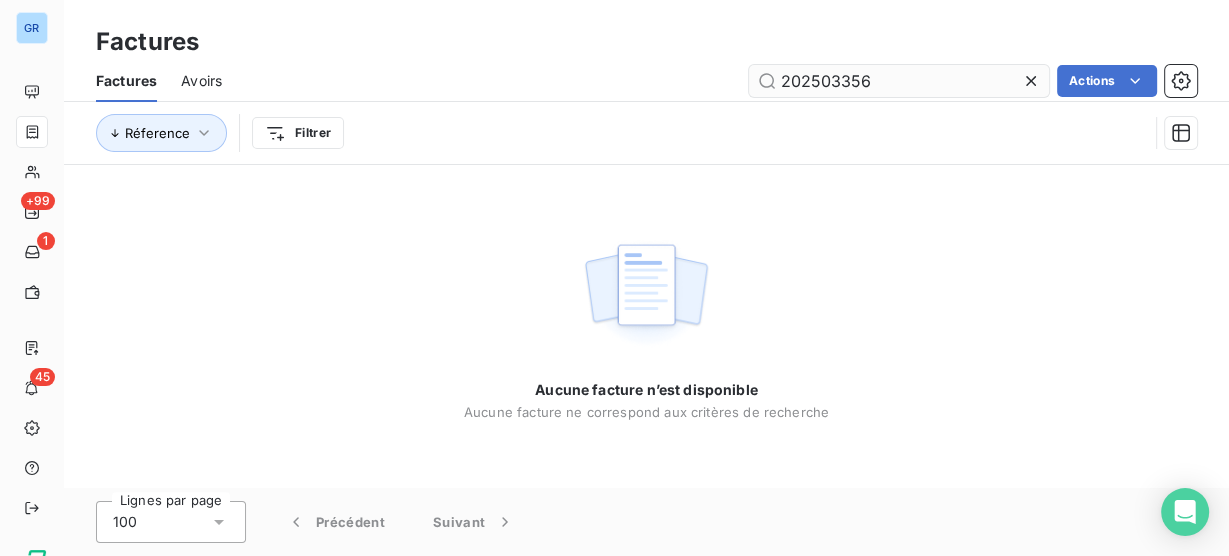 type on "202503356" 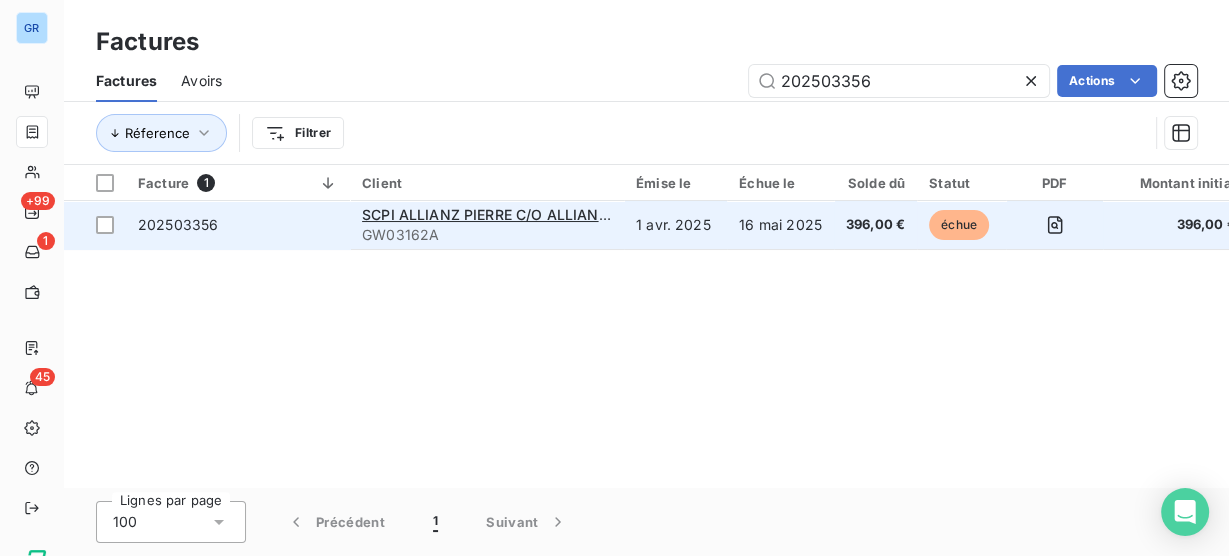 click on "16 mai 2025" at bounding box center (780, 225) 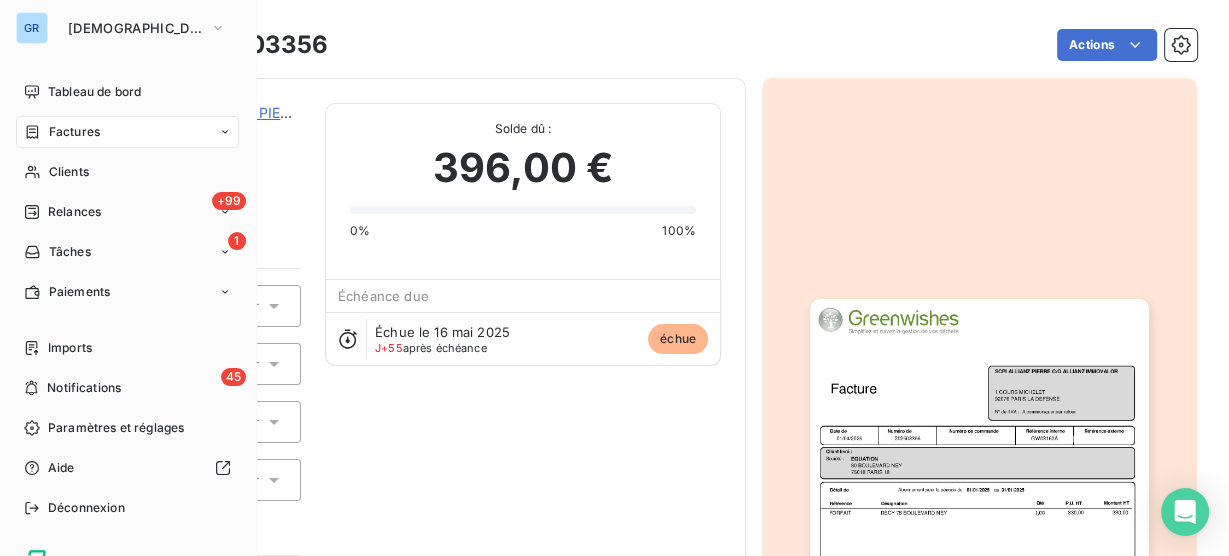 click on "Factures" at bounding box center [74, 132] 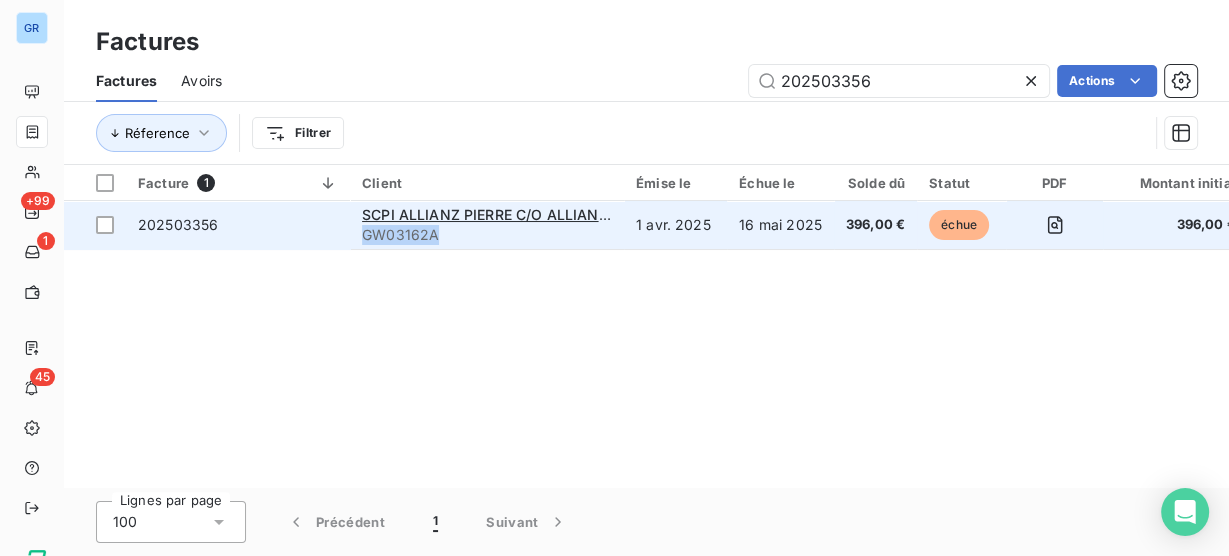 drag, startPoint x: 446, startPoint y: 242, endPoint x: 364, endPoint y: 240, distance: 82.02438 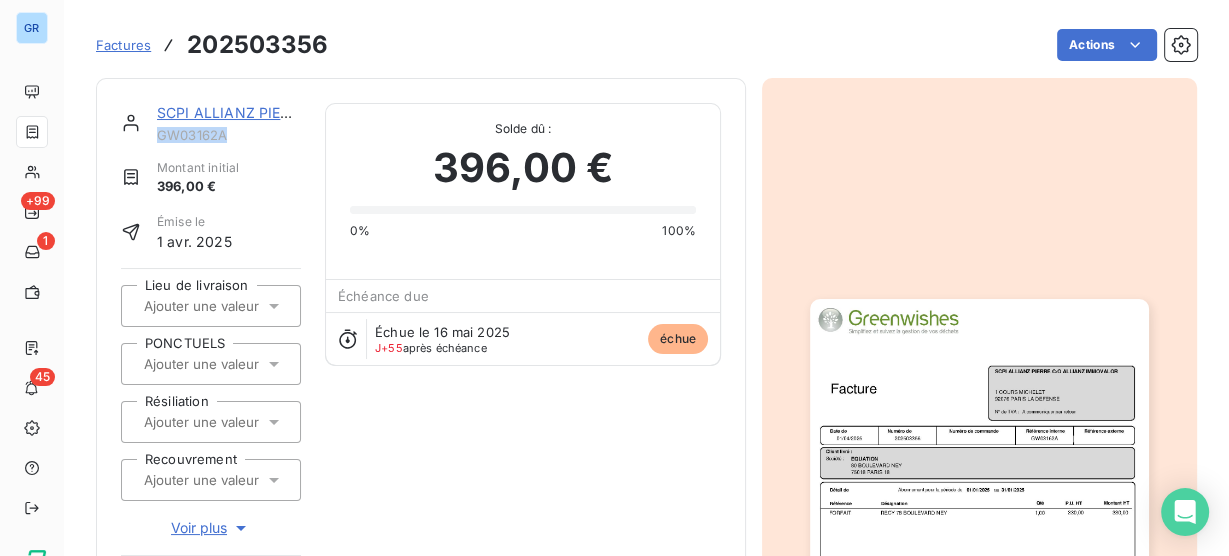 drag, startPoint x: 229, startPoint y: 139, endPoint x: 154, endPoint y: 132, distance: 75.32596 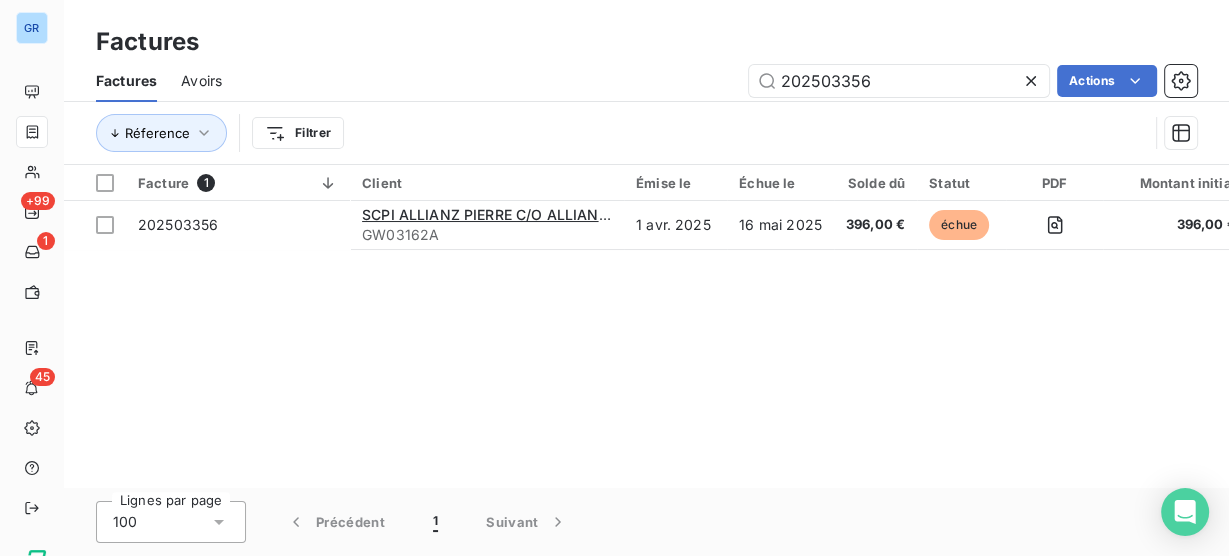 drag, startPoint x: 877, startPoint y: 77, endPoint x: 691, endPoint y: 83, distance: 186.09676 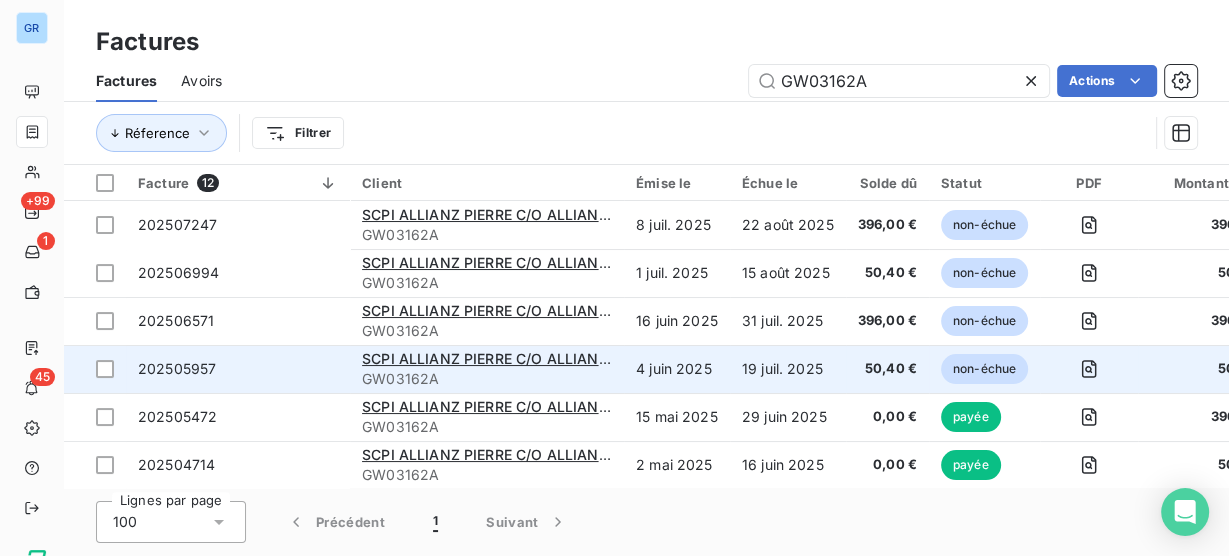 type on "GW03162A" 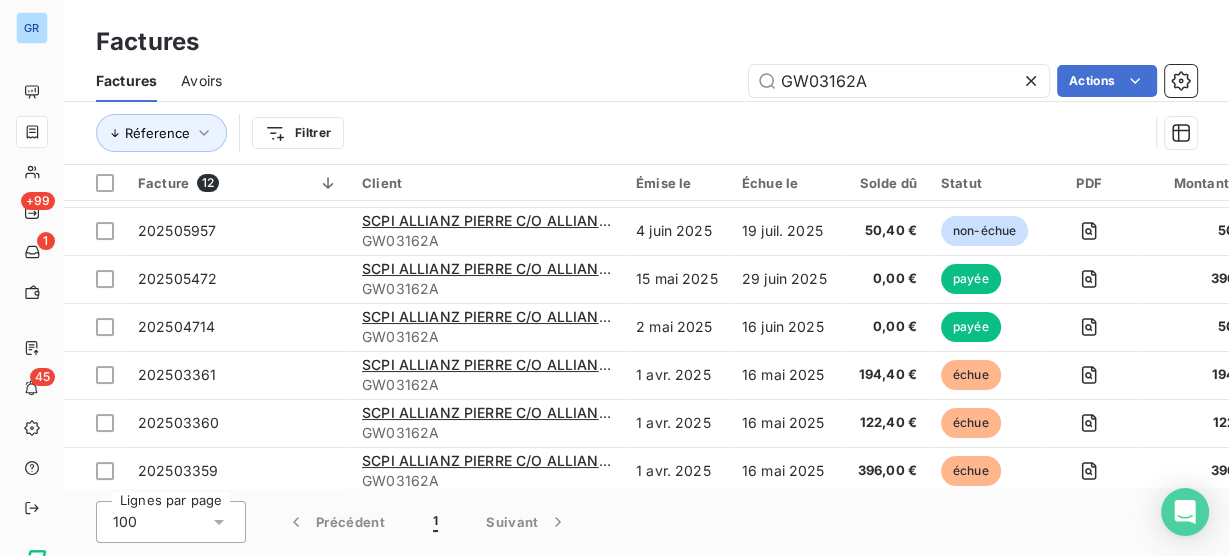 scroll, scrollTop: 160, scrollLeft: 0, axis: vertical 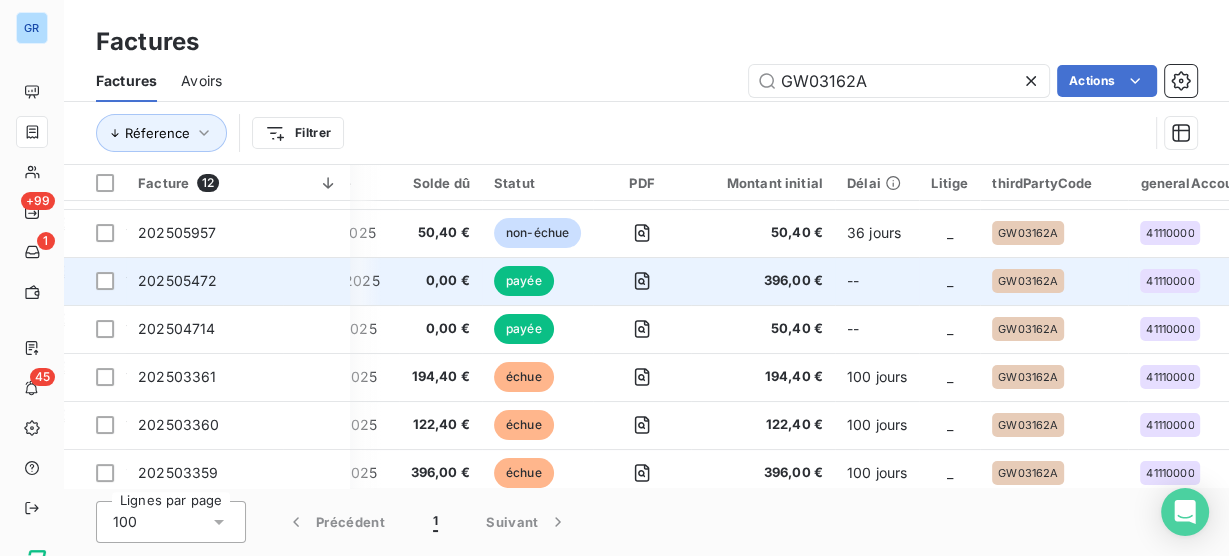 click on "202505472" at bounding box center (177, 280) 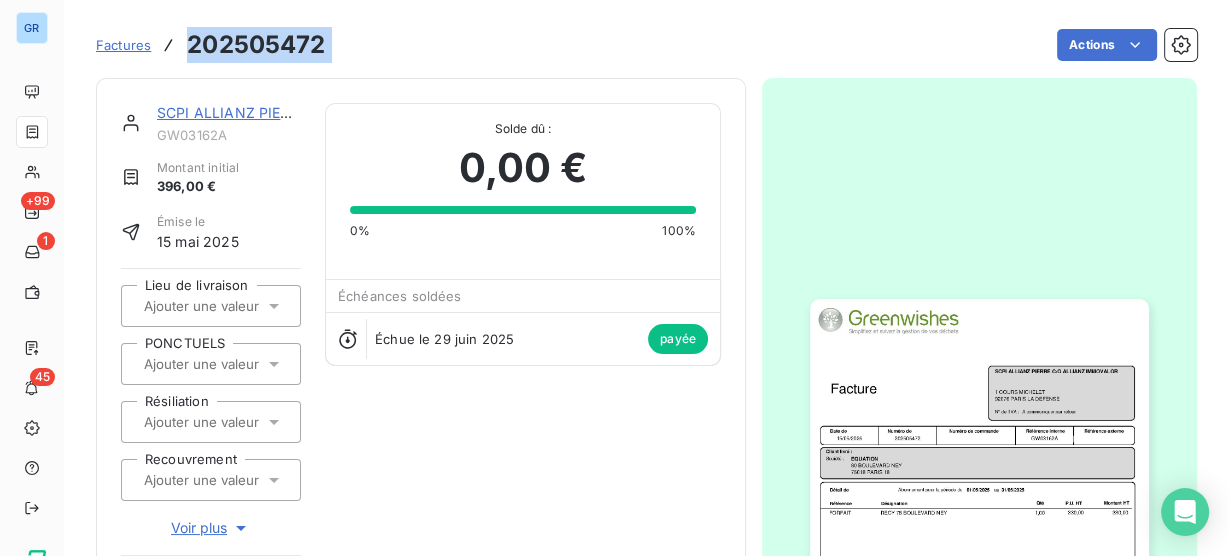 drag, startPoint x: 364, startPoint y: 42, endPoint x: 191, endPoint y: 44, distance: 173.01157 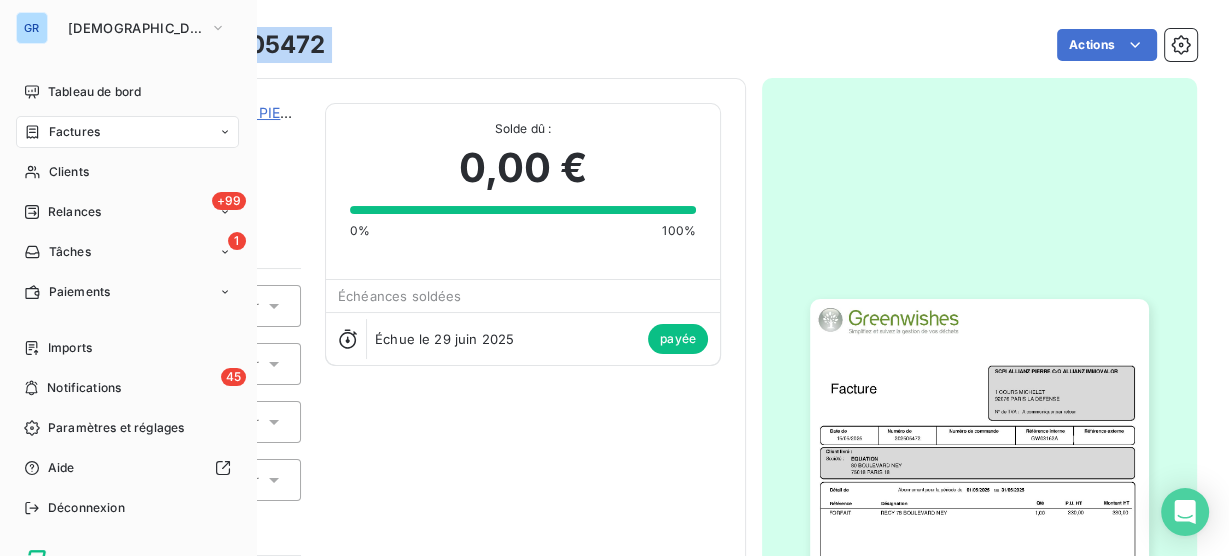 click 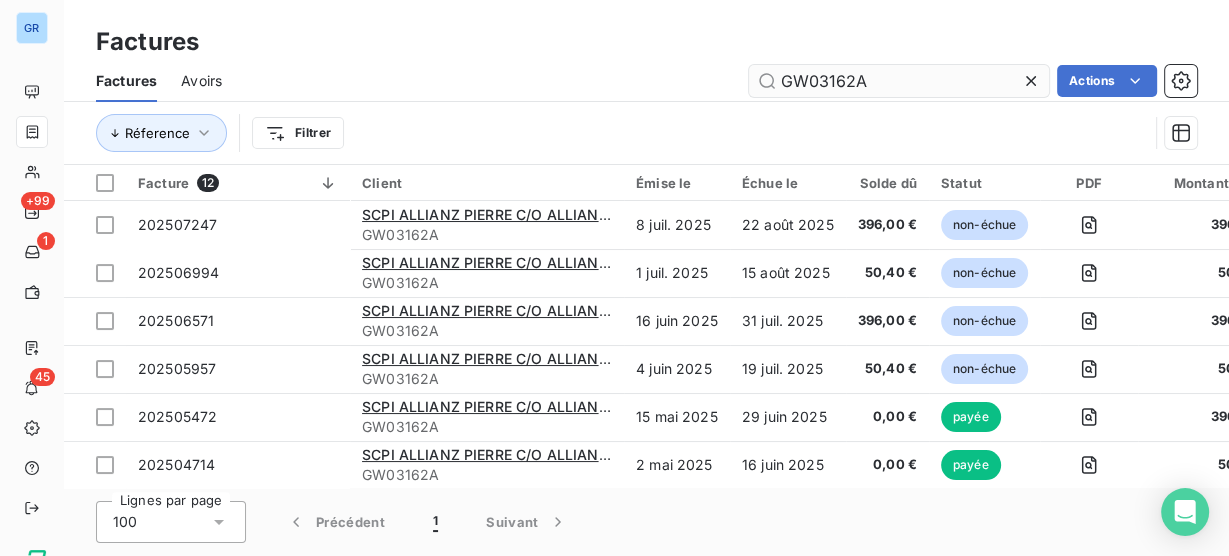 click on "GW03162A" at bounding box center (899, 81) 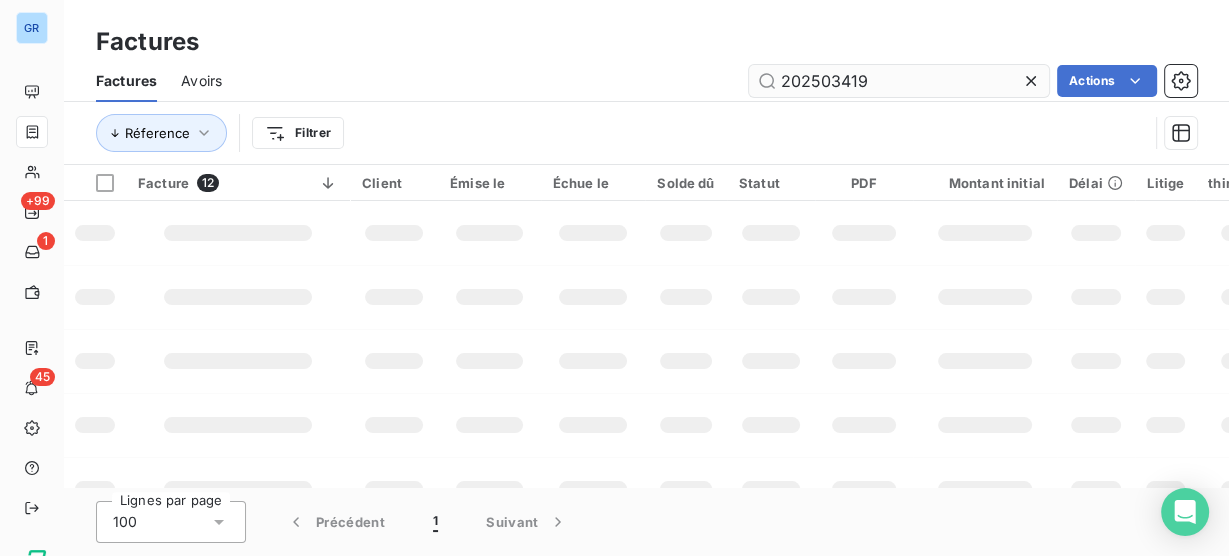 type on "202503419" 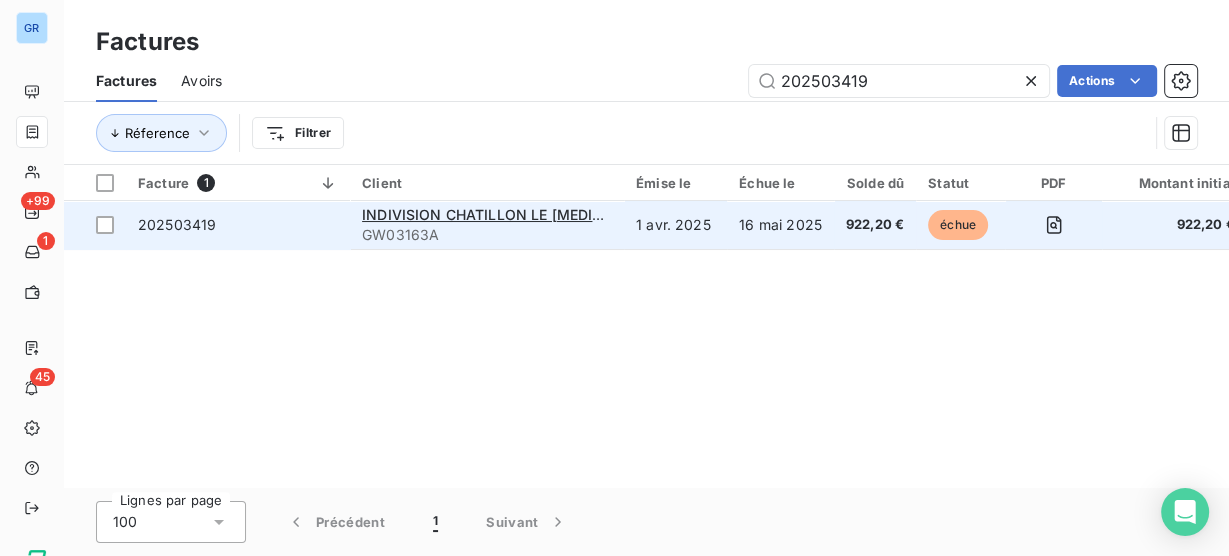 click on "1 avr. 2025" at bounding box center (675, 225) 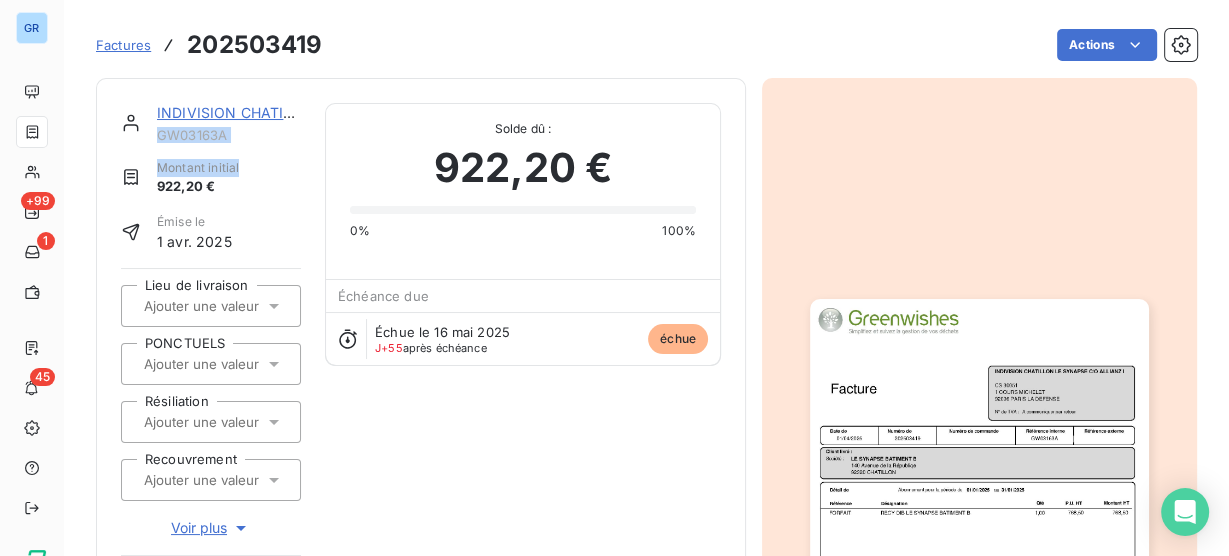 drag, startPoint x: 248, startPoint y: 146, endPoint x: 155, endPoint y: 138, distance: 93.34345 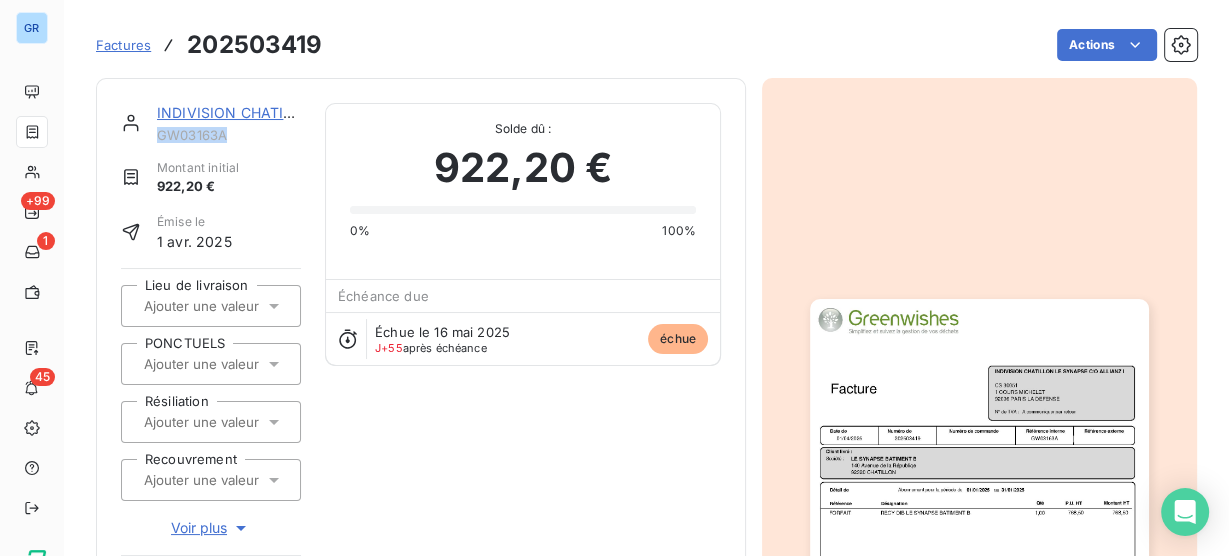 drag, startPoint x: 229, startPoint y: 132, endPoint x: 156, endPoint y: 136, distance: 73.109505 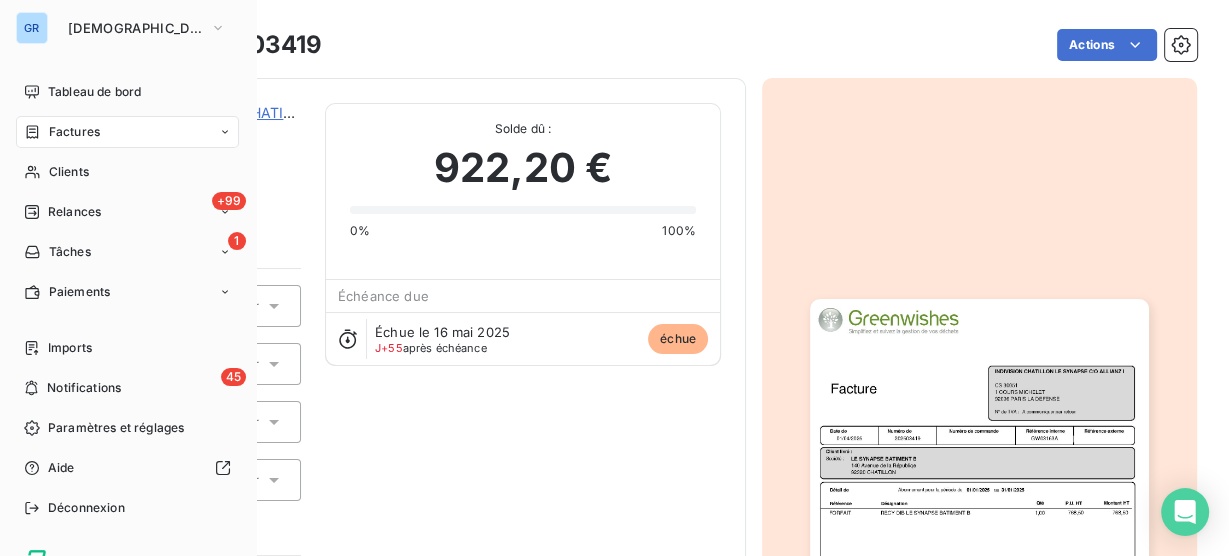 click on "Factures" at bounding box center [62, 132] 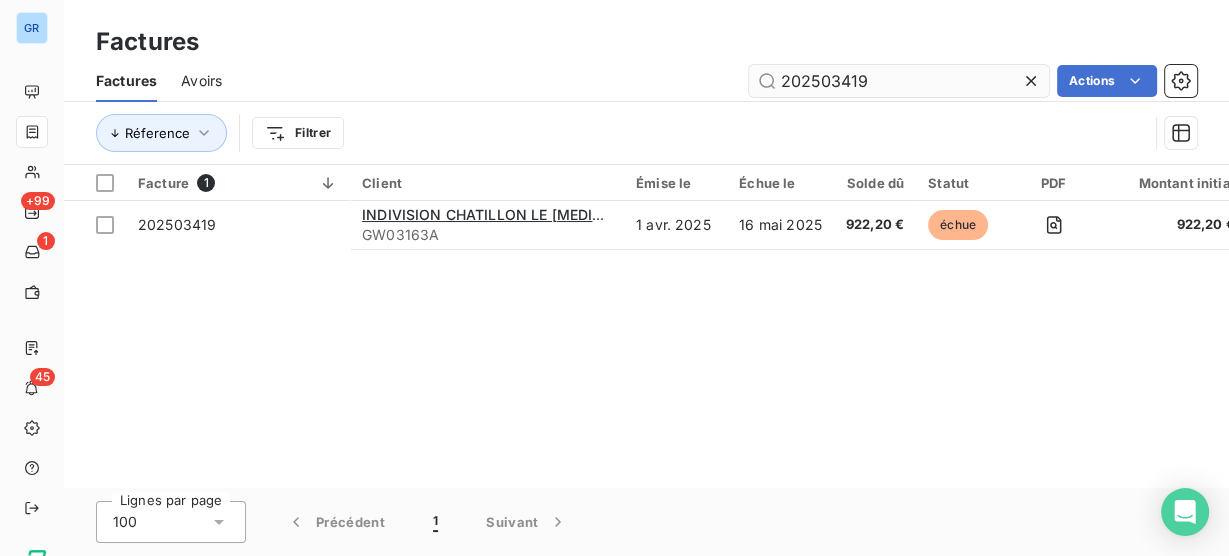click on "202503419" at bounding box center [899, 81] 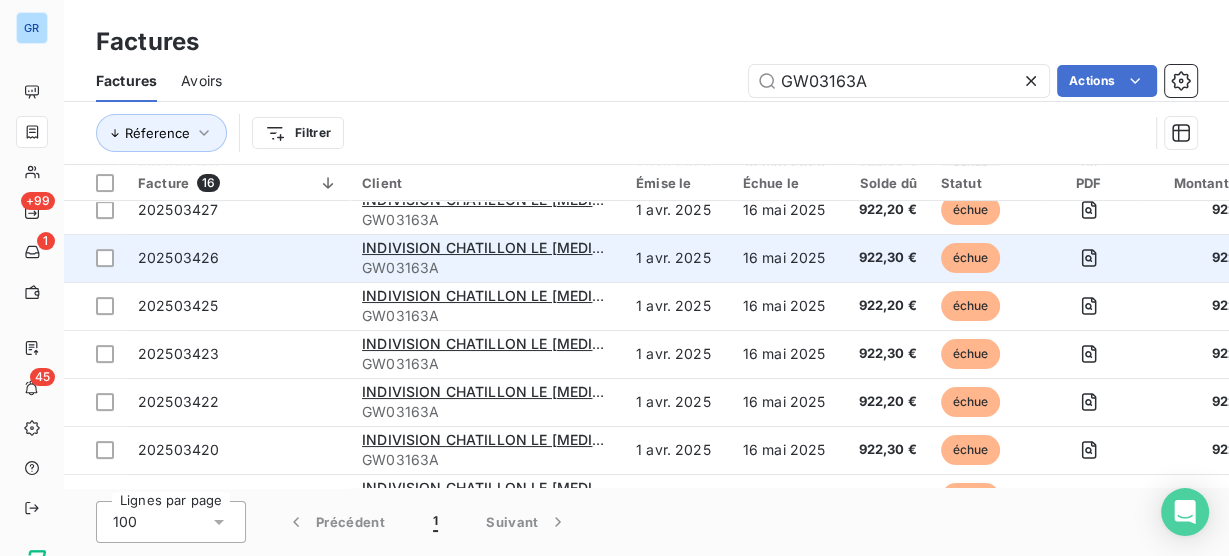 scroll, scrollTop: 488, scrollLeft: 0, axis: vertical 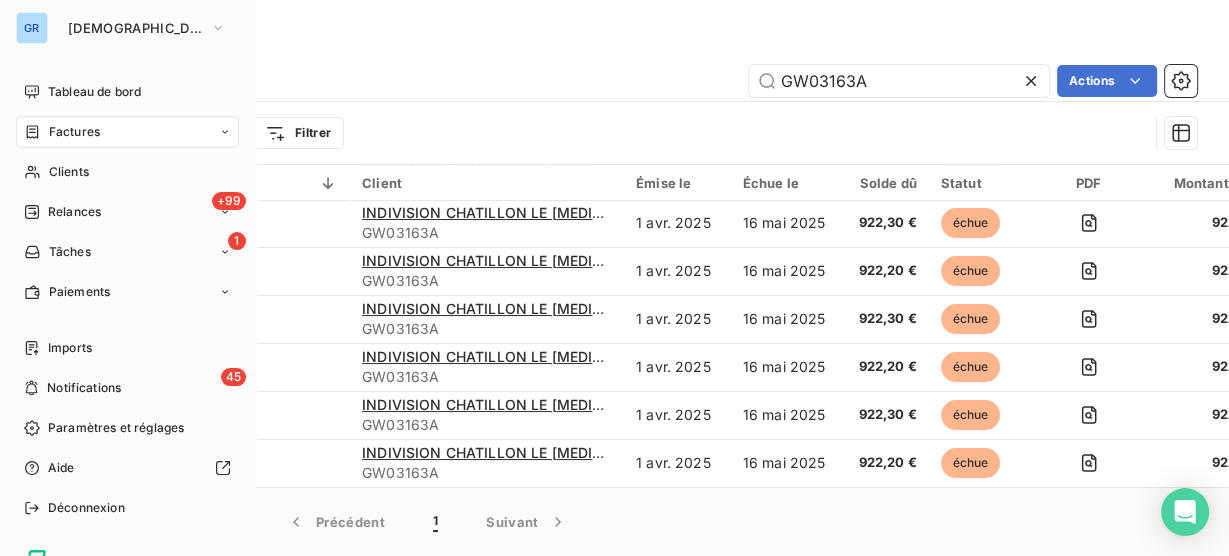 click on "Factures" at bounding box center [74, 132] 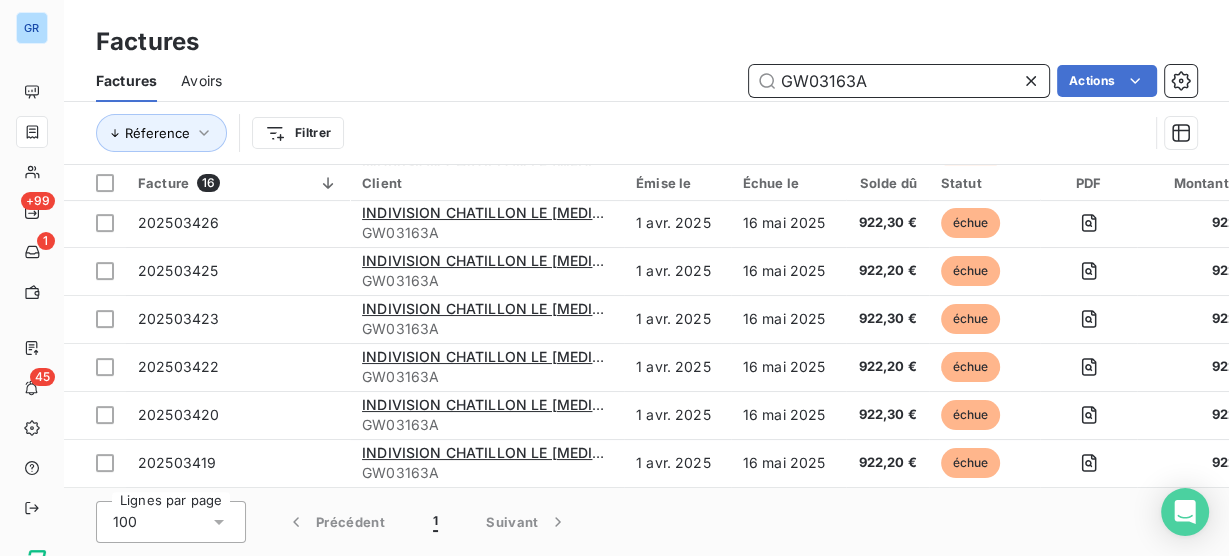 click on "GW03163A" at bounding box center (899, 81) 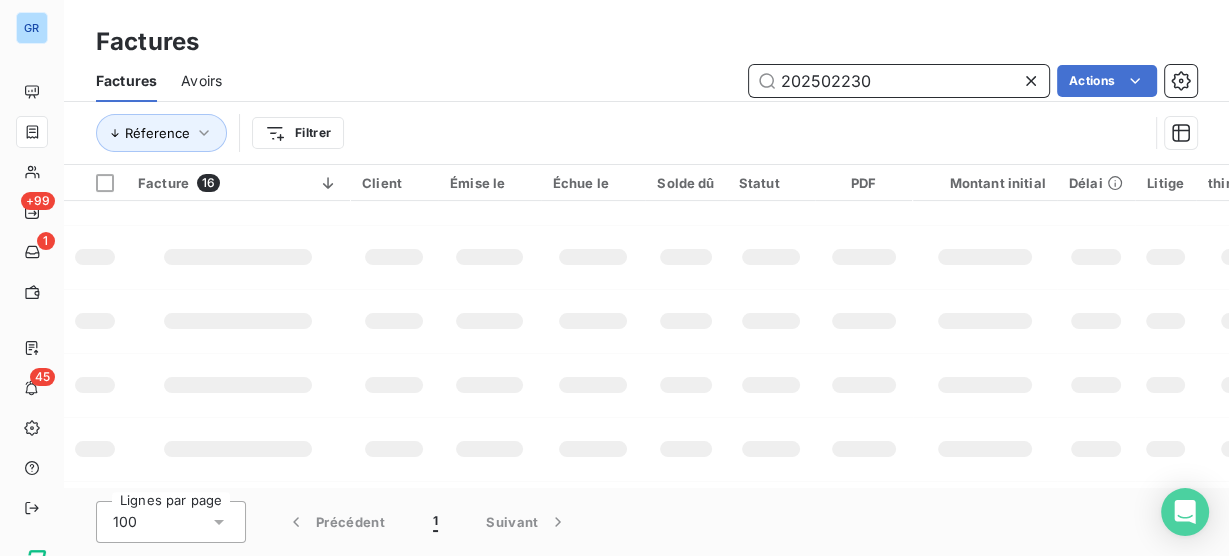 scroll, scrollTop: 0, scrollLeft: 0, axis: both 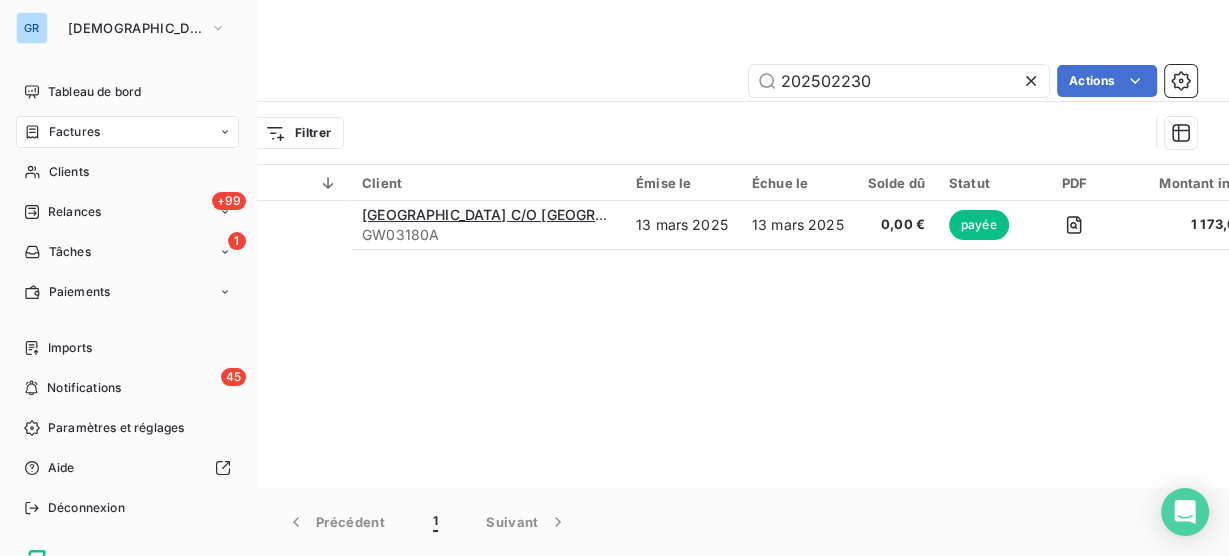 click 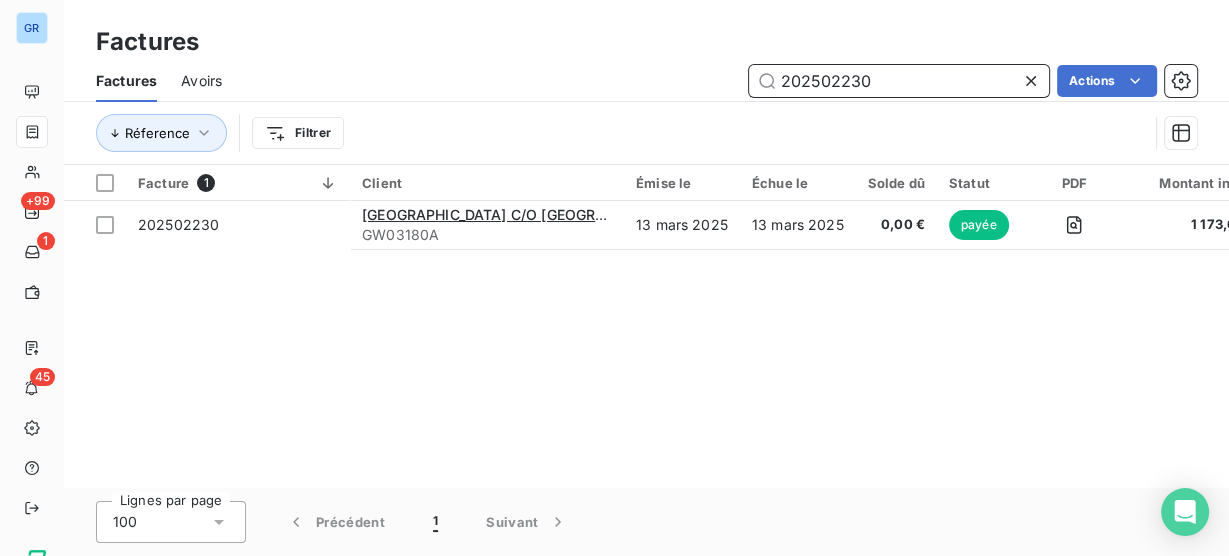 click on "202502230" at bounding box center [899, 81] 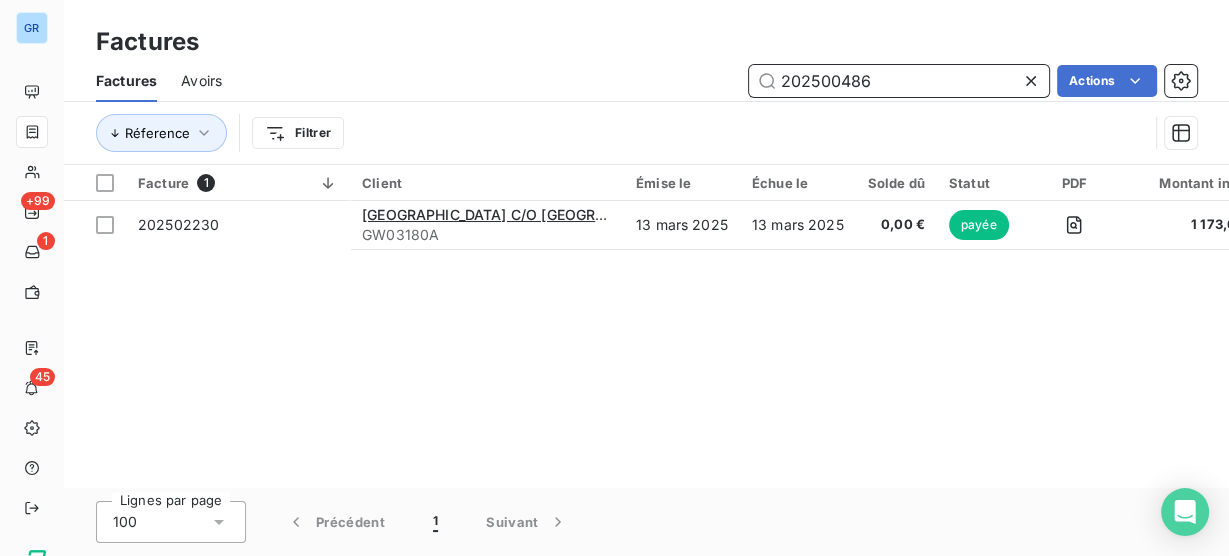 type on "202500486" 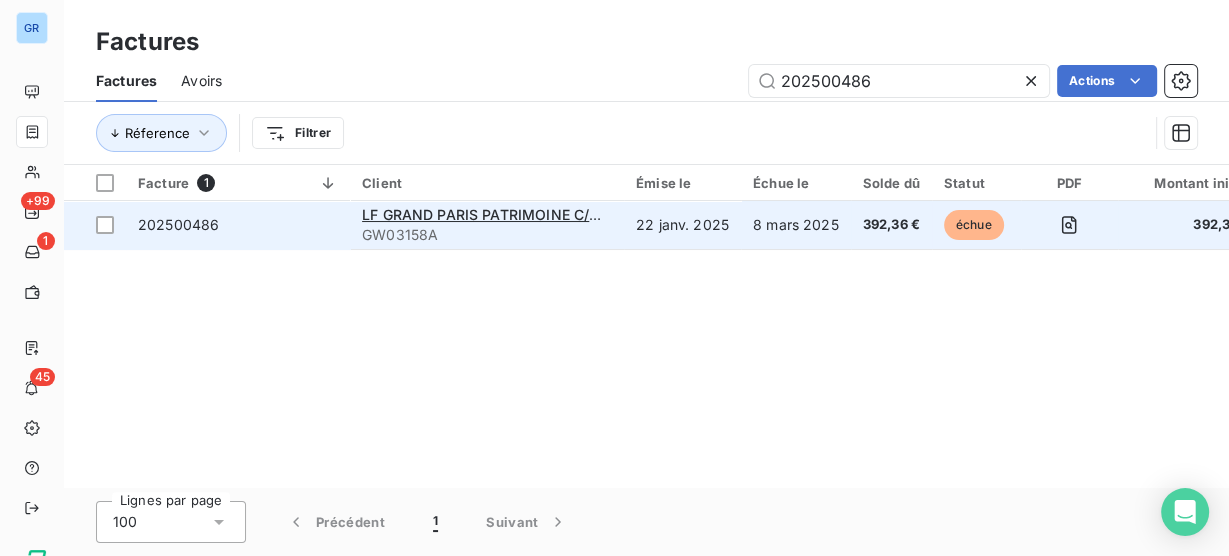 click on "GW03158A" at bounding box center [487, 235] 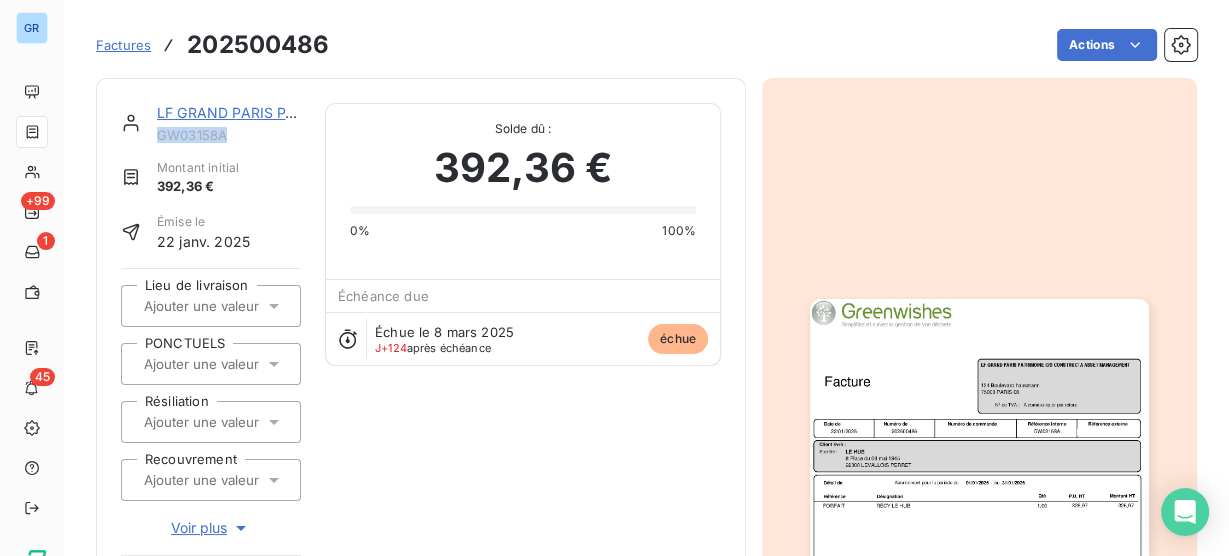 drag, startPoint x: 229, startPoint y: 134, endPoint x: 158, endPoint y: 131, distance: 71.063354 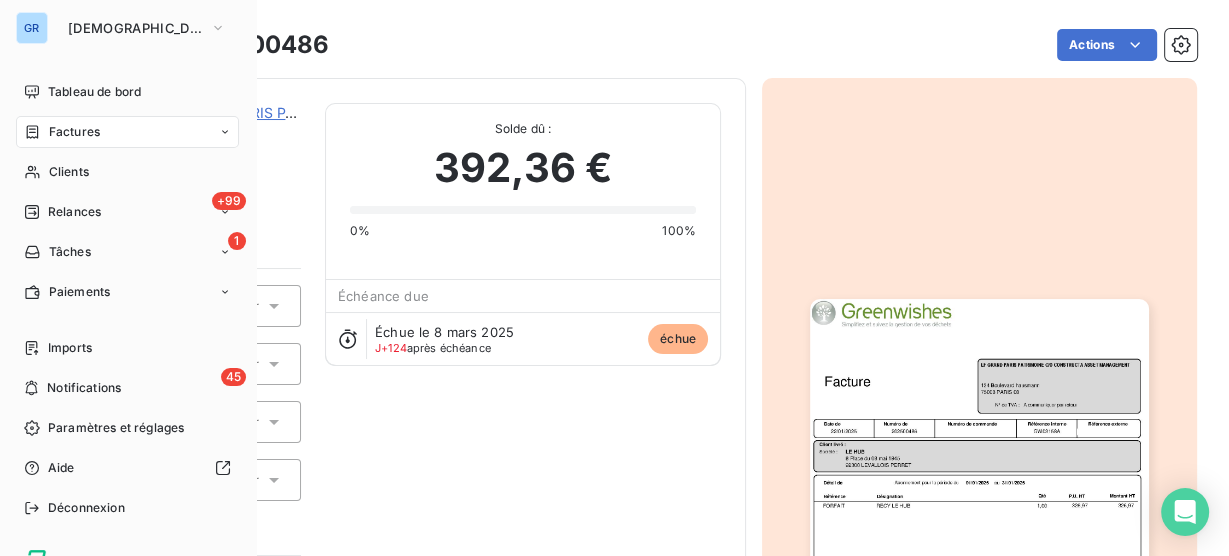 click on "Factures" at bounding box center [127, 132] 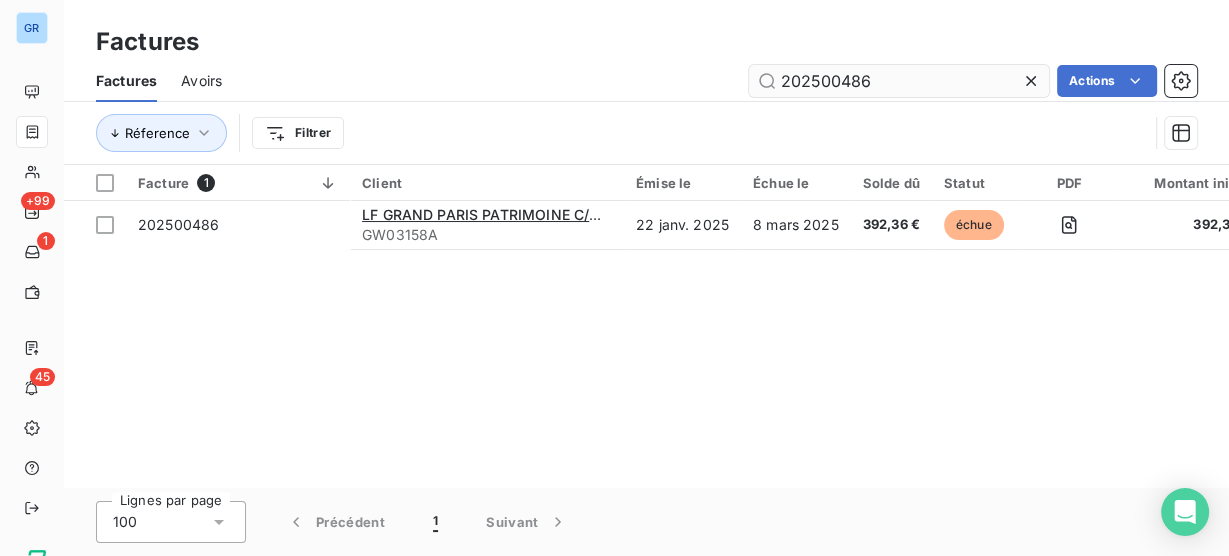 click on "202500486" at bounding box center (899, 81) 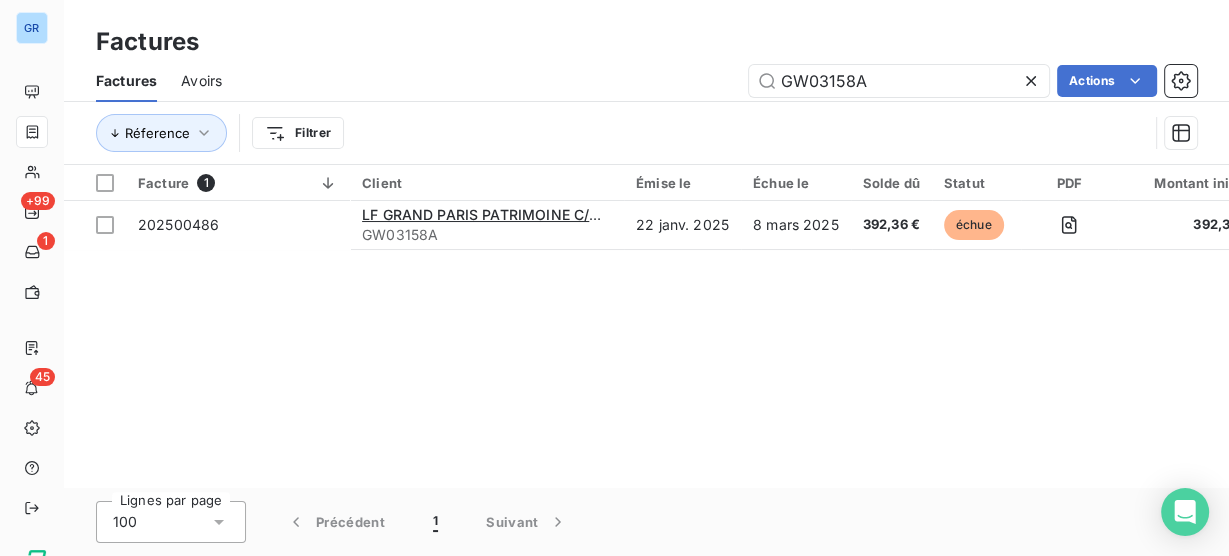 type on "GW03158A" 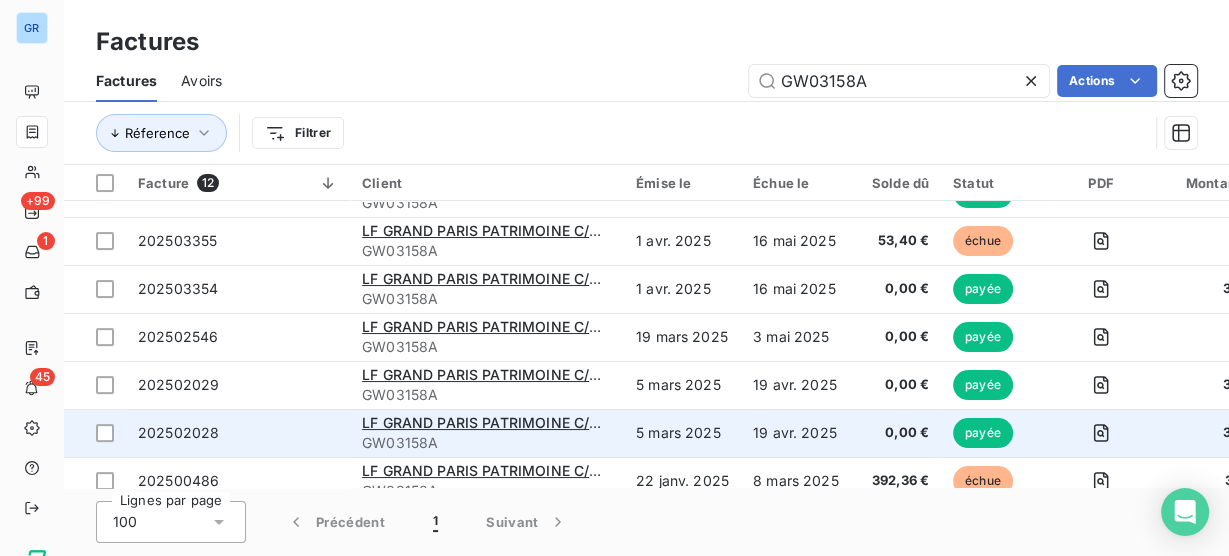 scroll, scrollTop: 296, scrollLeft: 0, axis: vertical 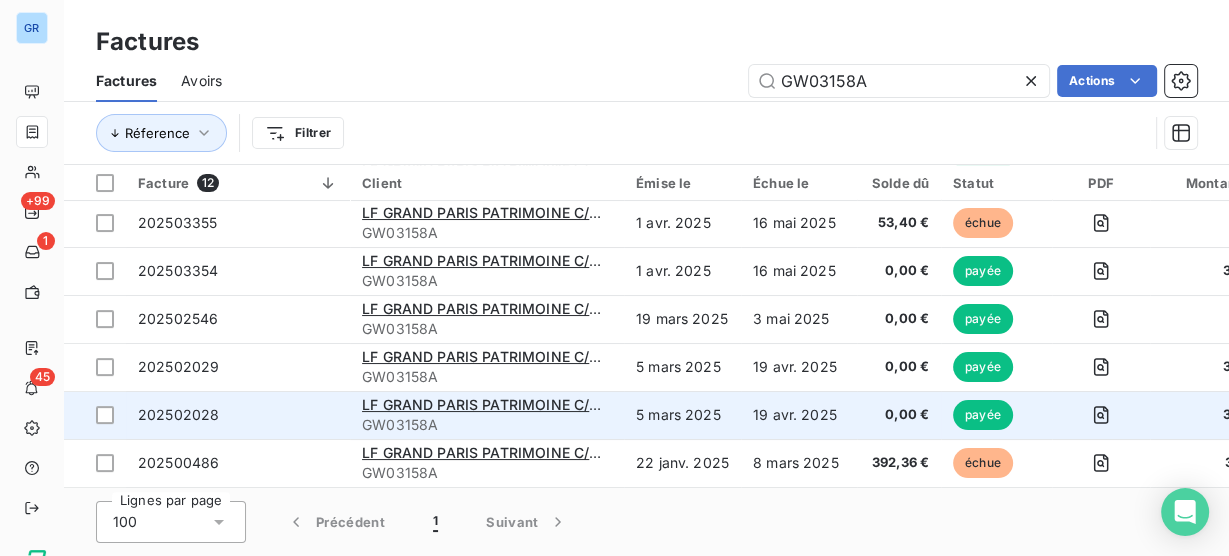 click on "19 avr. 2025" at bounding box center [799, 415] 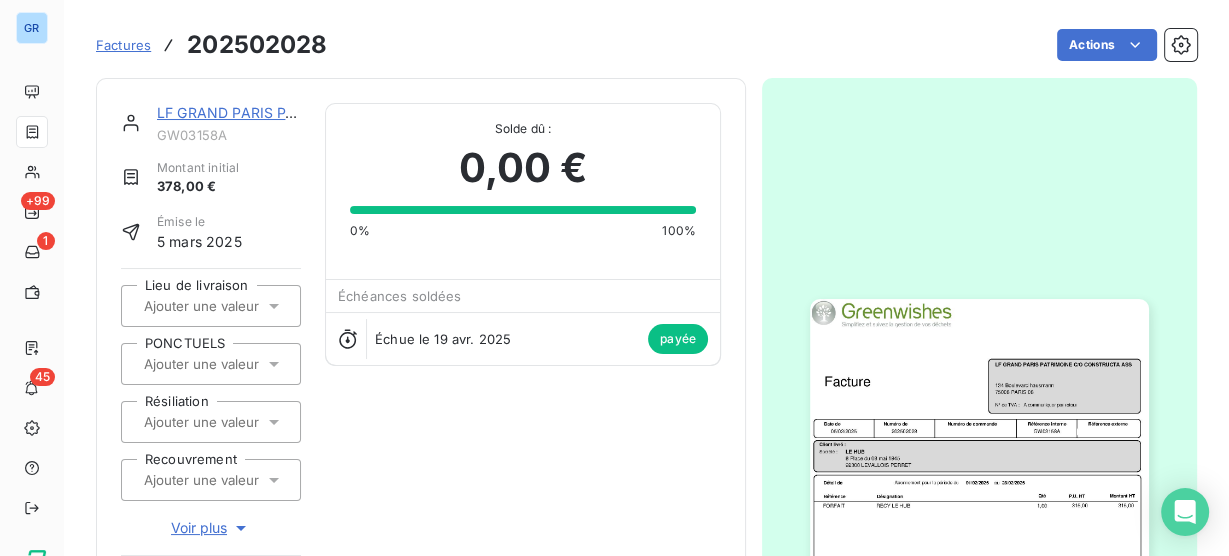 click at bounding box center [979, 538] 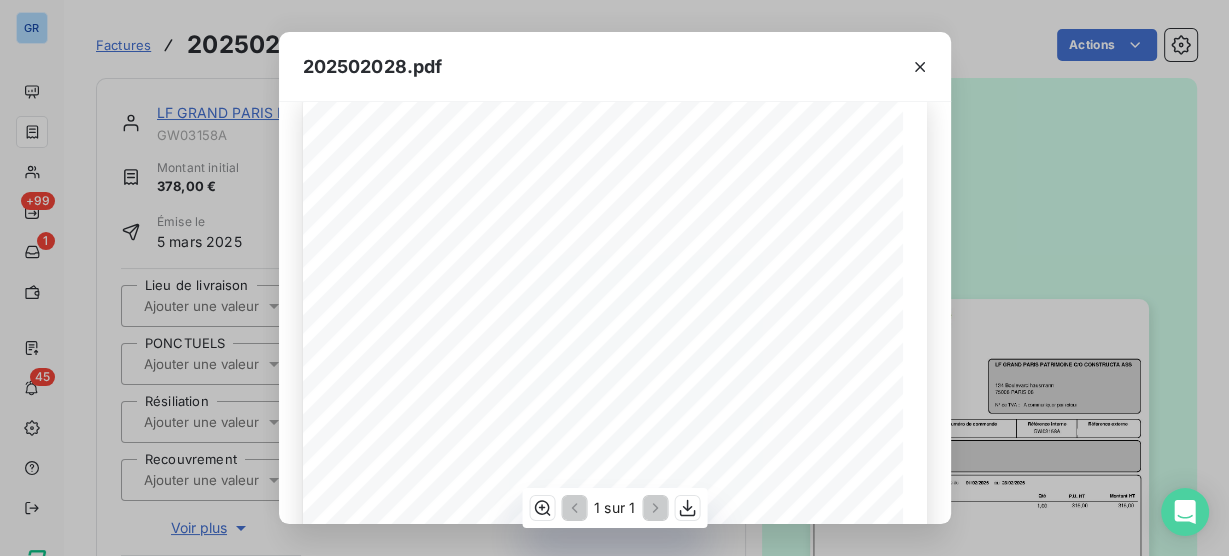 scroll, scrollTop: 80, scrollLeft: 0, axis: vertical 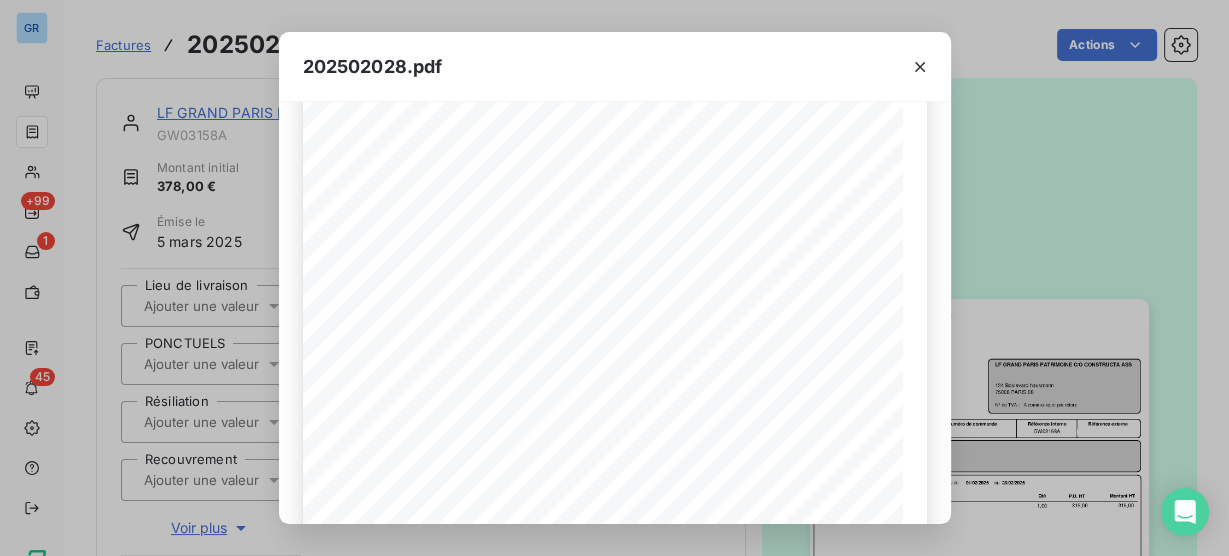 click on "202502028.pdf" at bounding box center [373, 66] 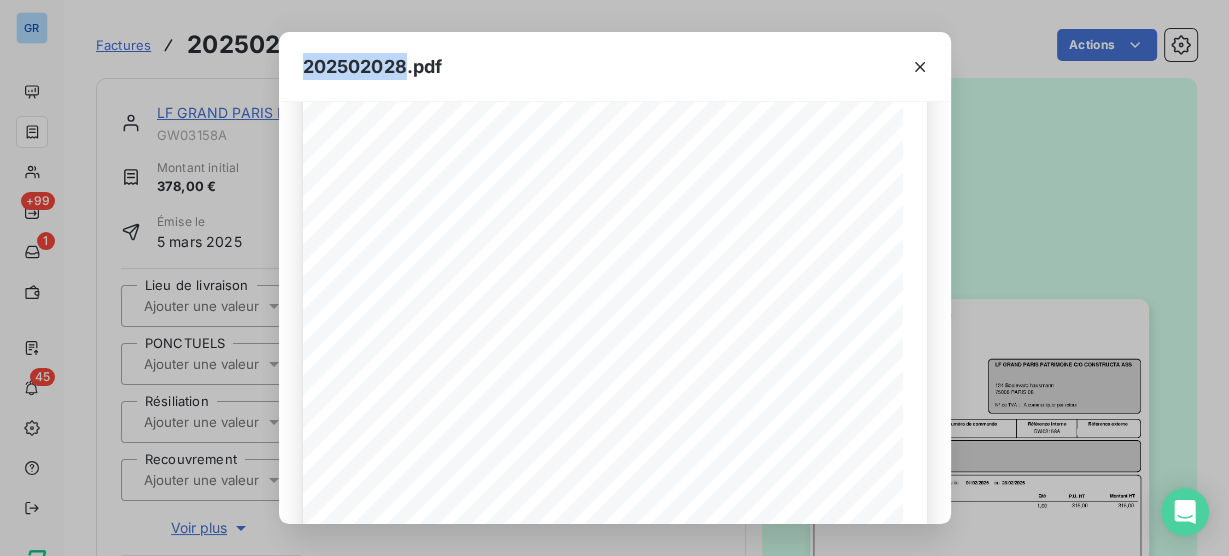 click on "202502028.pdf" at bounding box center (373, 66) 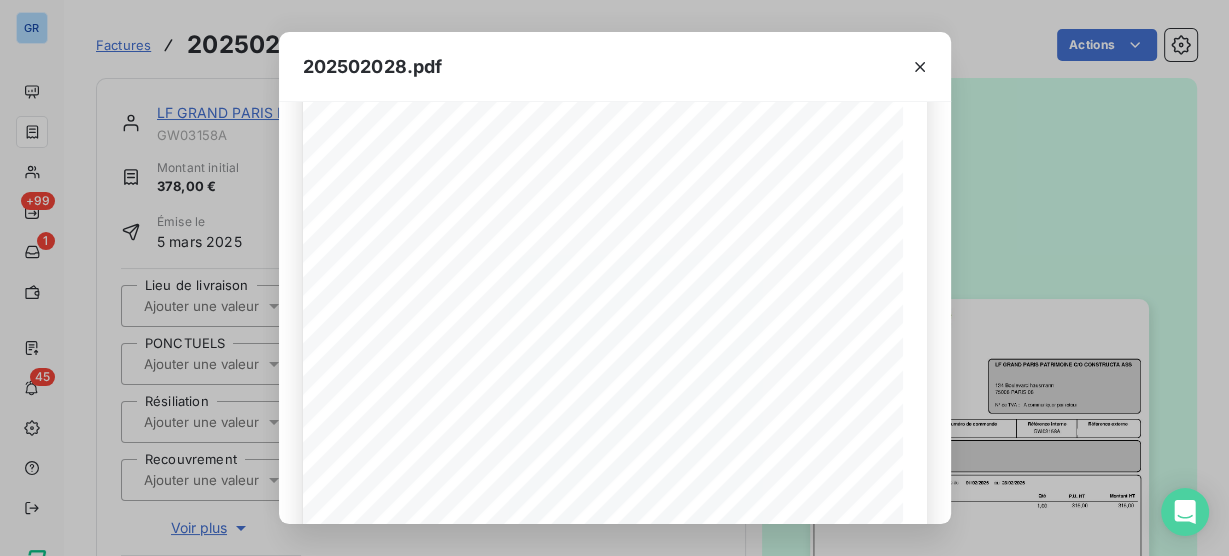click on "202502028.pdf Référence interne Numéro de Date de   Numéro de commande   Référence externe 8 Place du 08 mai 1945 92300 LEVALLOIS PERRET Client livré : Société :   LE HUB 05/03/2025   202502028   GW03158A LF GRAND PARIS PATRIMOINE C/O CONSTRUCTA ASS 134 Boulevard hausmann 75008 PARIS 08 Facture A communiquer par retour N° de TVA : Référence   Qté   P.U. HT Désignation   Montant HT Détail de   Abonnement pour la période du   au 01/02/2025   28/02/2025 1,00 FORFAIT   RECY LE HUB   315,00 315,00 Tout retard de règlement donnera lieu de plein droit et sans qu'aucune mise en demeure ne soit nécessaire au paiement de pénalités de retard sur la base du taux de la BCE majoré de 10 (dix) points et au paiement d'une indemnité pour frais de recouvrement d'un montant de 40 € Total HT Total TTC Acompte Conditions de paiement : le 19/04/2025 Page   1 TVA   20% TVA acquitée sur les encaissements - Pas d'escompte pour règlement anticipé   - Date limite de paiement (LME) : Net à payer   378,00 EUR" at bounding box center (614, 278) 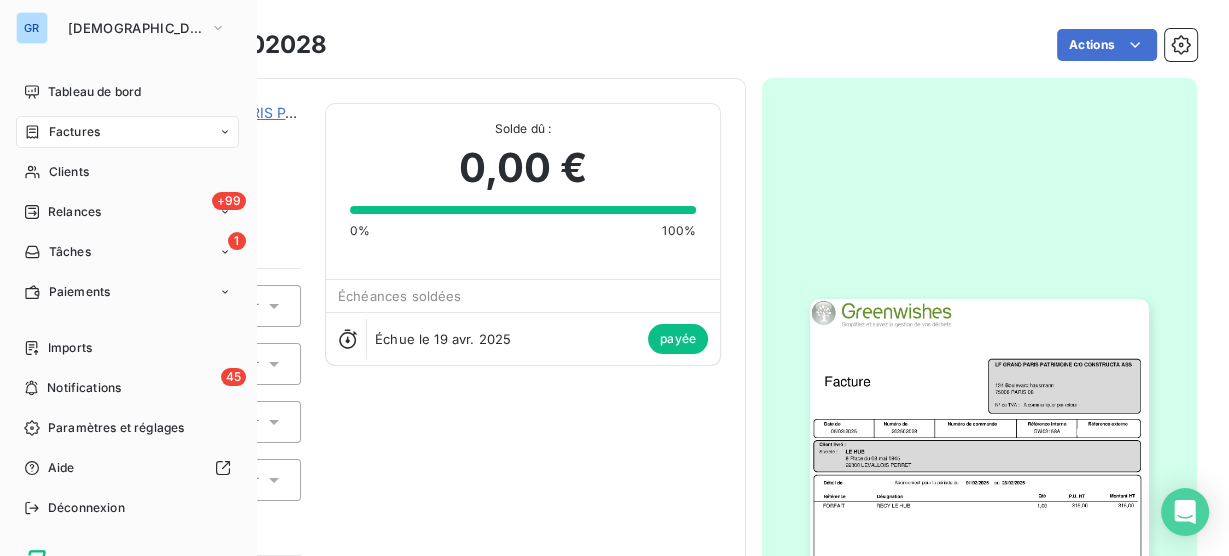 click 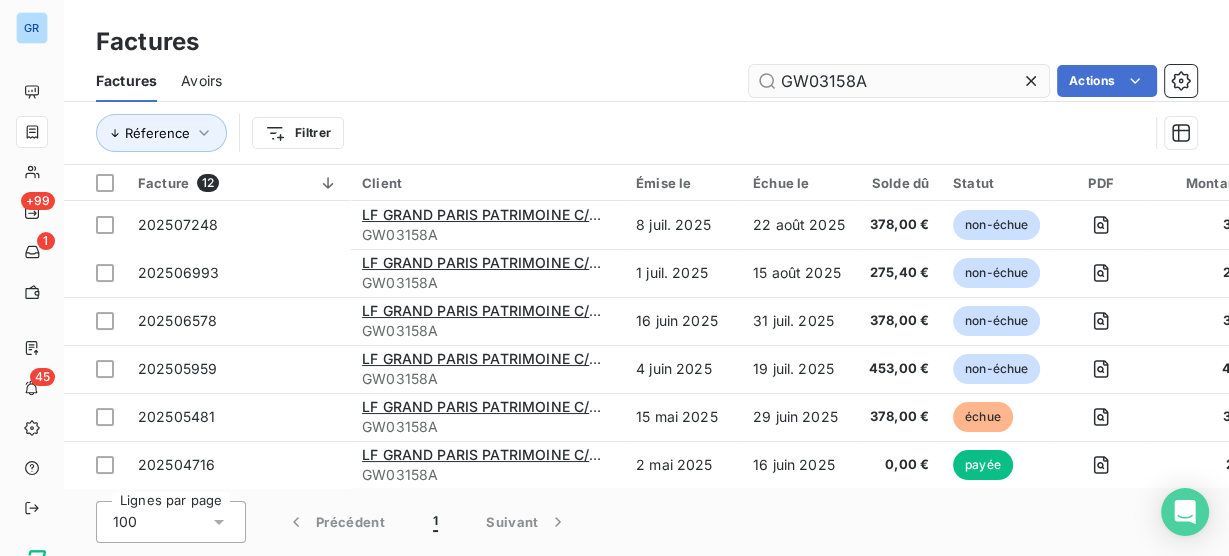 click on "GW03158A" at bounding box center [899, 81] 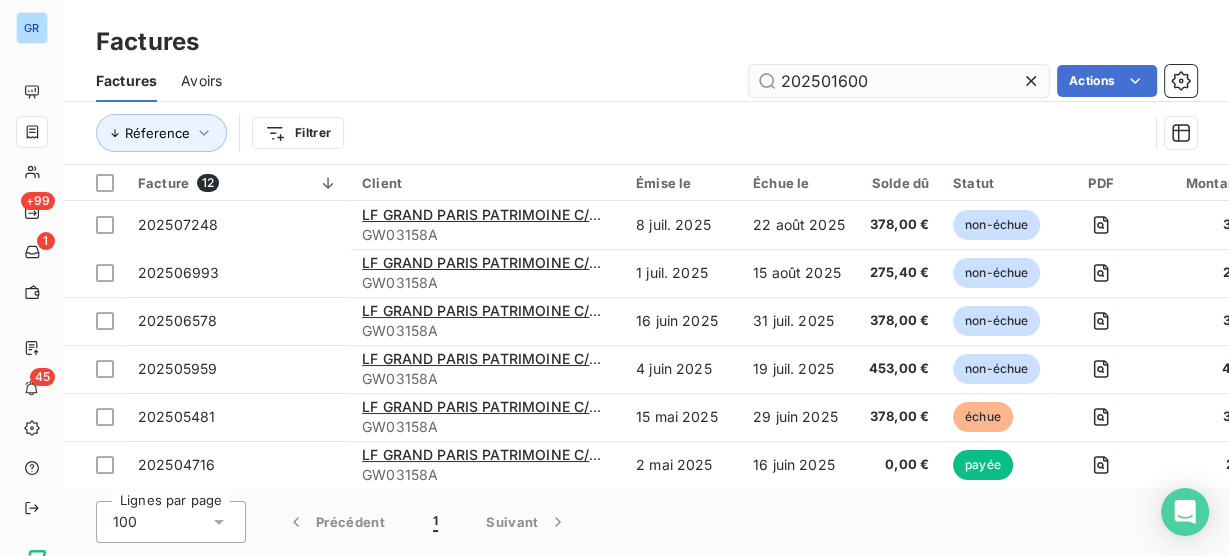 type on "202501600" 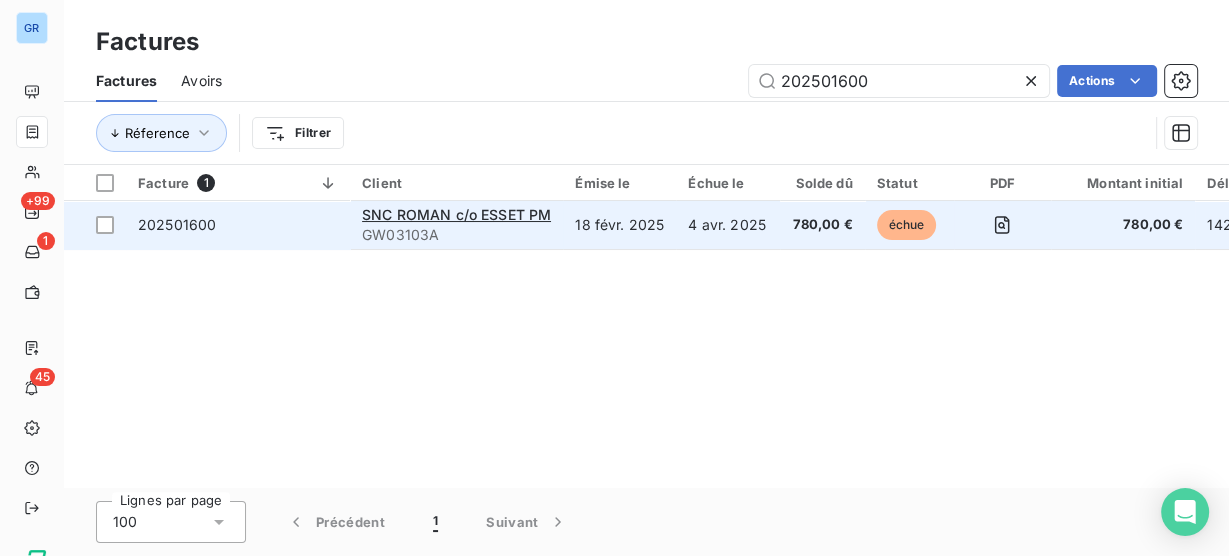 click on "GW03103A" at bounding box center (456, 235) 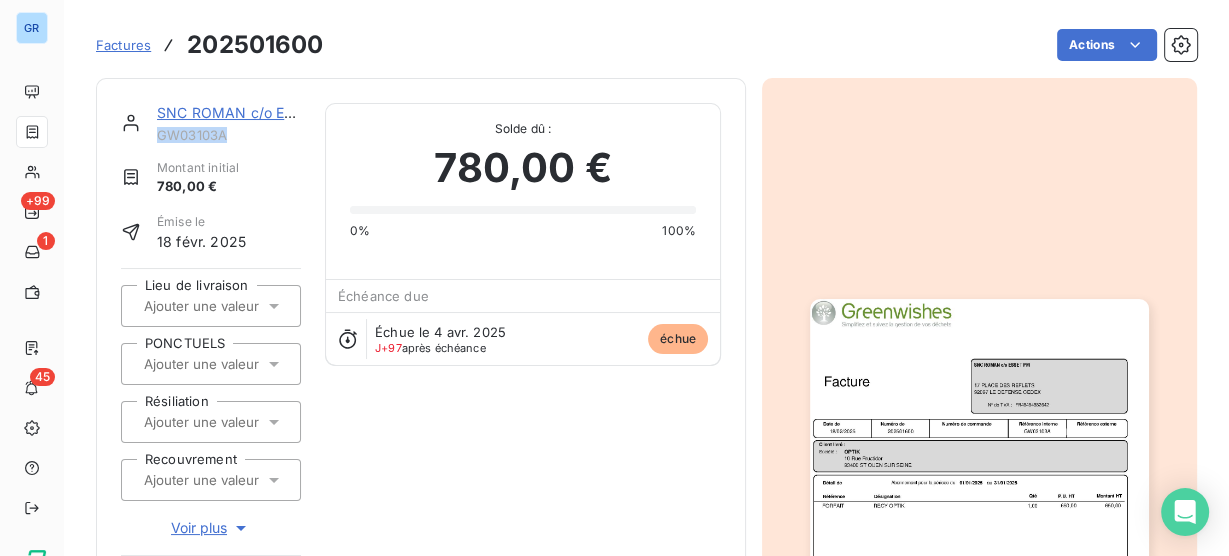 drag, startPoint x: 240, startPoint y: 137, endPoint x: 149, endPoint y: 137, distance: 91 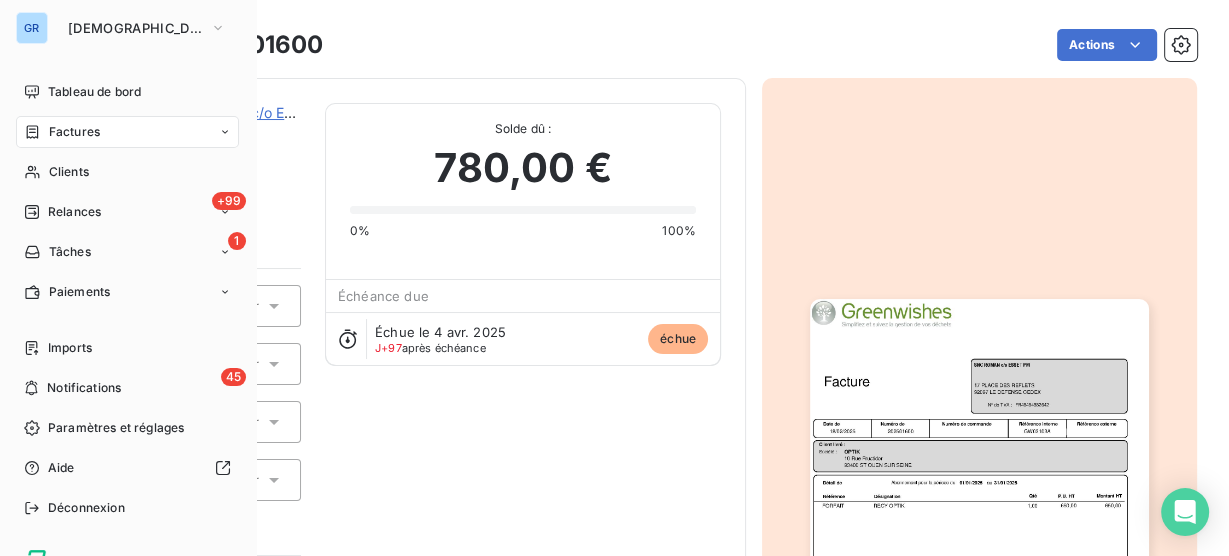 click 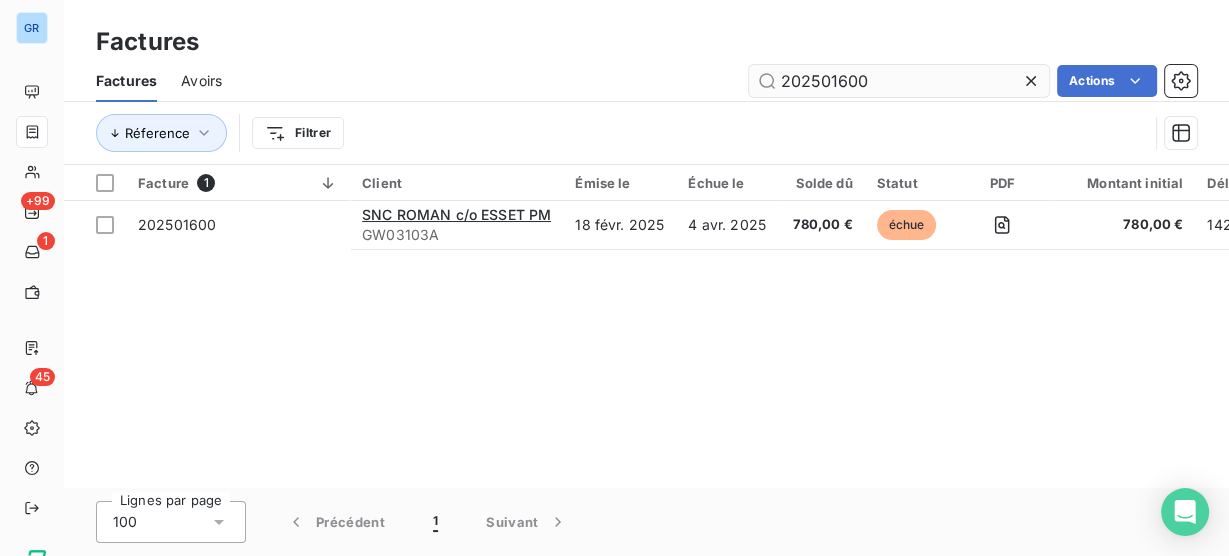 click on "202501600" at bounding box center (899, 81) 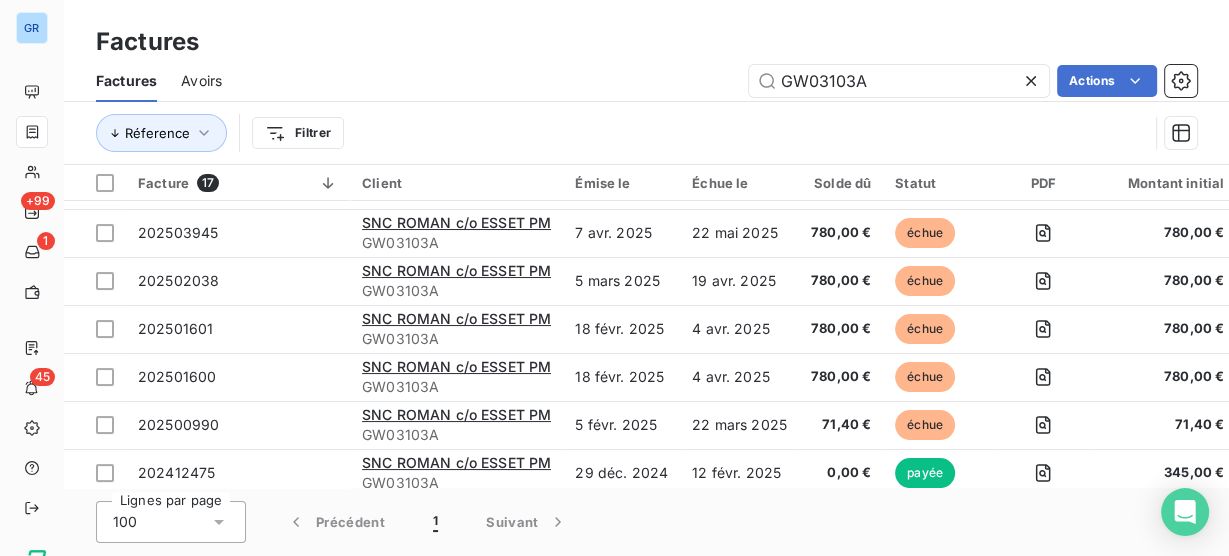 scroll, scrollTop: 0, scrollLeft: 0, axis: both 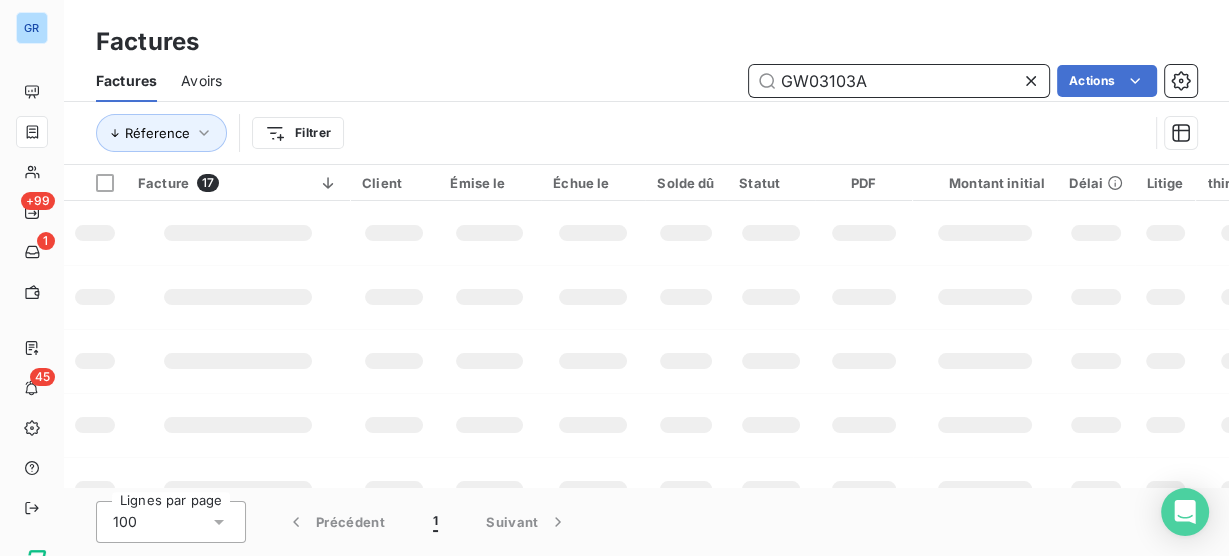 click on "GW03103A" at bounding box center (899, 81) 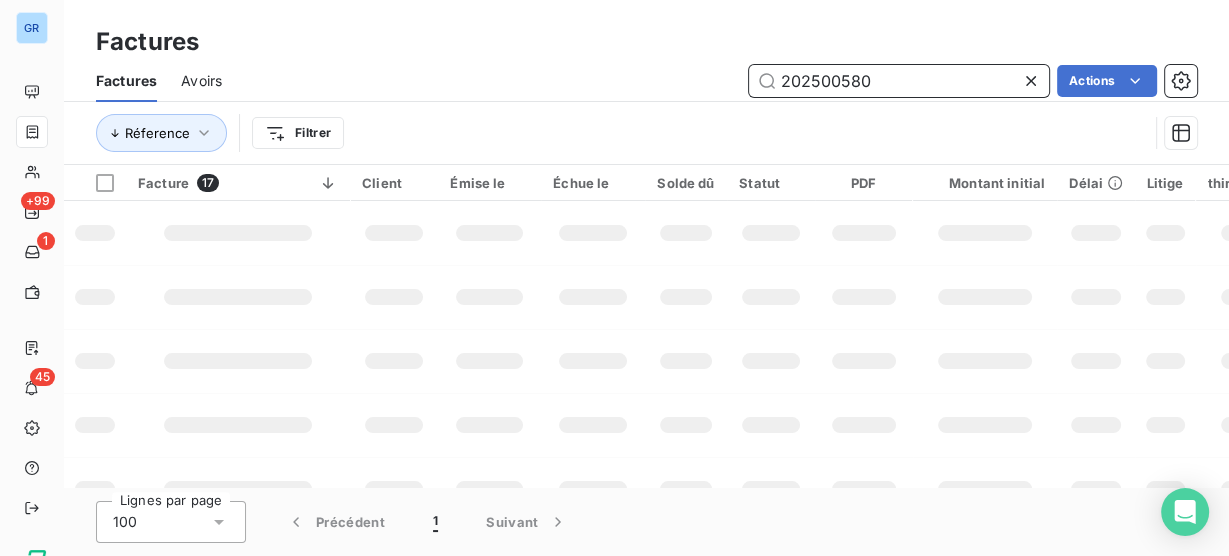 type on "202500580" 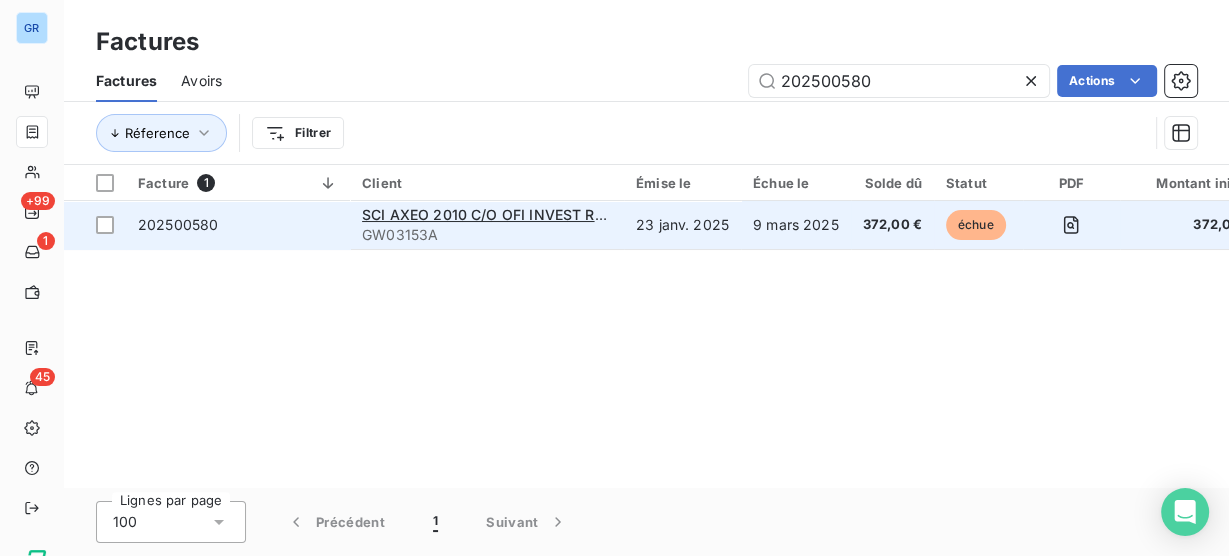 click on "202500580" at bounding box center (238, 225) 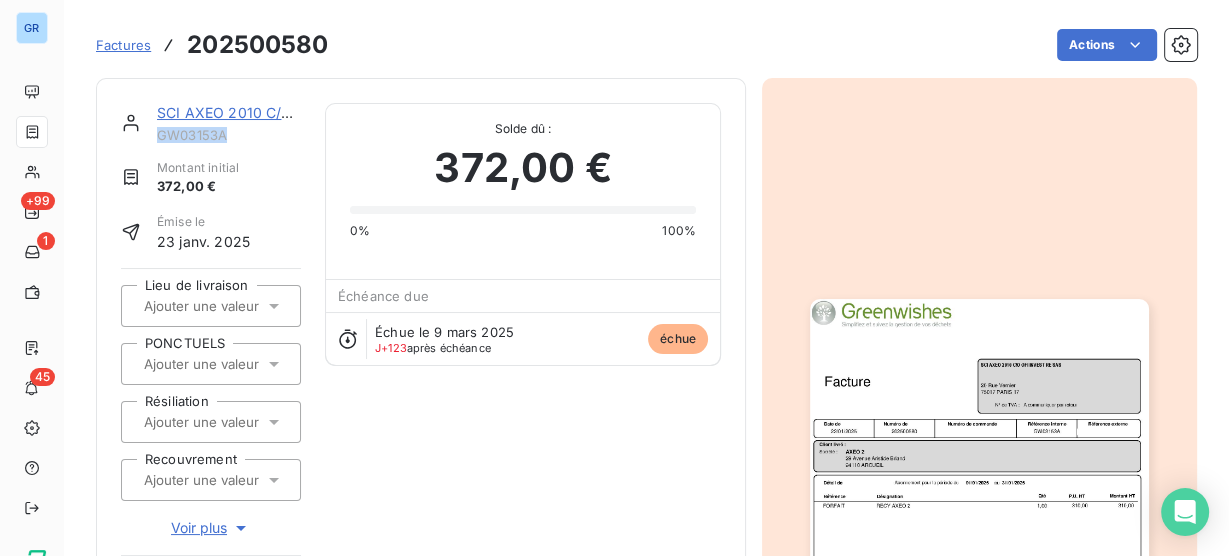 drag, startPoint x: 211, startPoint y: 129, endPoint x: 160, endPoint y: 129, distance: 51 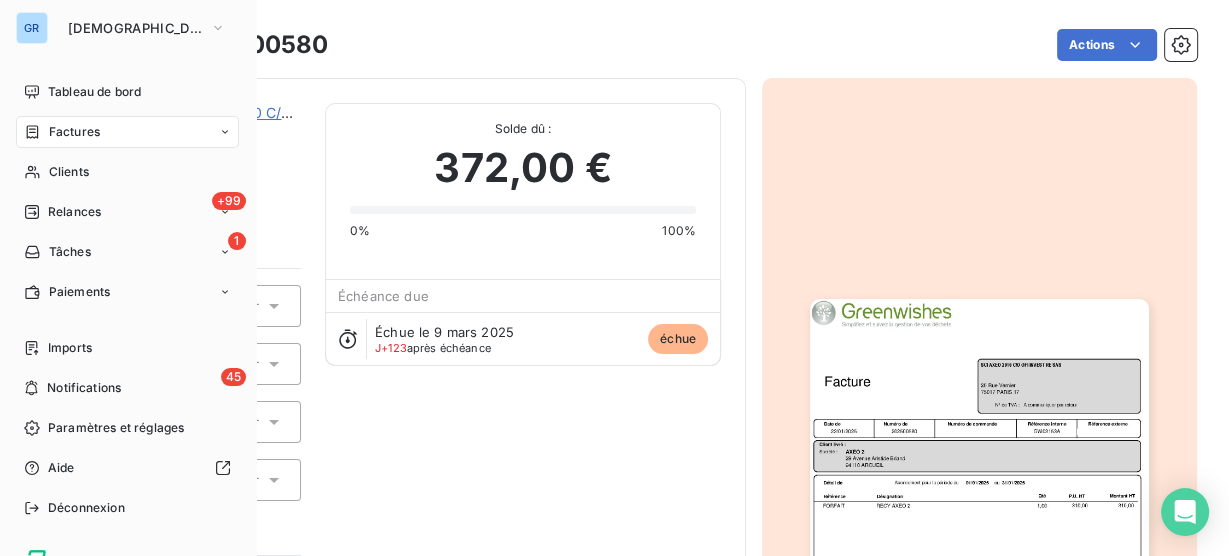 click 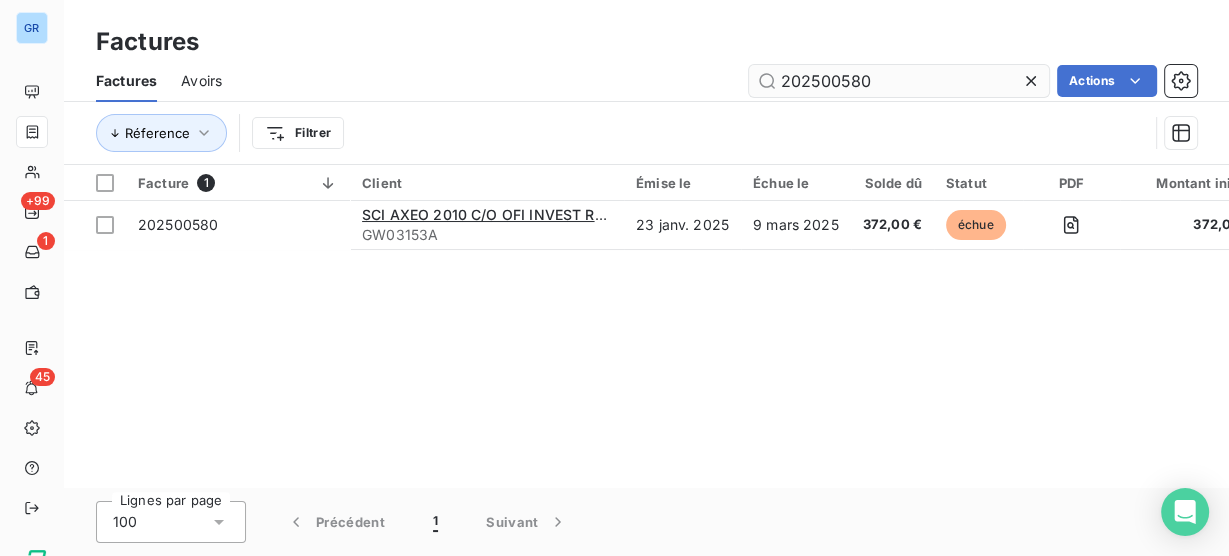 click on "202500580" at bounding box center [899, 81] 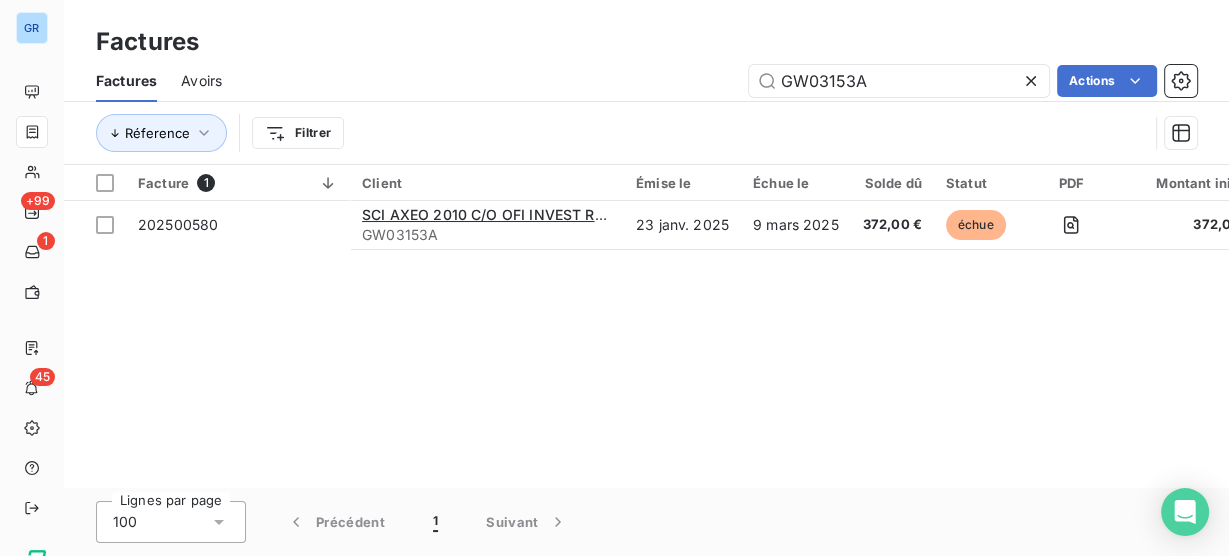 type on "GW03153A" 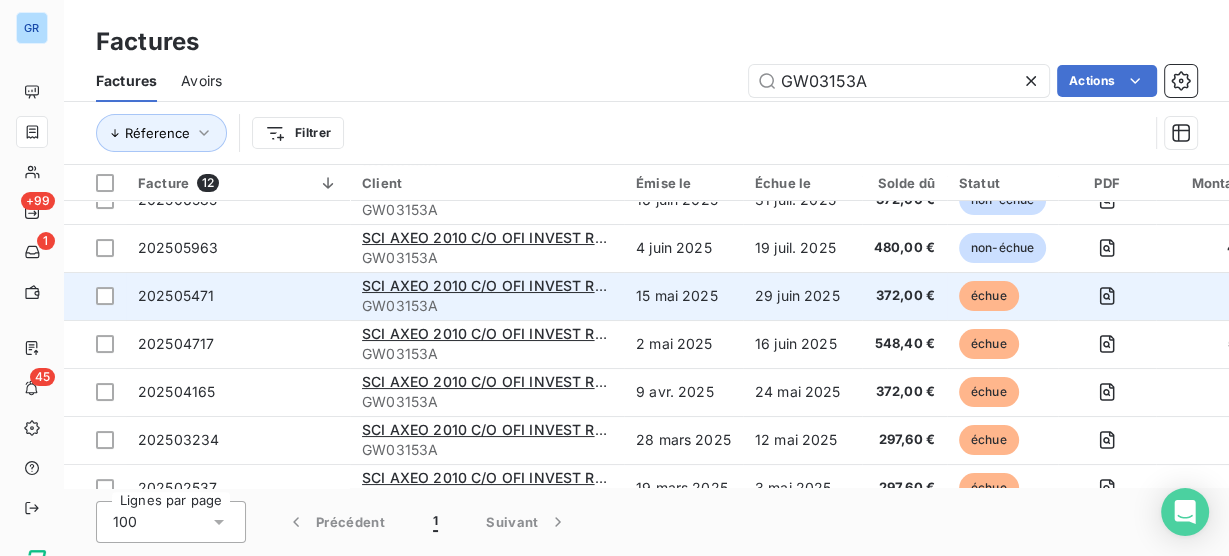 scroll, scrollTop: 296, scrollLeft: 0, axis: vertical 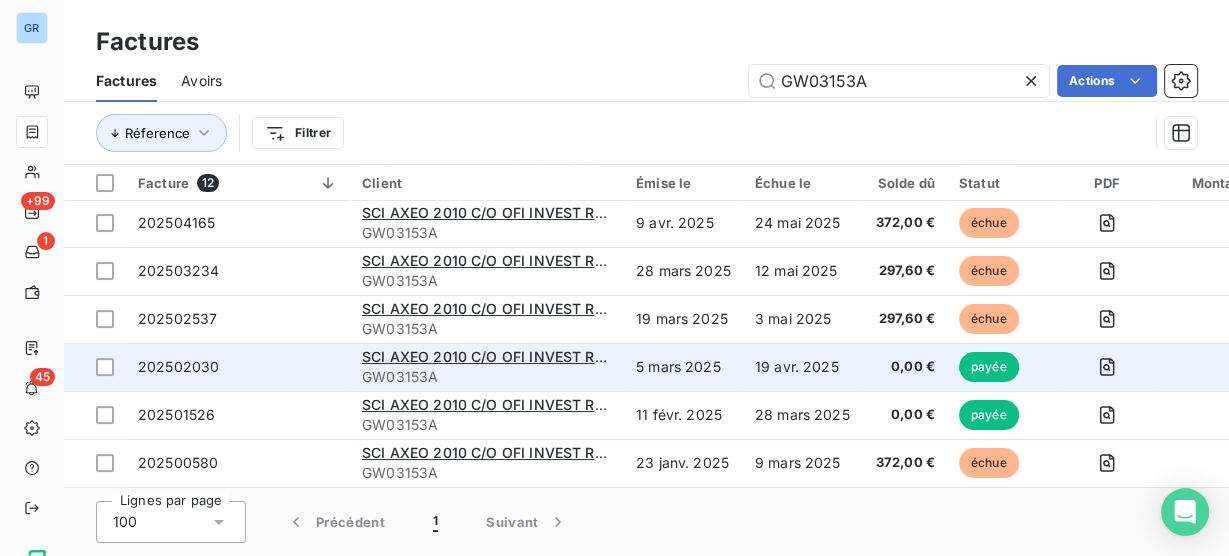 click on "5 mars 2025" at bounding box center [683, 367] 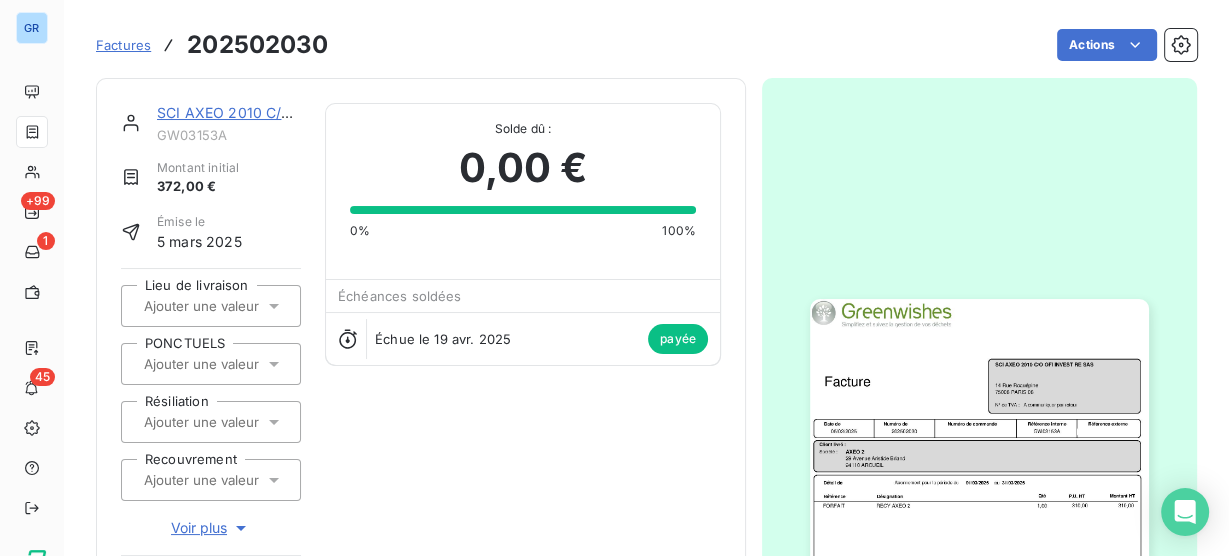 click at bounding box center [979, 538] 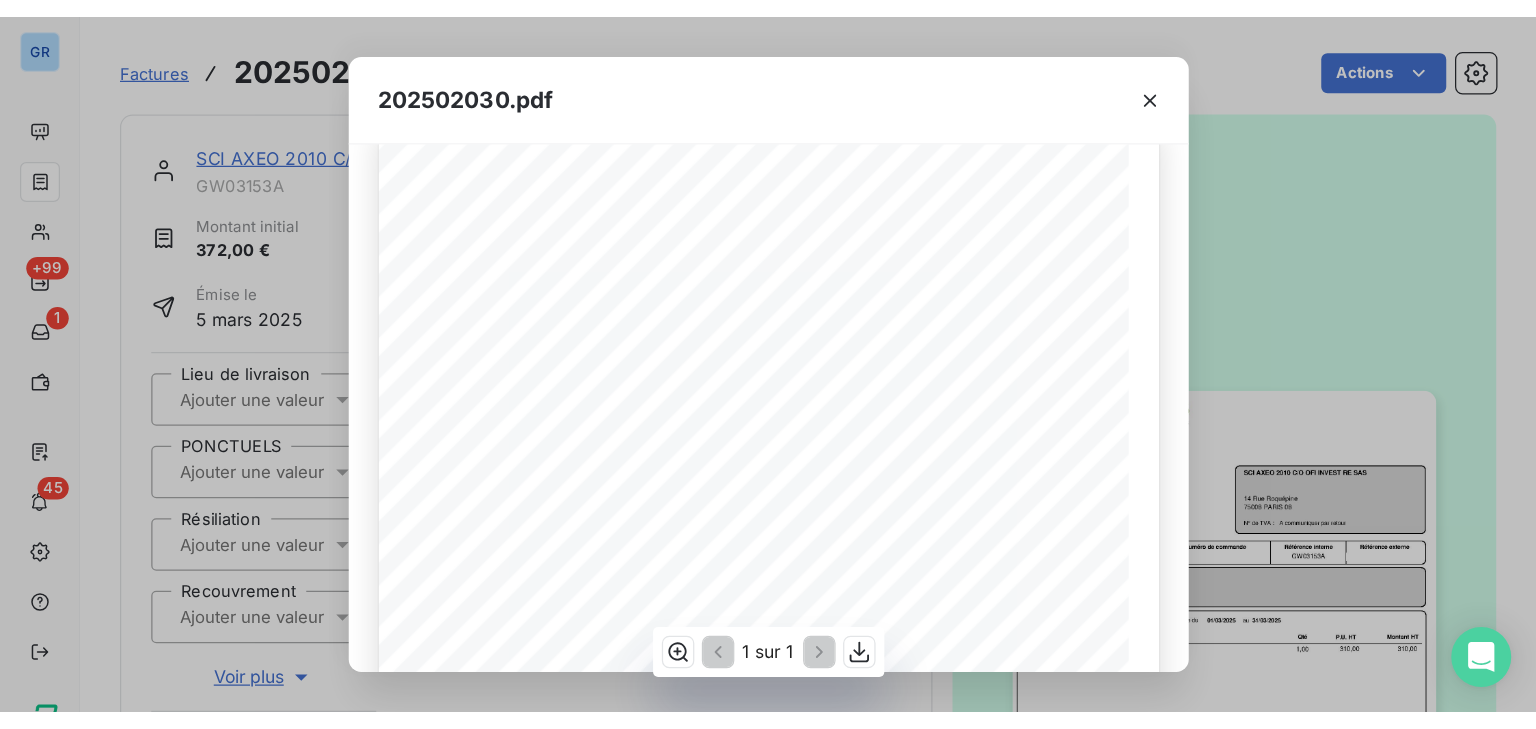 scroll, scrollTop: 80, scrollLeft: 0, axis: vertical 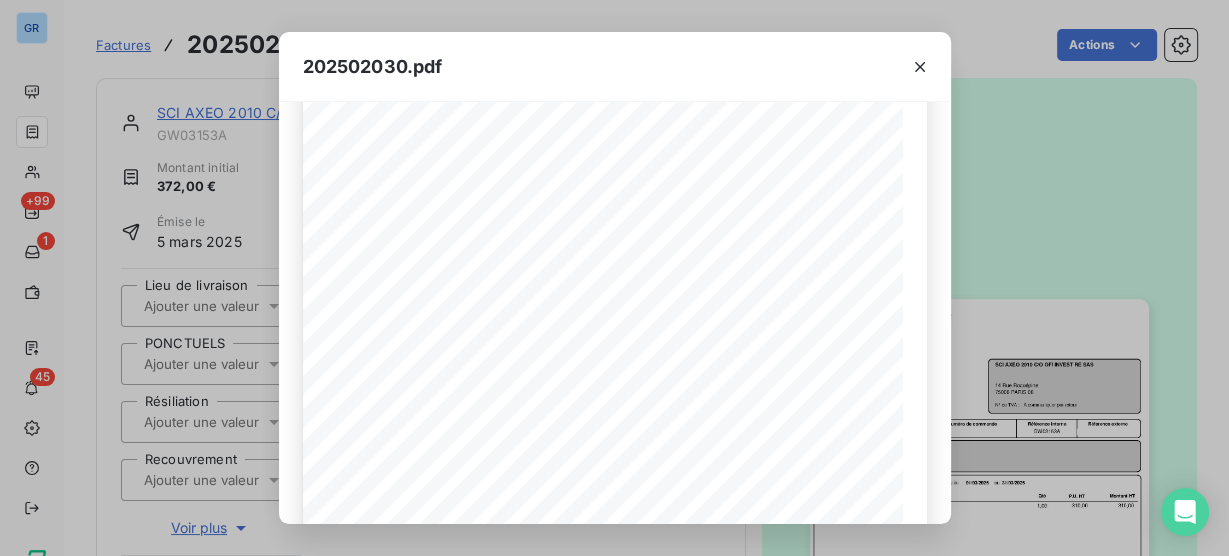 click on "202502030.pdf Référence interne Numéro de Date de   Numéro de commande   Référence externe 29 Avenue Aristide Briand 94110 ARCUEIL Client livré : Société :   AXEO 2 05/03/2025   202502030   GW03153A SCI AXEO 2010 C/O OFI INVEST RE SAS 14 Rue Roquépine 75008 PARIS 08 Facture A communiquer par retour N° de TVA : Référence   Qté   P.U. HT Désignation   Montant HT Détail de   Abonnement pour la période du   au 01/03/2025   31/03/2025 1,00 FORFAIT   RECY AXEO 2   310,00 310,00 Tout retard de règlement donnera lieu de plein droit et sans qu'aucune mise en demeure ne soit nécessaire au paiement de pénalités de retard sur la base du taux de la BCE majoré de 10 (dix) points et au paiement d'une indemnité pour frais de recouvrement d'un montant de 40 € Total HT Total TTC Acompte Conditions de paiement : le 19/04/2025 Page   1 TVA   20% TVA acquitée sur les encaissements - Pas d'escompte pour règlement anticipé   - Date limite de paiement (LME) : Net à payer   372,00 310,00 62,00 372,00 EUR" at bounding box center (614, 278) 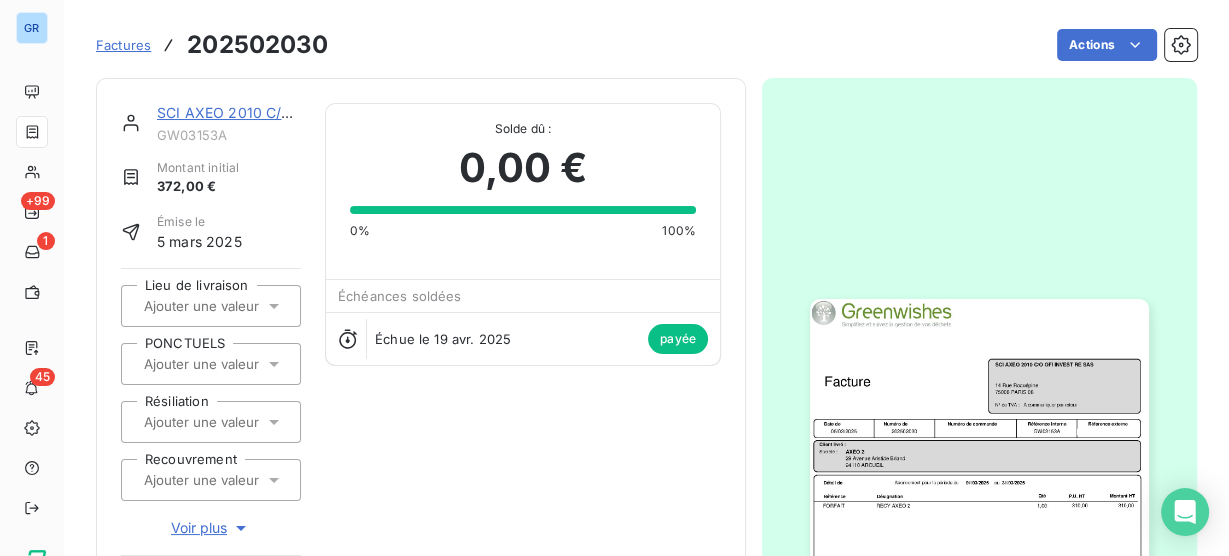 click on "202502030" at bounding box center (257, 45) 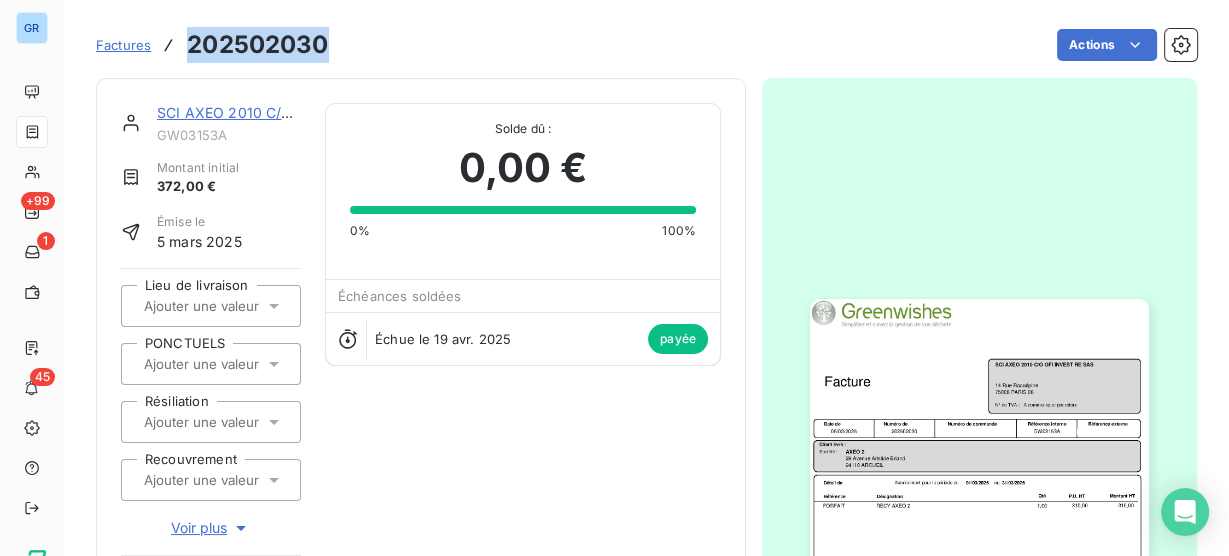 click on "202502030" at bounding box center [257, 45] 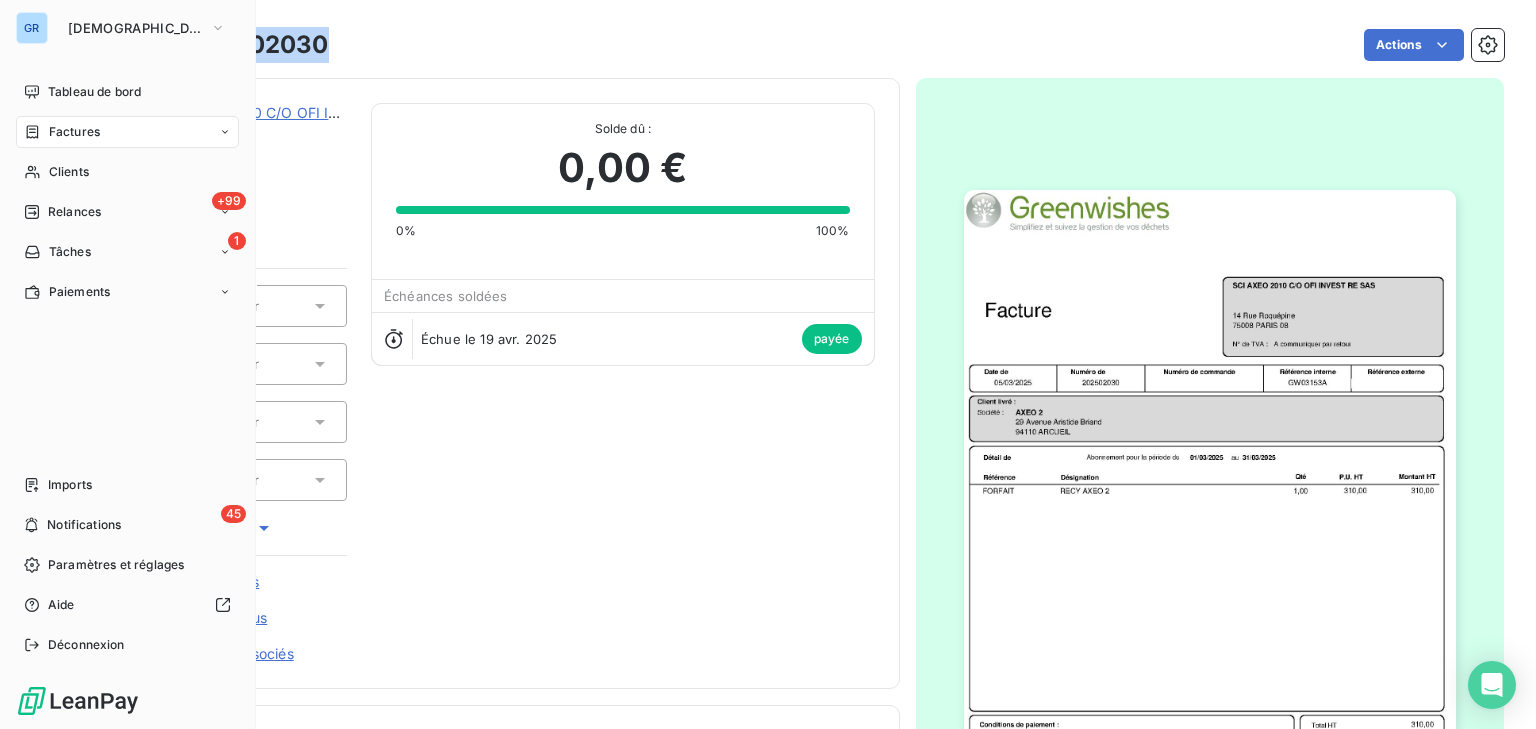 click 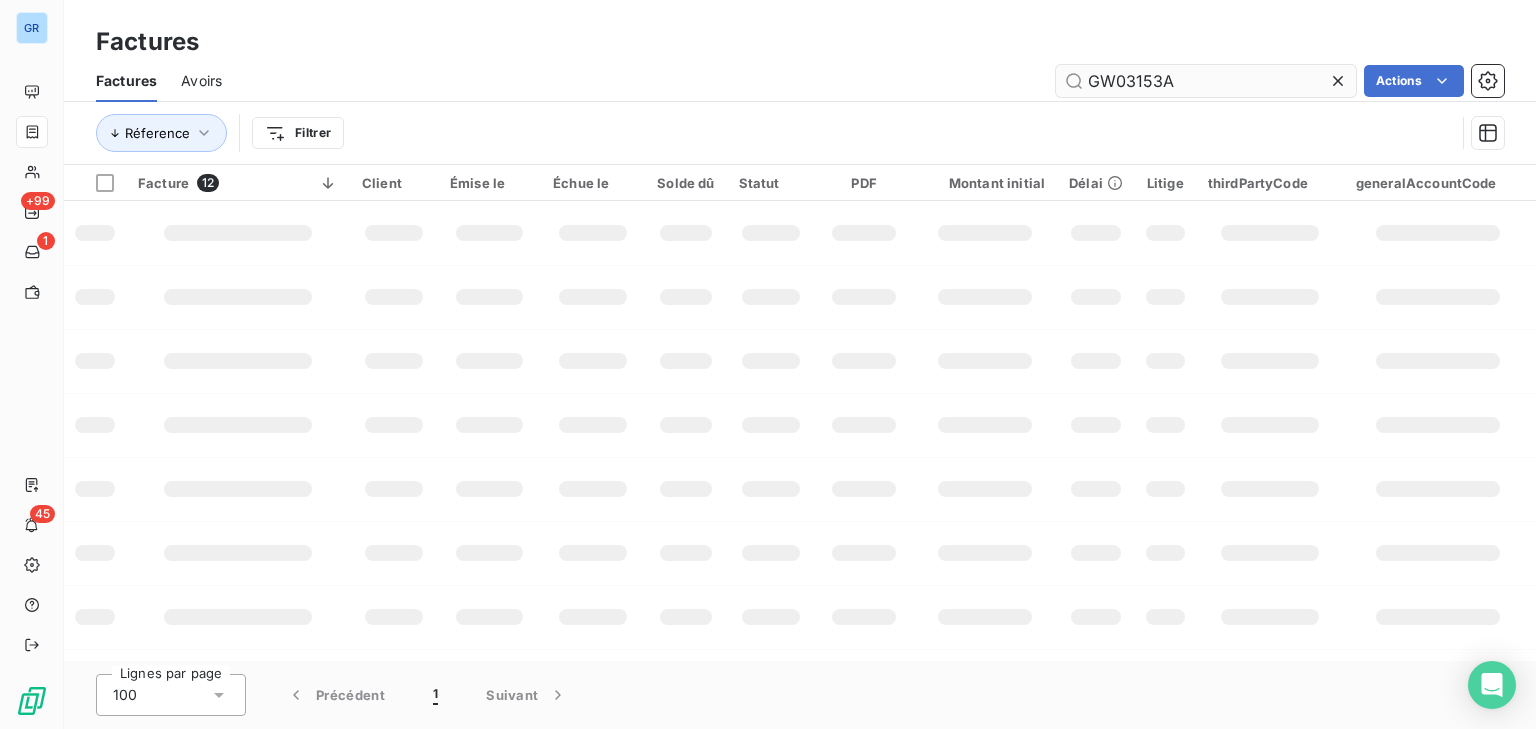 click on "GW03153A" at bounding box center [1206, 81] 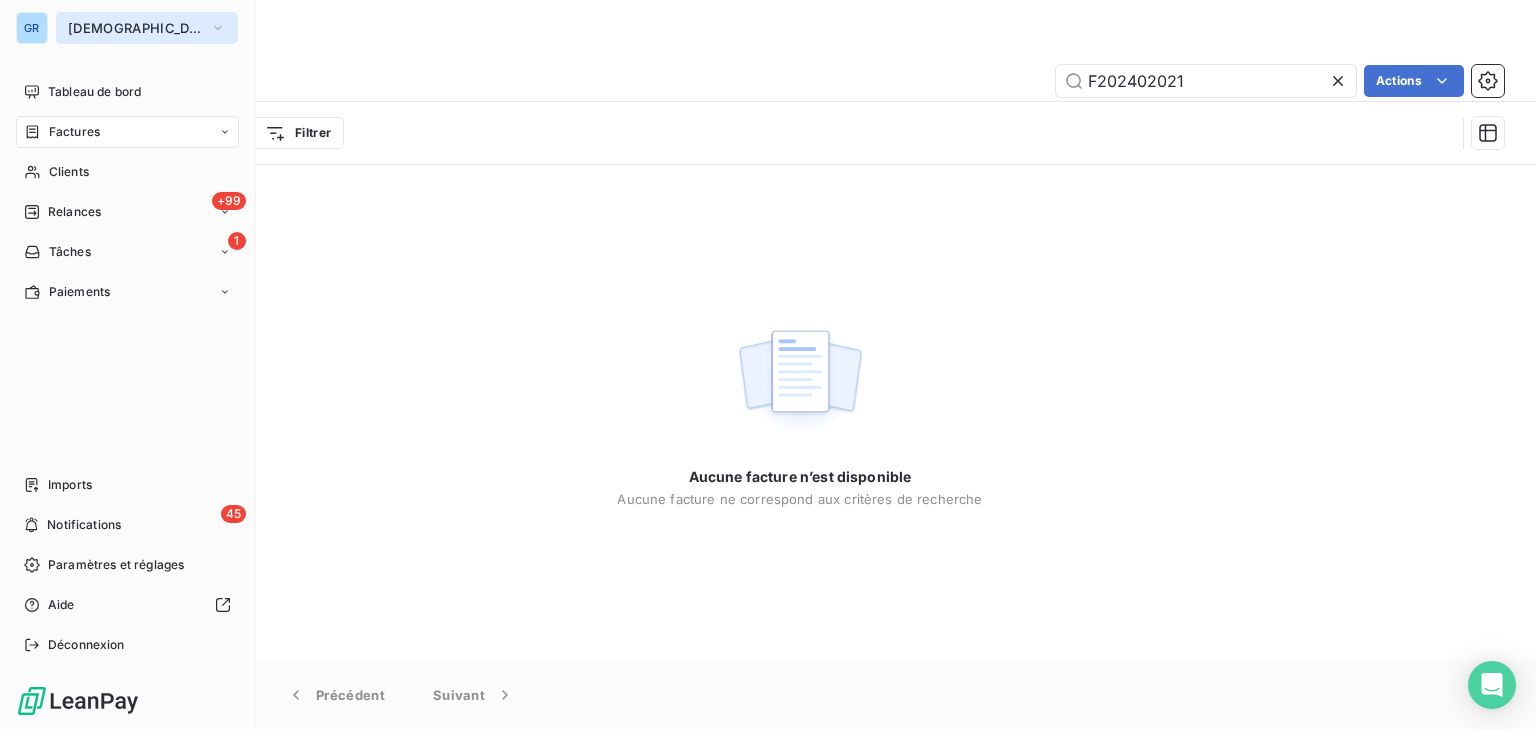 click on "[DEMOGRAPHIC_DATA]" at bounding box center (135, 28) 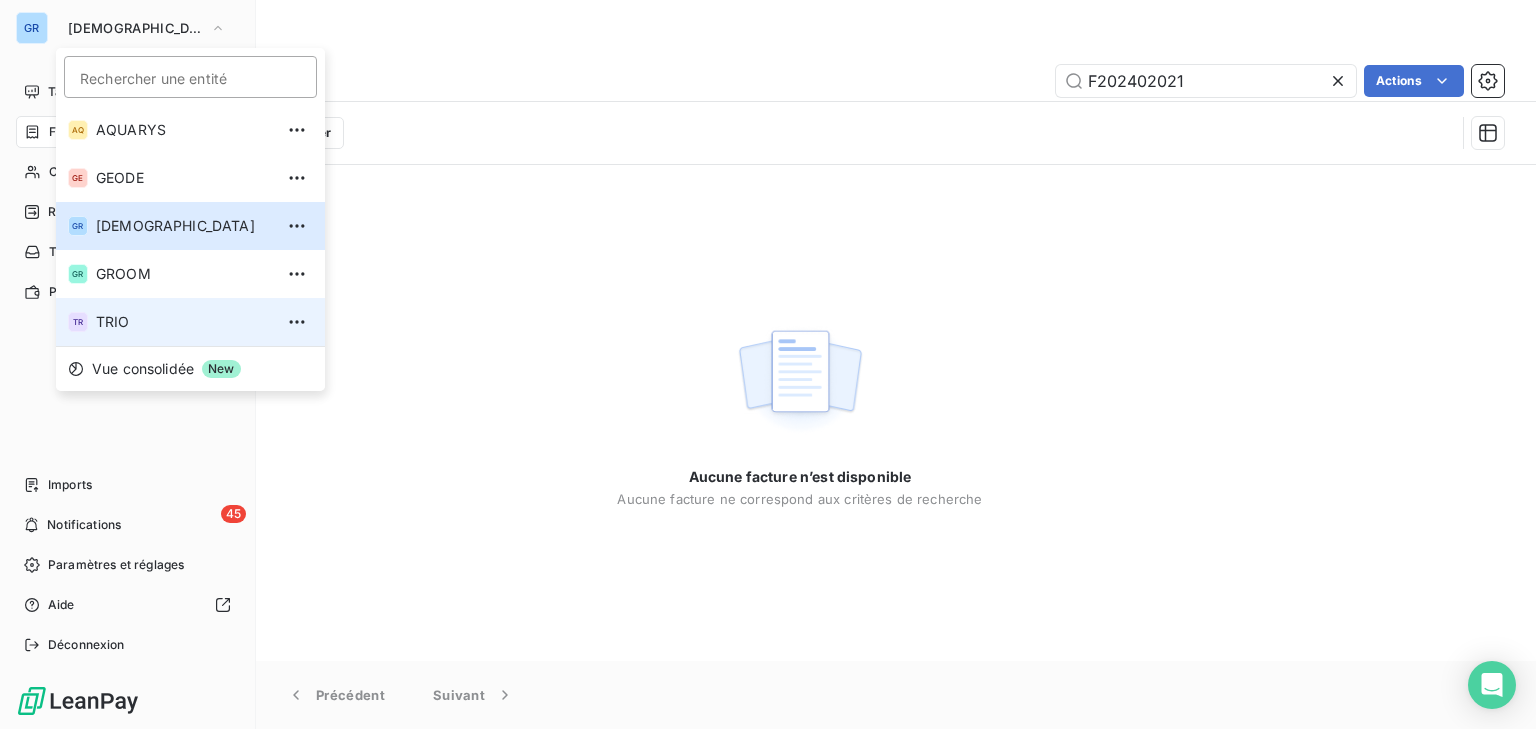 click on "TR TRIO" at bounding box center (190, 322) 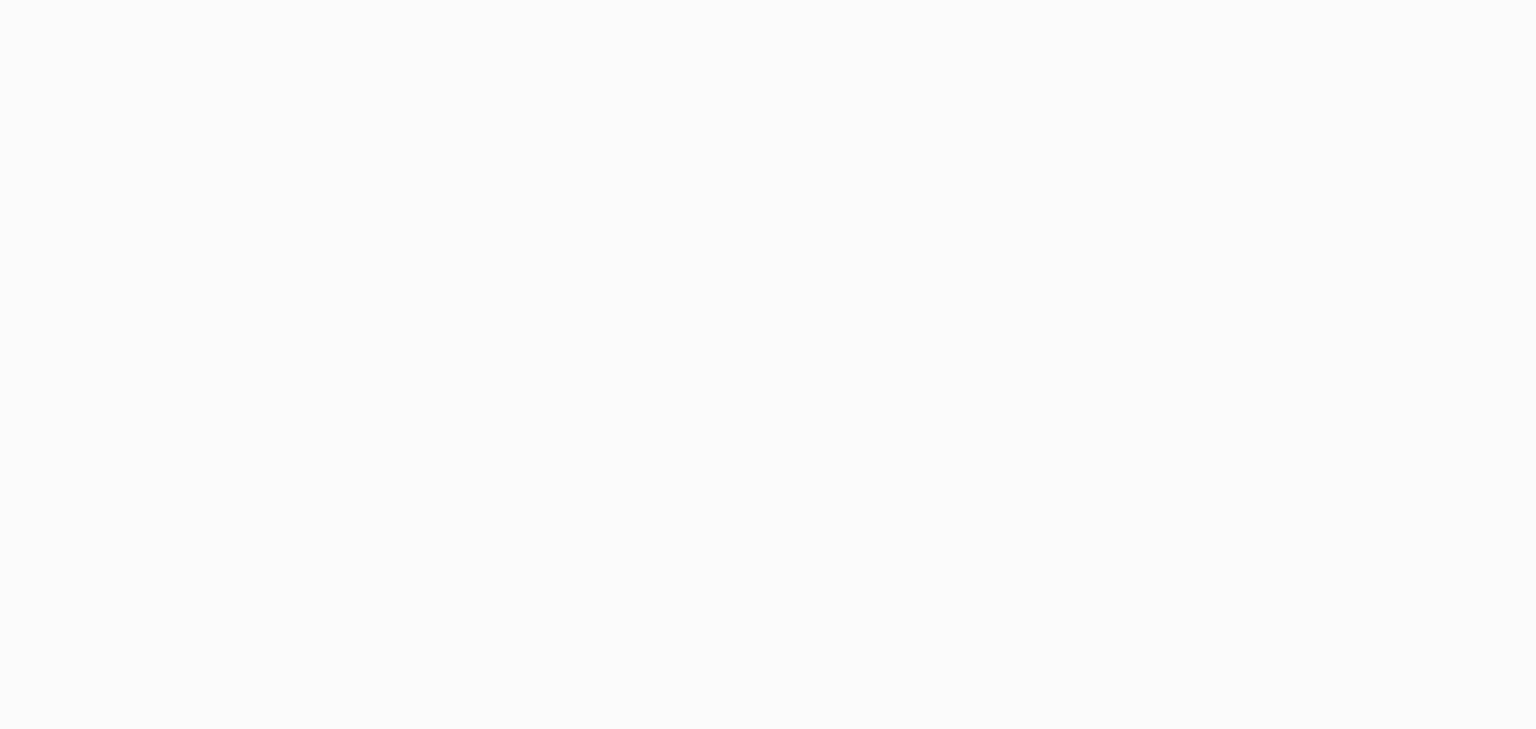 scroll, scrollTop: 0, scrollLeft: 0, axis: both 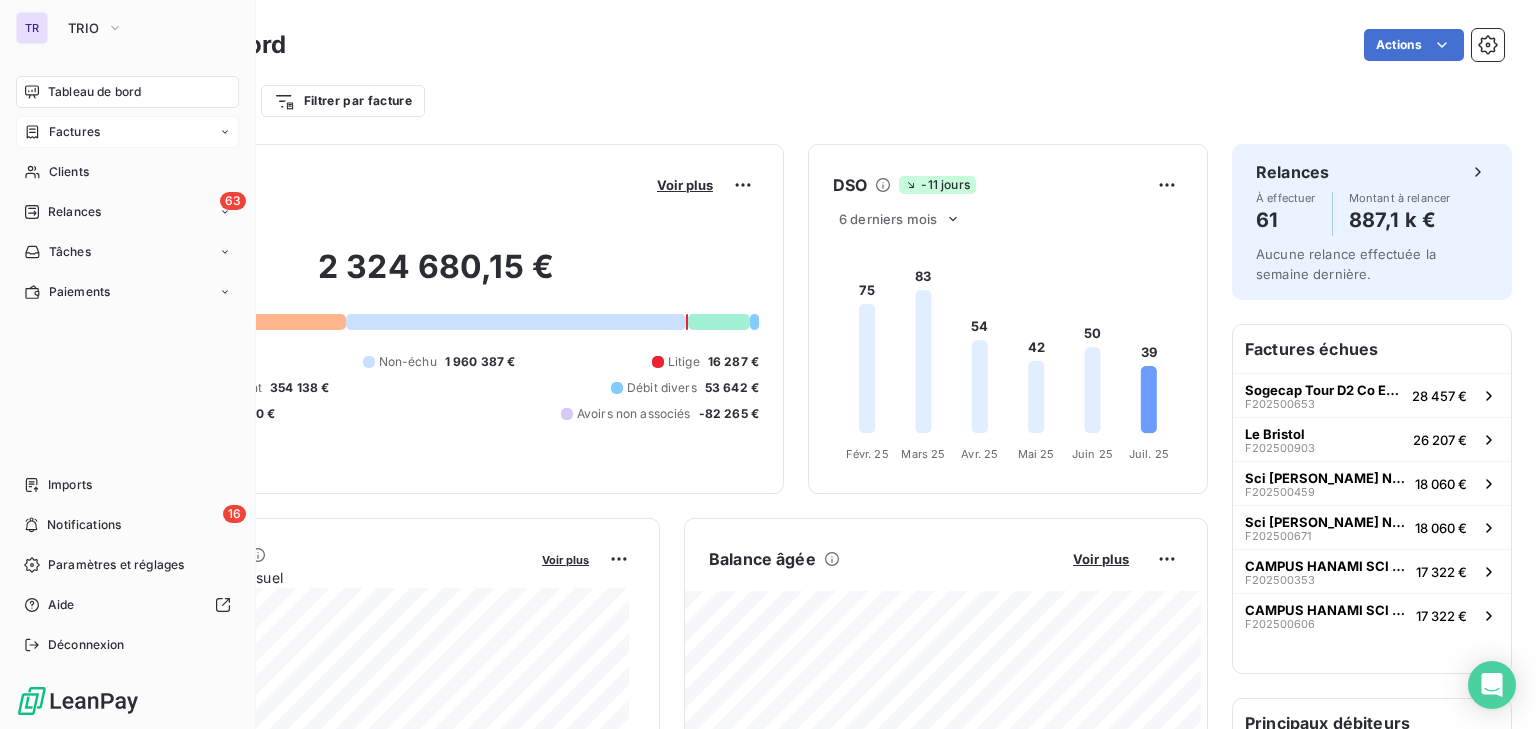 click 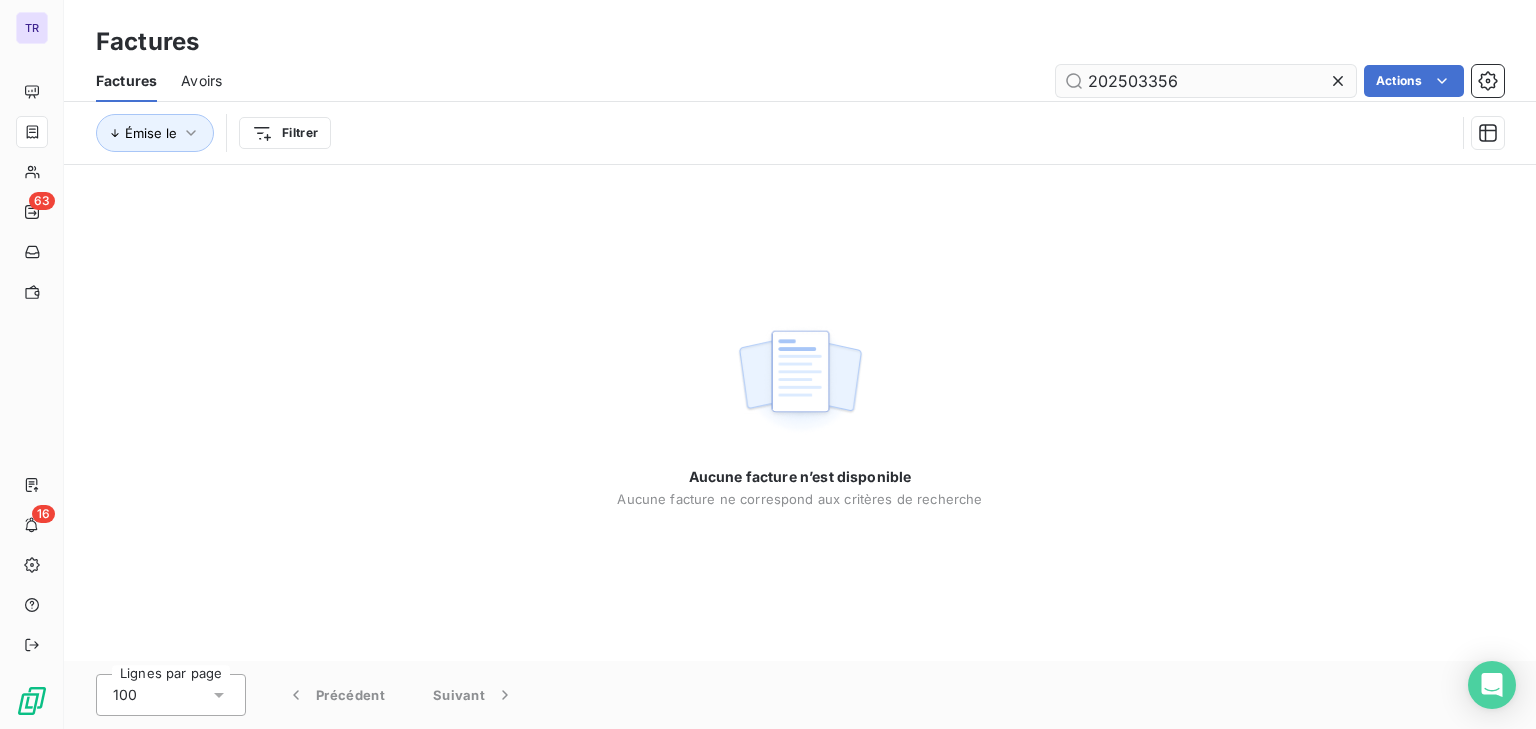 click on "202503356" at bounding box center (1206, 81) 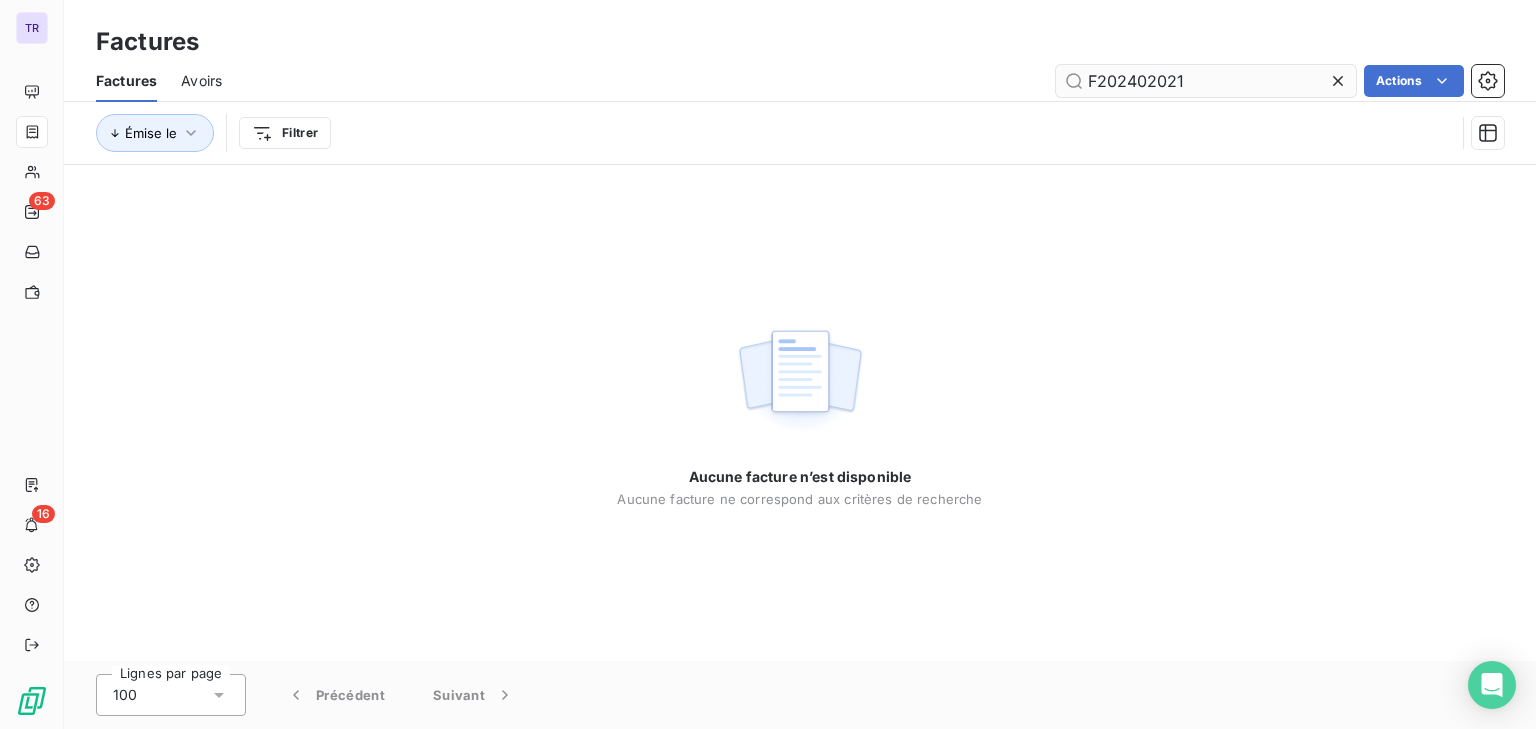type on "F202402021" 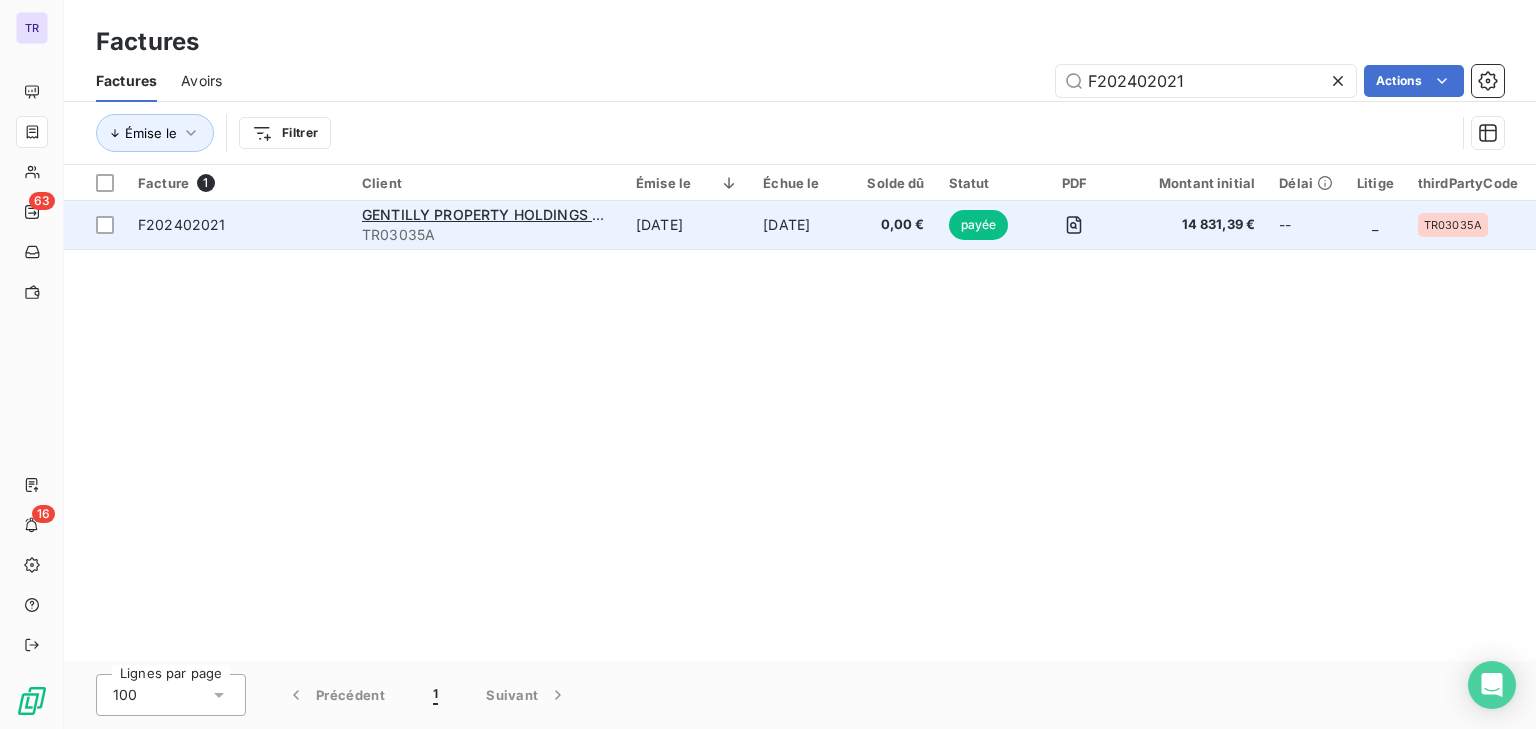 click on "[DATE]" at bounding box center (687, 225) 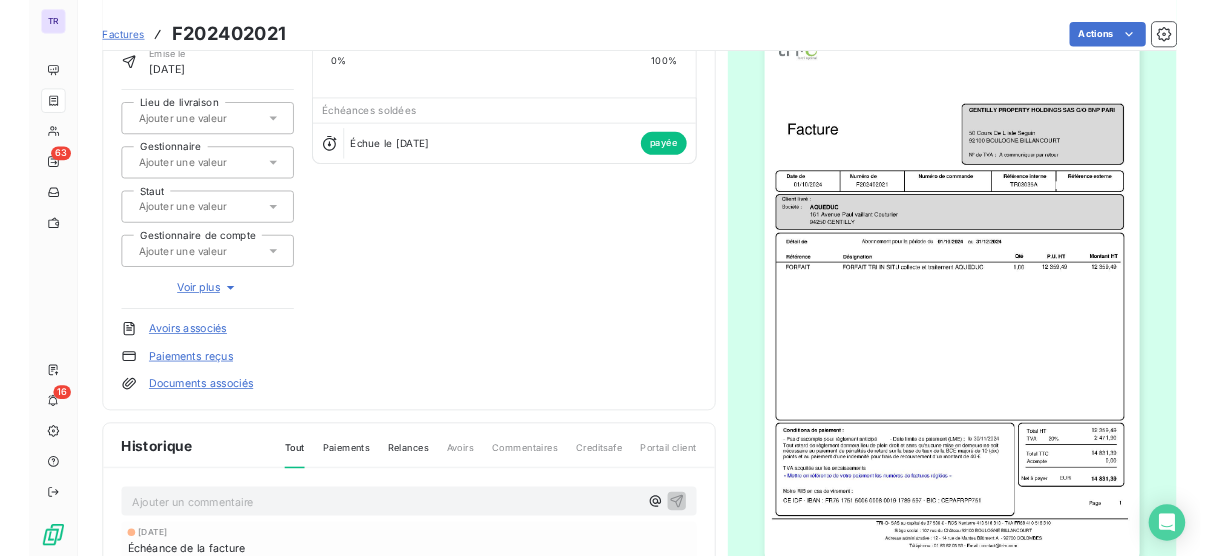 scroll, scrollTop: 160, scrollLeft: 0, axis: vertical 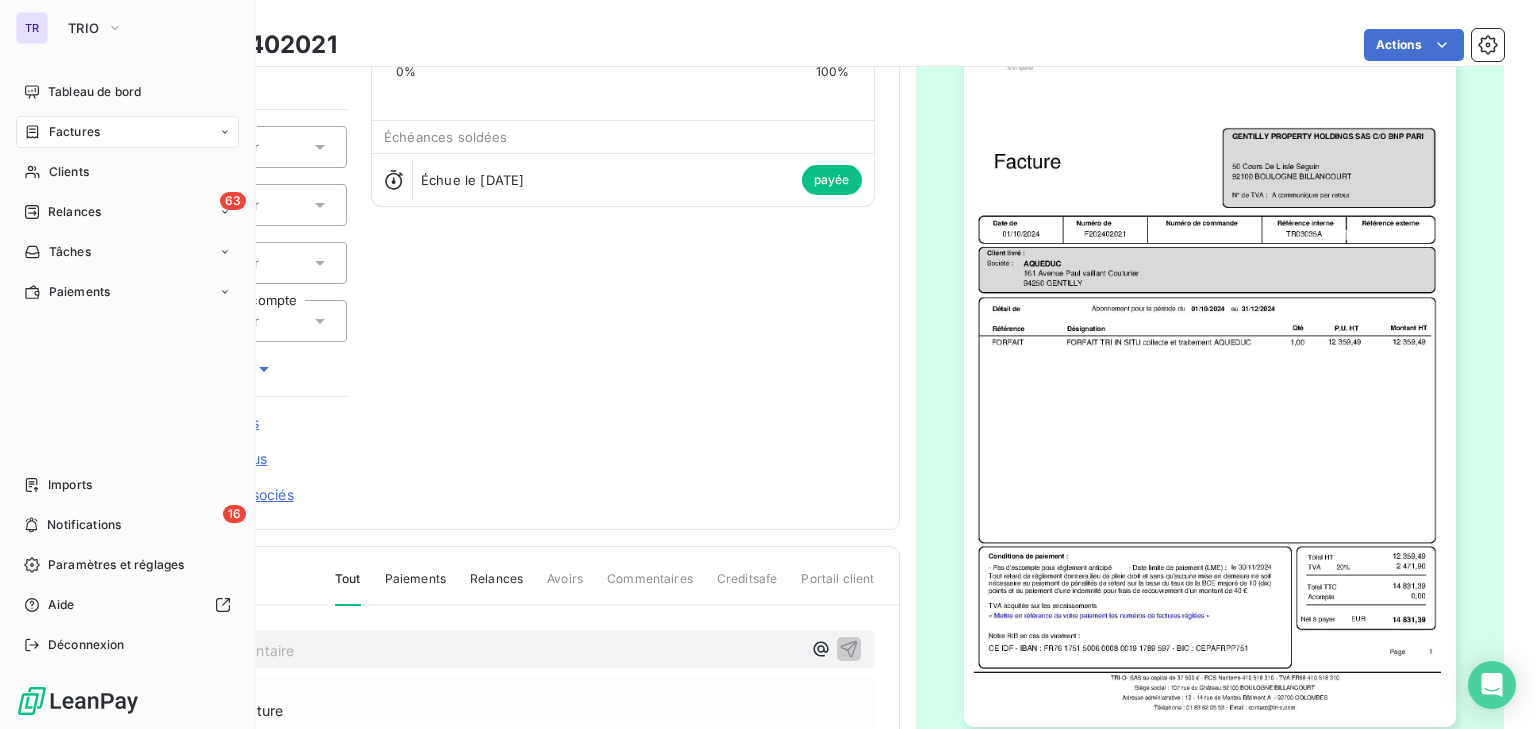 click on "Factures" at bounding box center (74, 132) 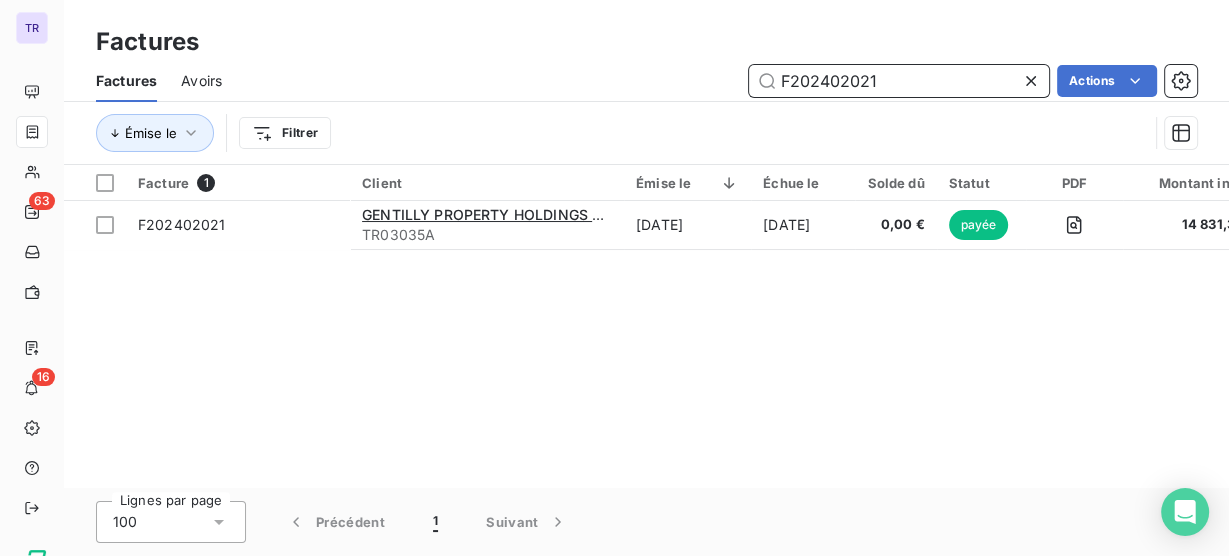 click on "F202402021" at bounding box center (899, 81) 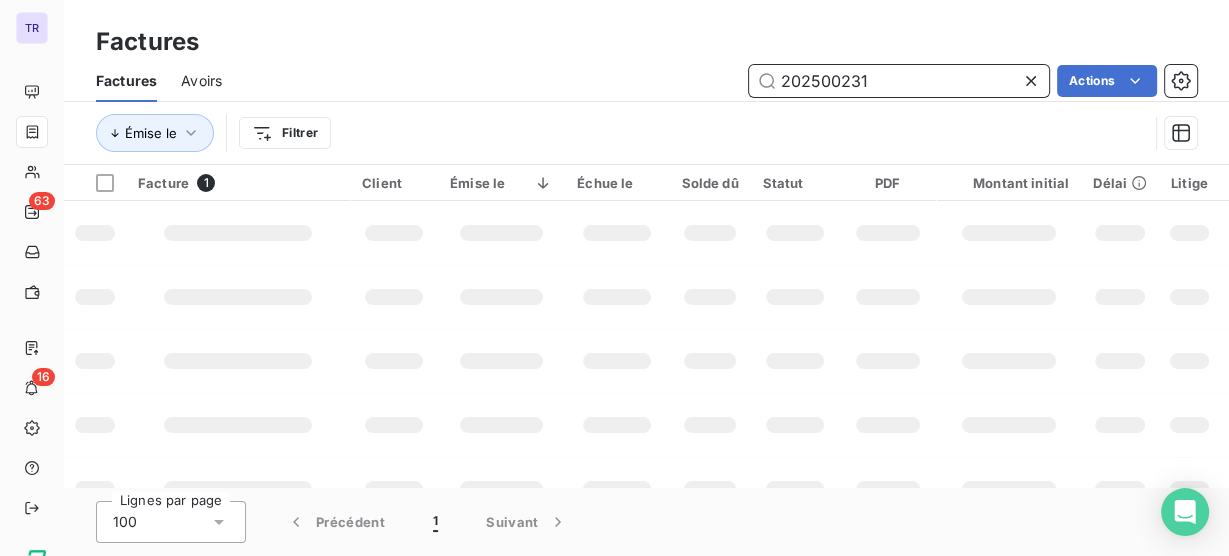 click on "202500231" at bounding box center [899, 81] 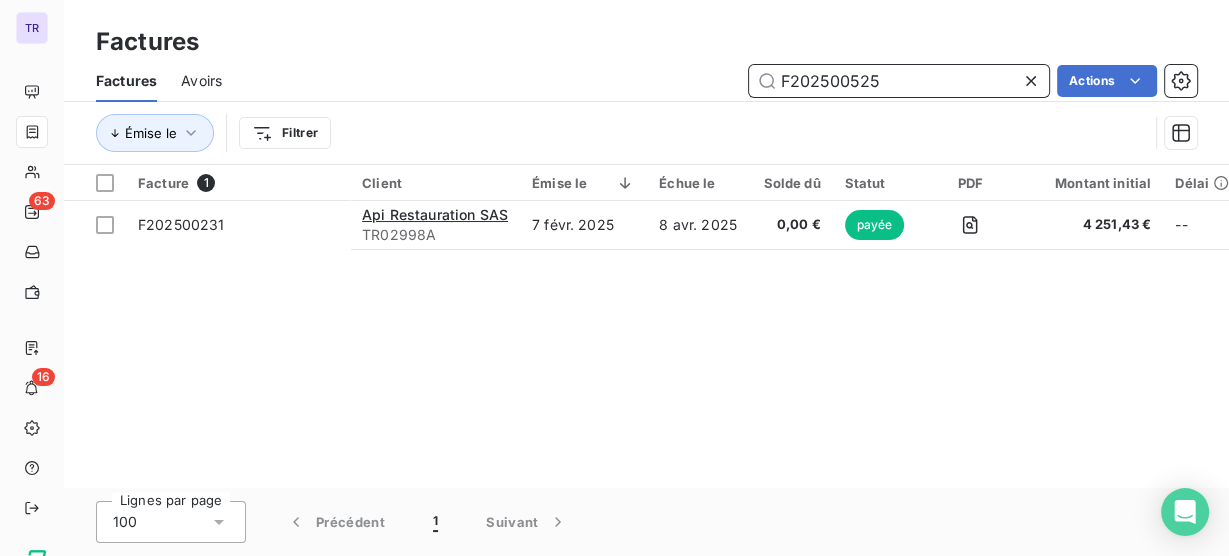 type on "F202500525" 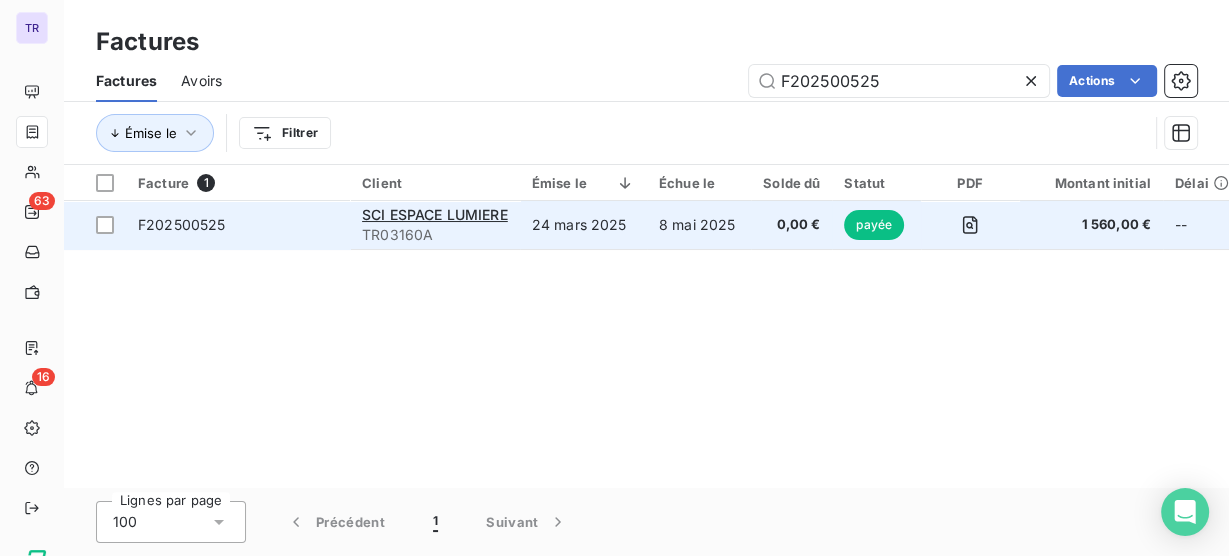click on "8 mai 2025" at bounding box center [699, 225] 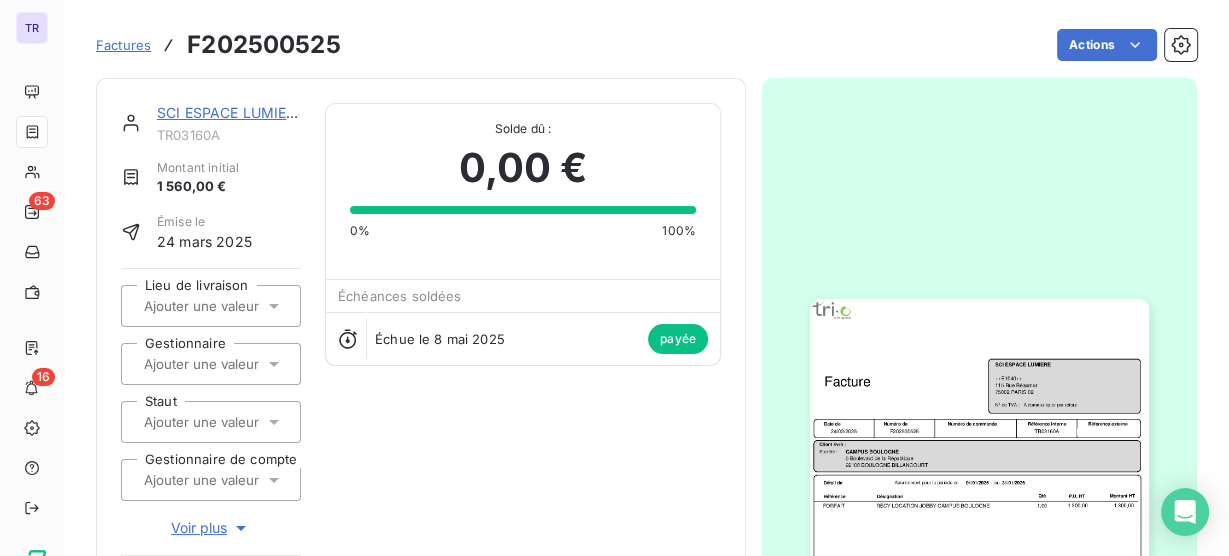 click at bounding box center (979, 538) 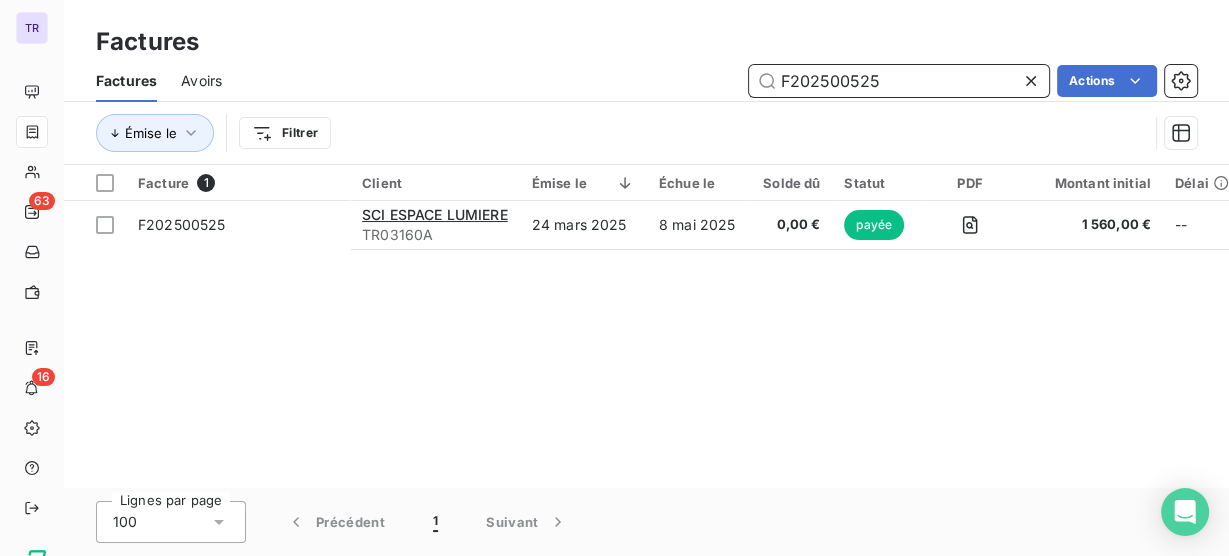 click on "F202500525" at bounding box center (899, 81) 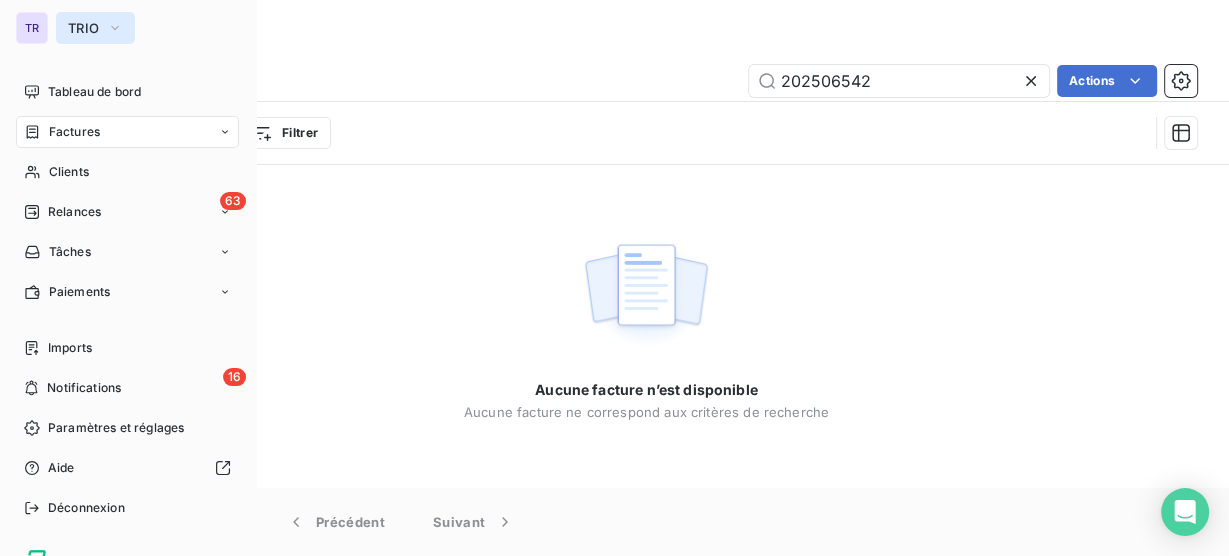 click on "TRIO" at bounding box center (83, 28) 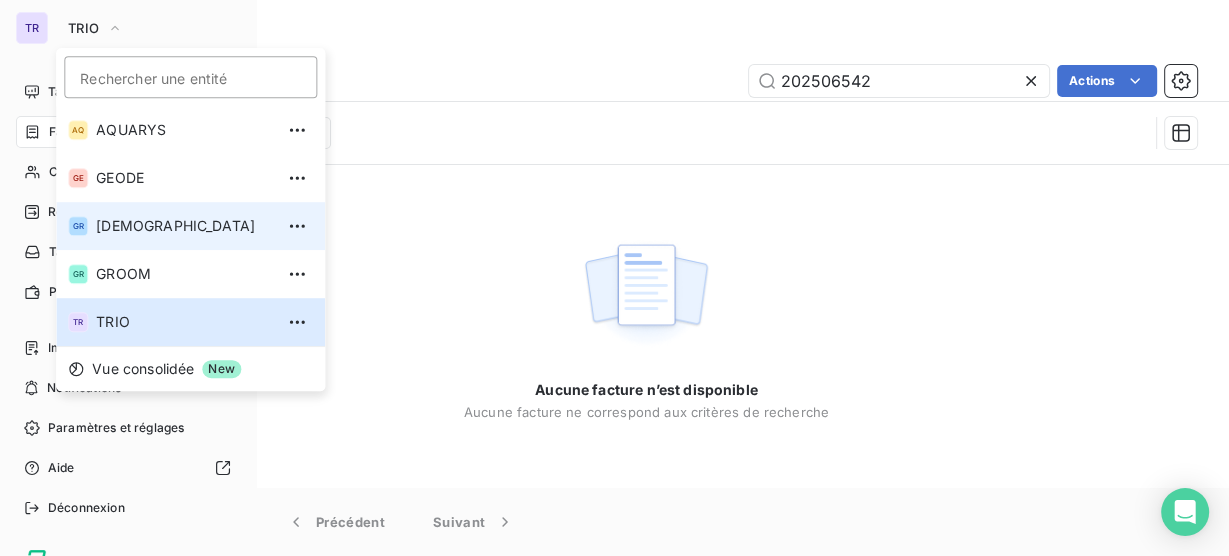 click on "[DEMOGRAPHIC_DATA]" at bounding box center (184, 226) 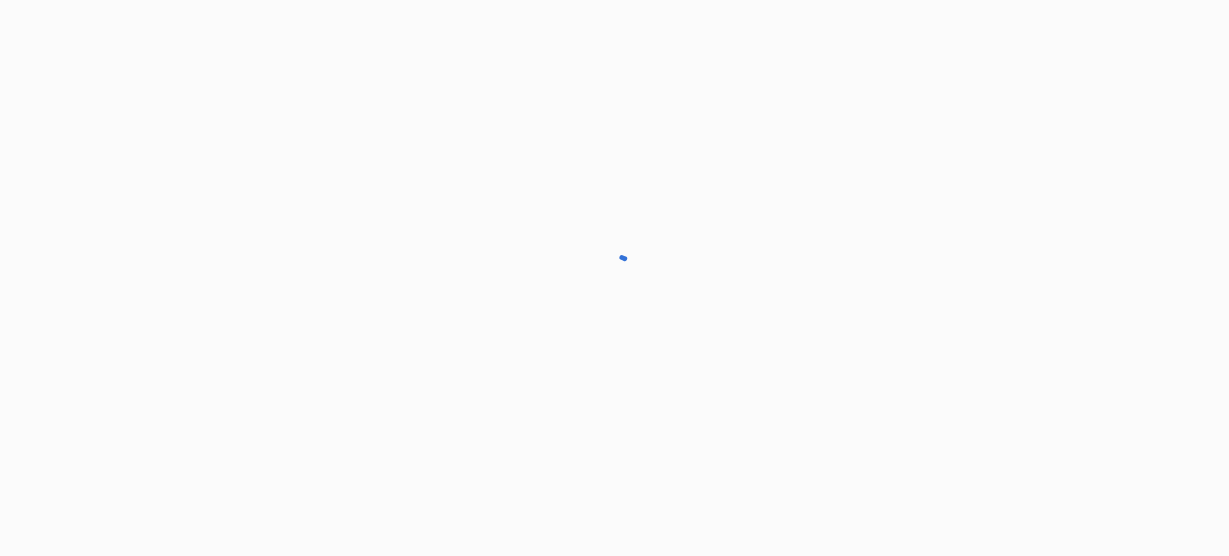scroll, scrollTop: 0, scrollLeft: 0, axis: both 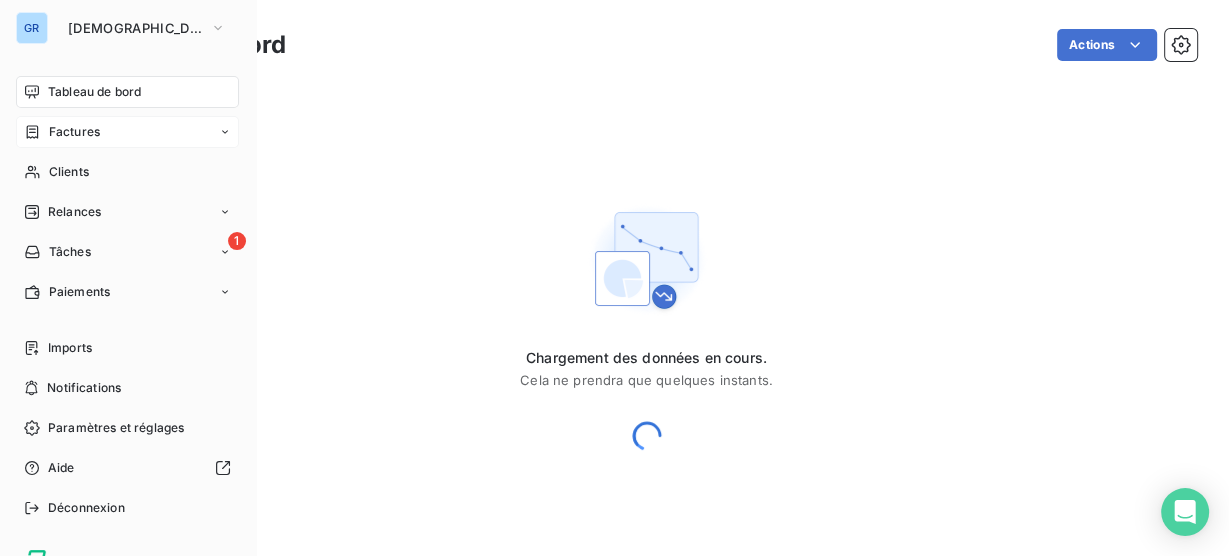 click 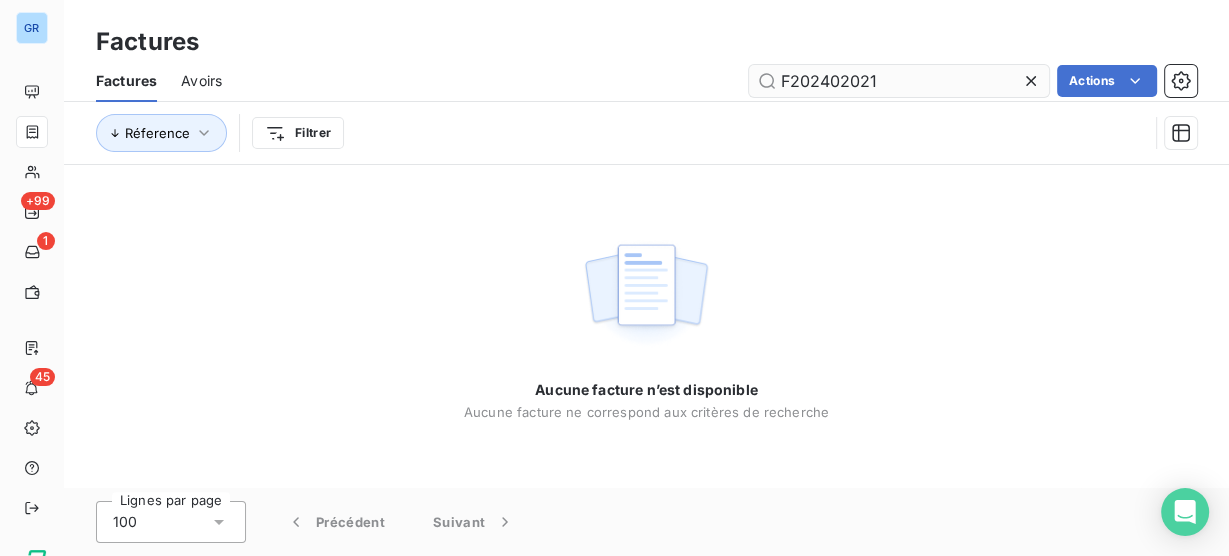 click on "F202402021" at bounding box center (899, 81) 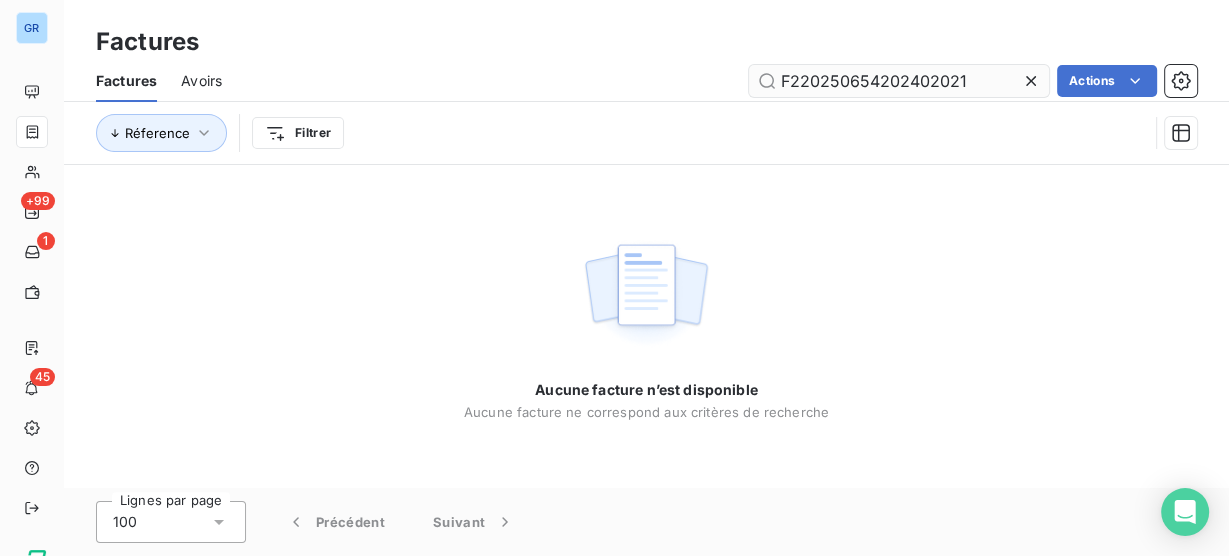 click on "F220250654202402021" at bounding box center (899, 81) 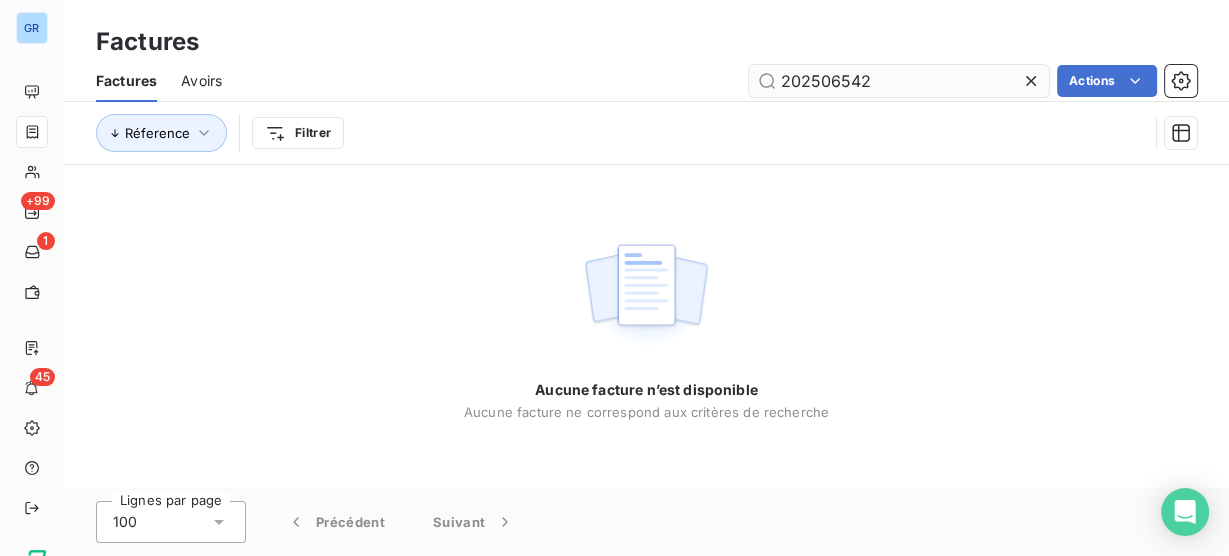 type on "202506542" 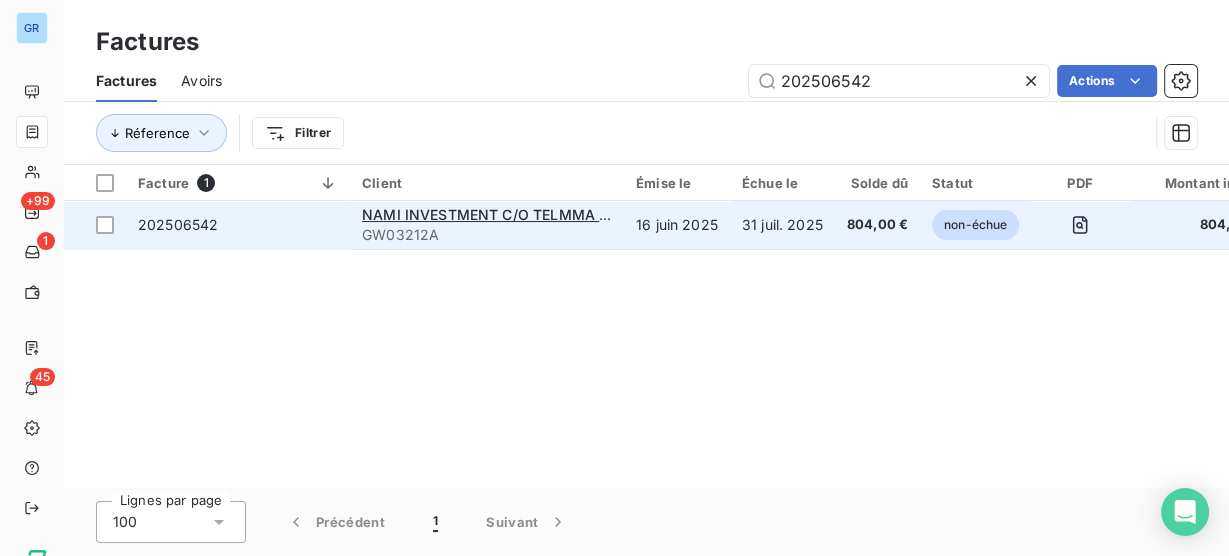 click on "GW03212A" at bounding box center [487, 235] 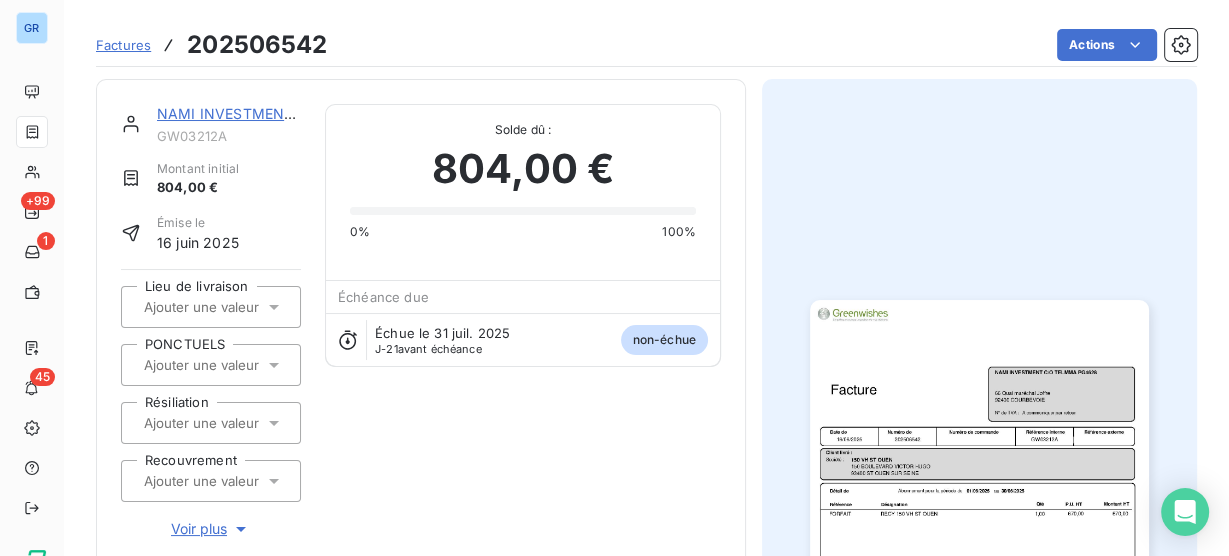 scroll, scrollTop: 1, scrollLeft: 0, axis: vertical 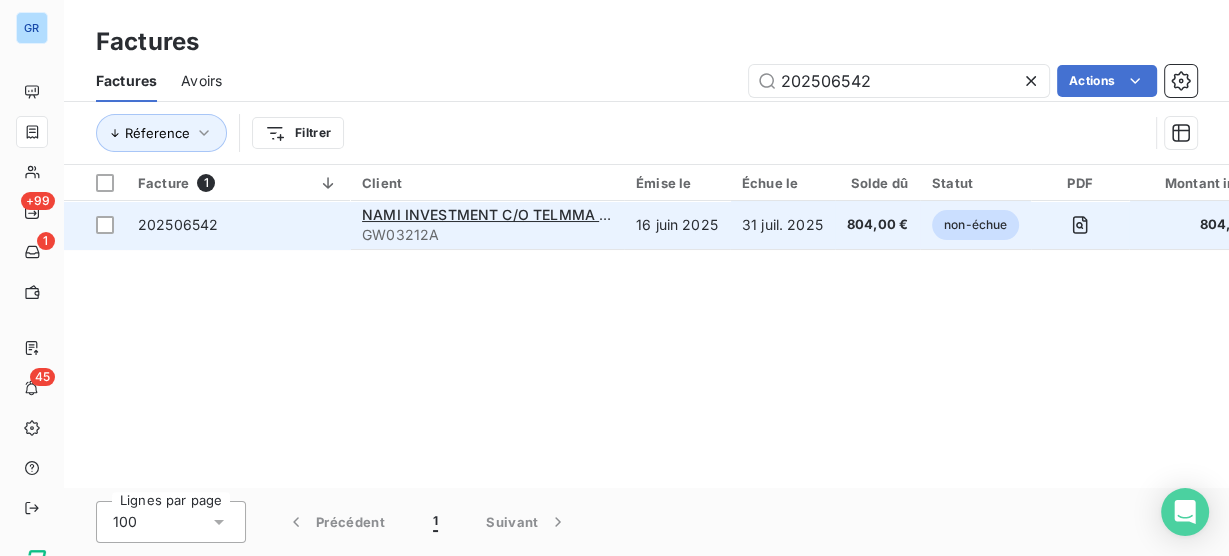 click on "GW03212A" at bounding box center [487, 235] 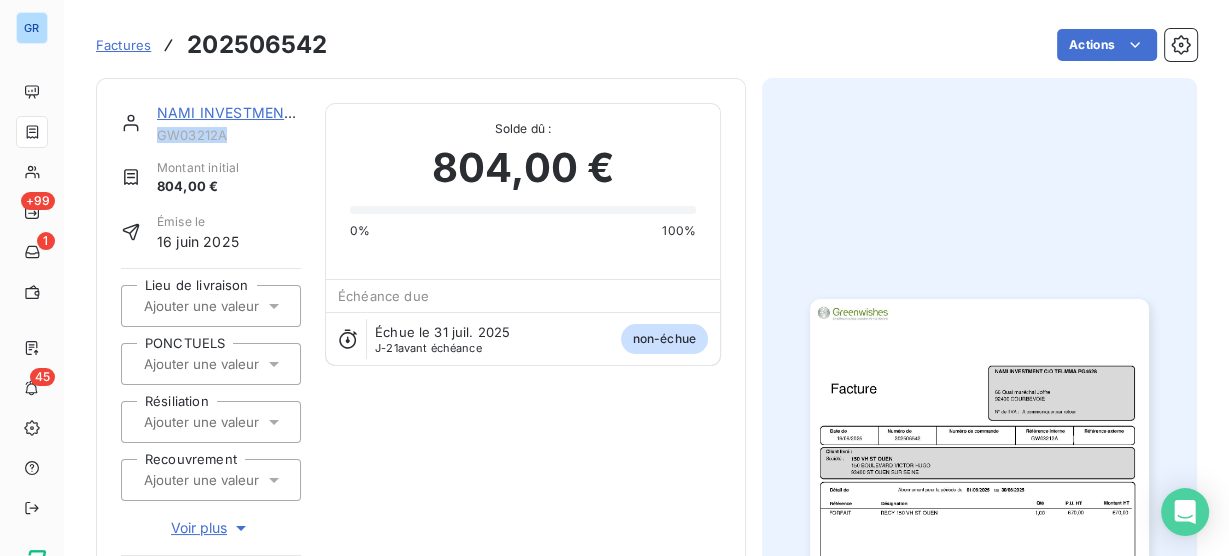 drag, startPoint x: 227, startPoint y: 136, endPoint x: 161, endPoint y: 134, distance: 66.0303 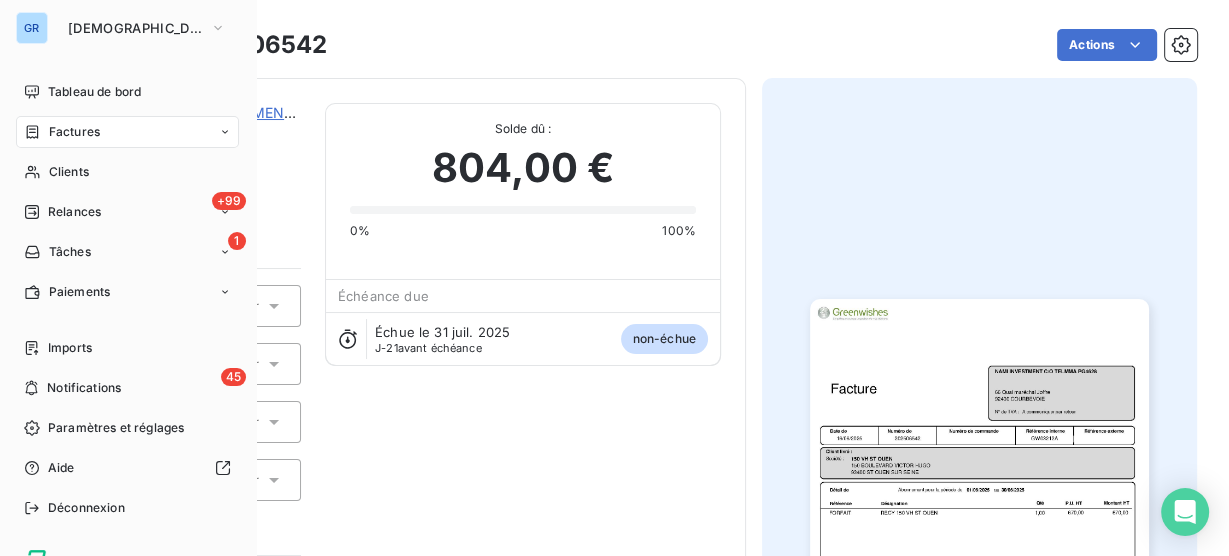 click on "Factures" at bounding box center [127, 132] 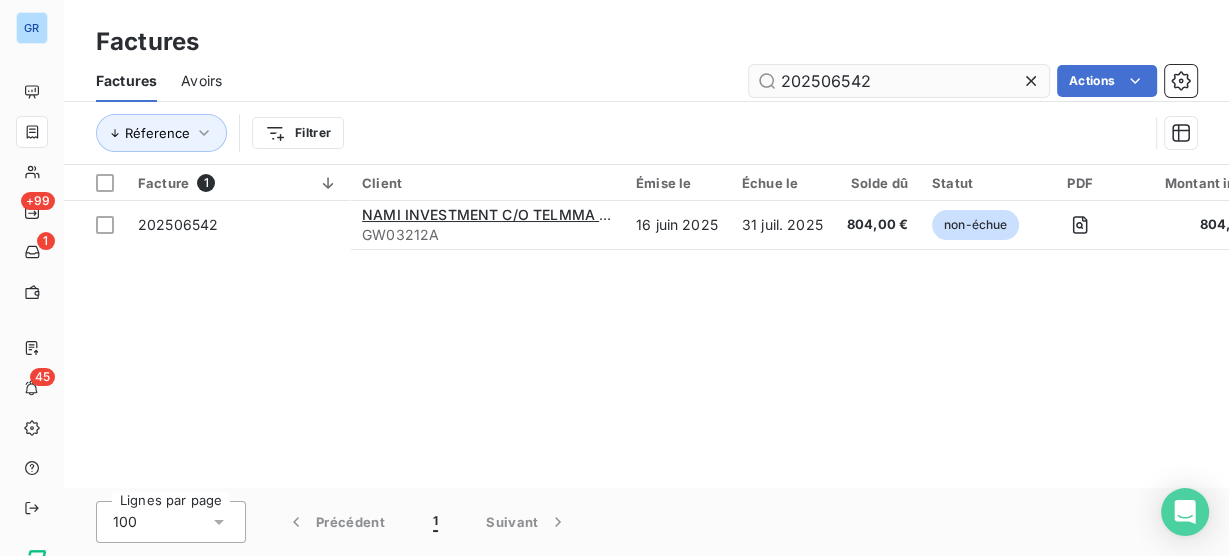 click on "202506542" at bounding box center [899, 81] 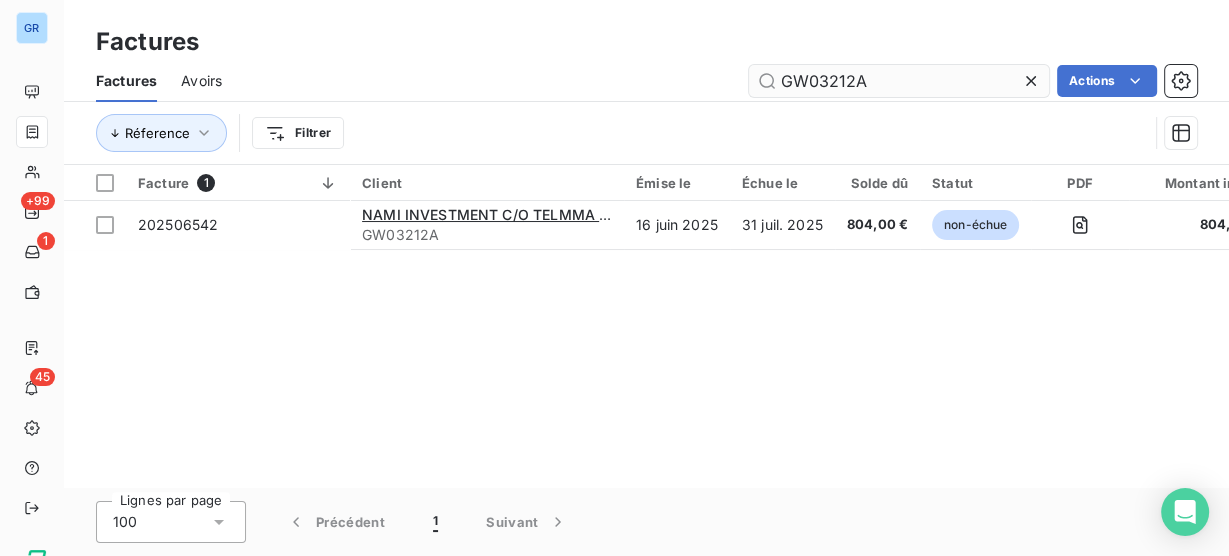 type on "GW03212A" 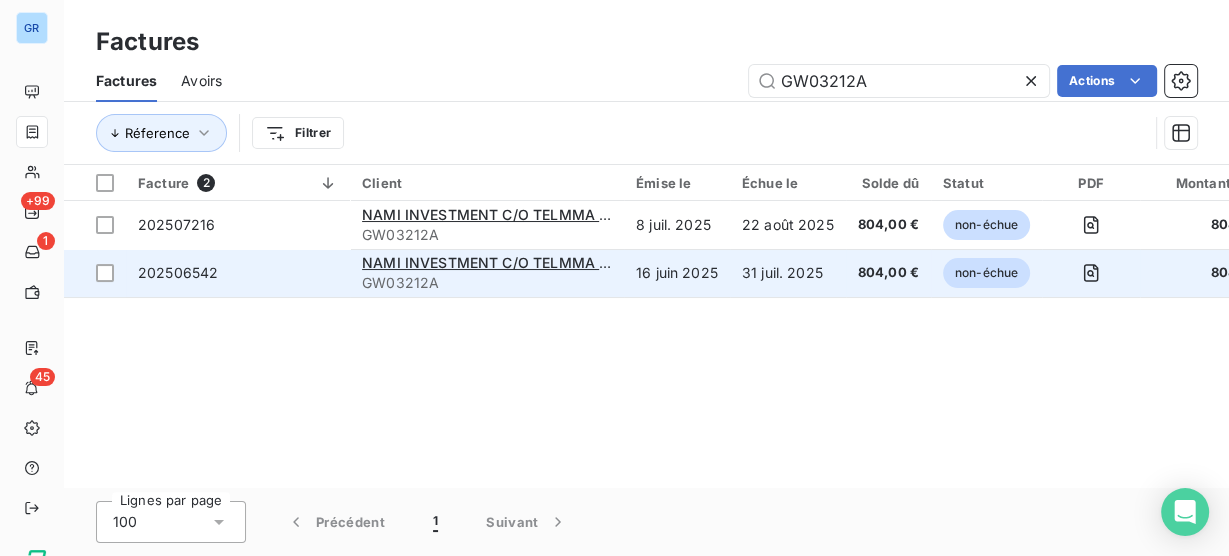 click on "31 juil. 2025" at bounding box center (788, 273) 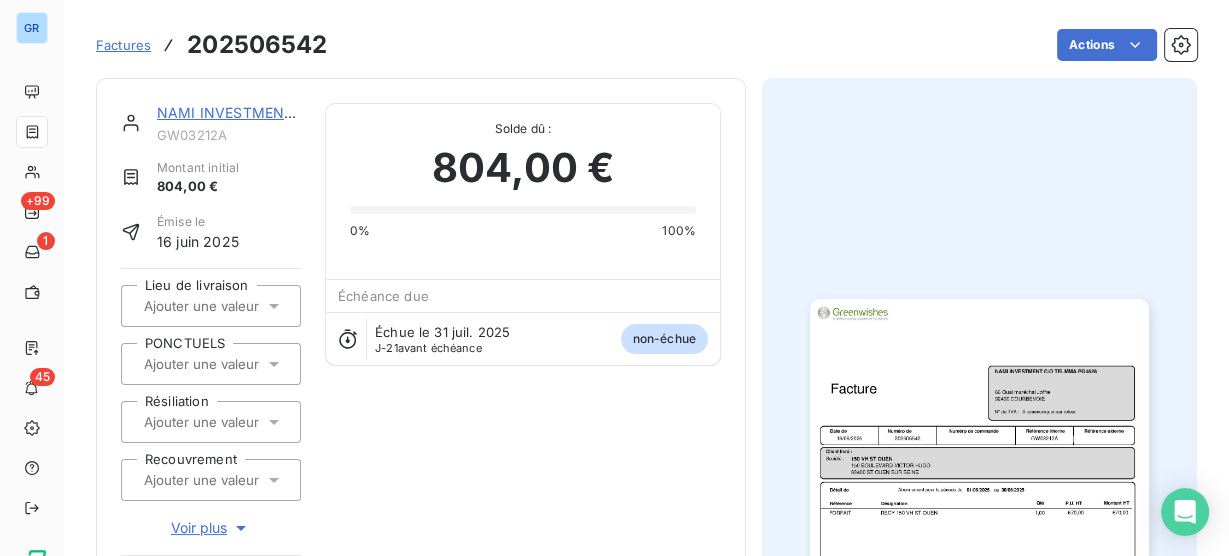 click at bounding box center (979, 538) 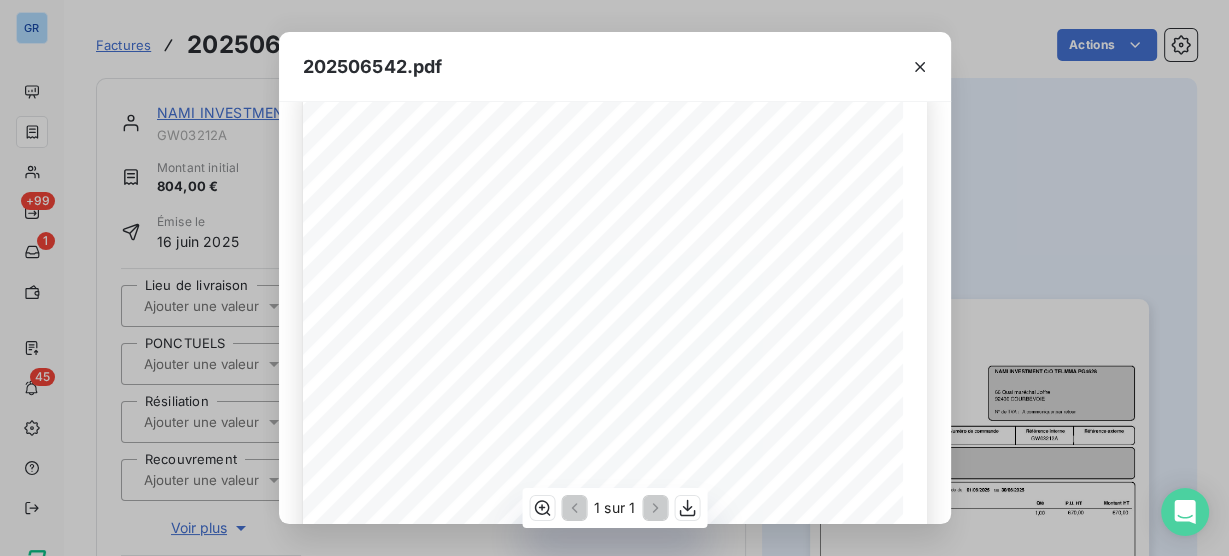 scroll, scrollTop: 80, scrollLeft: 0, axis: vertical 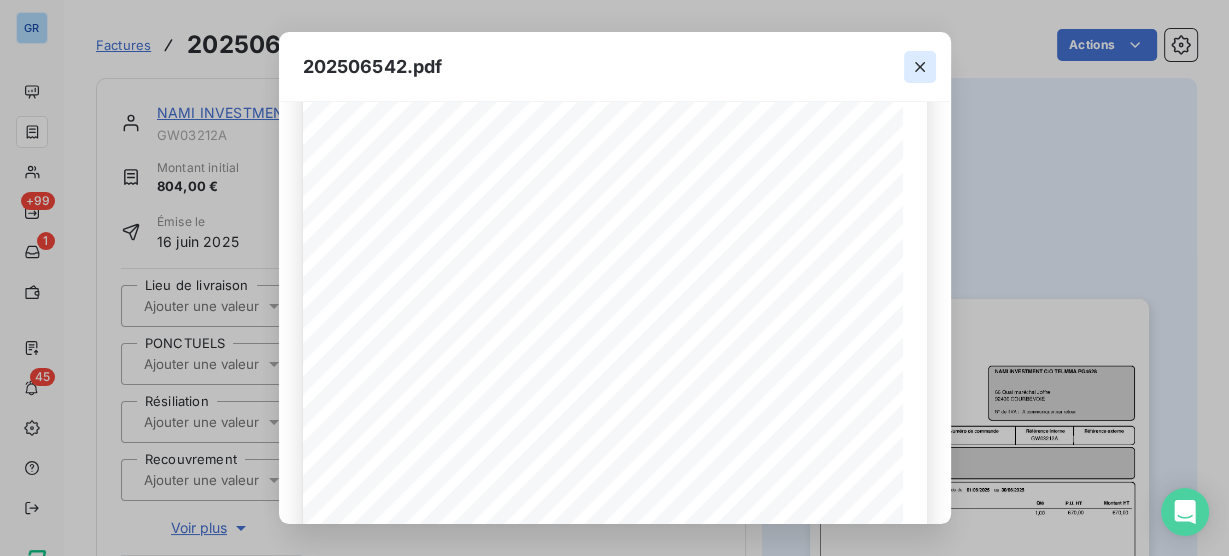 click 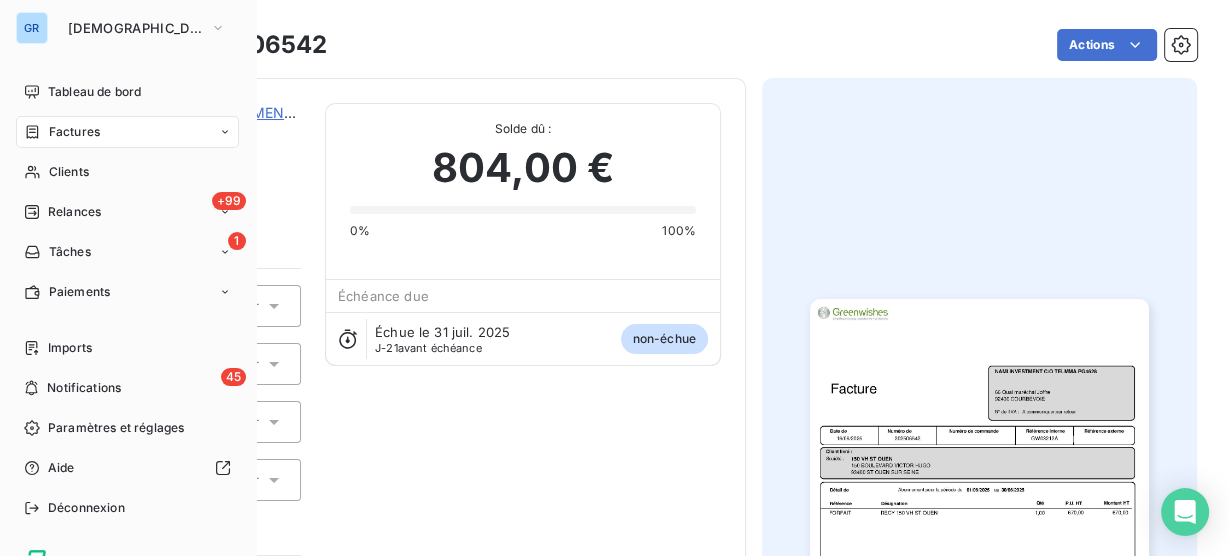 click 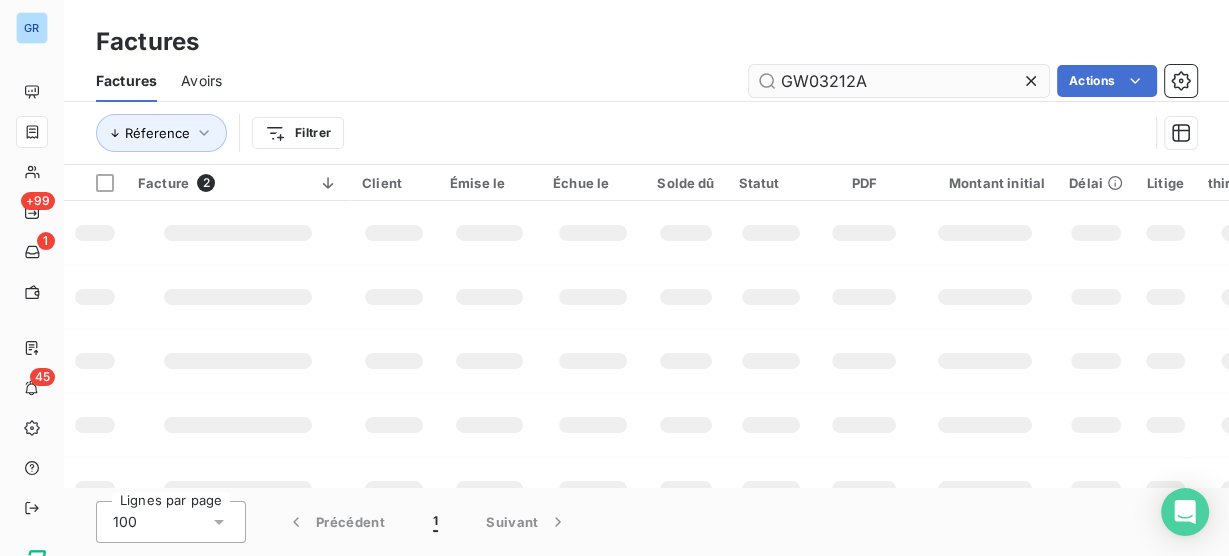 click on "GW03212A" at bounding box center (899, 81) 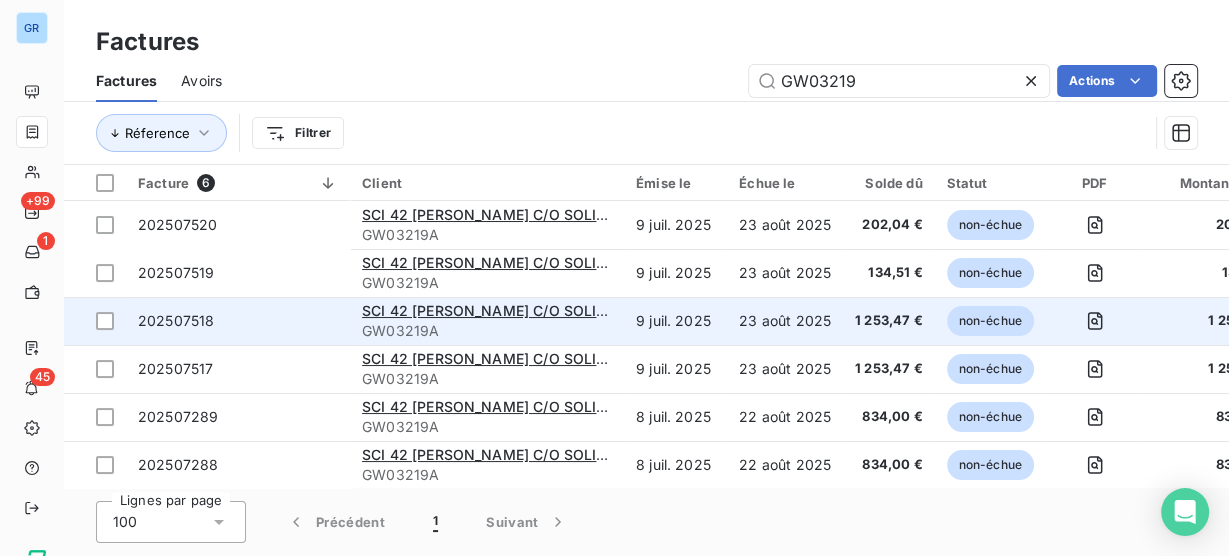 scroll, scrollTop: 8, scrollLeft: 0, axis: vertical 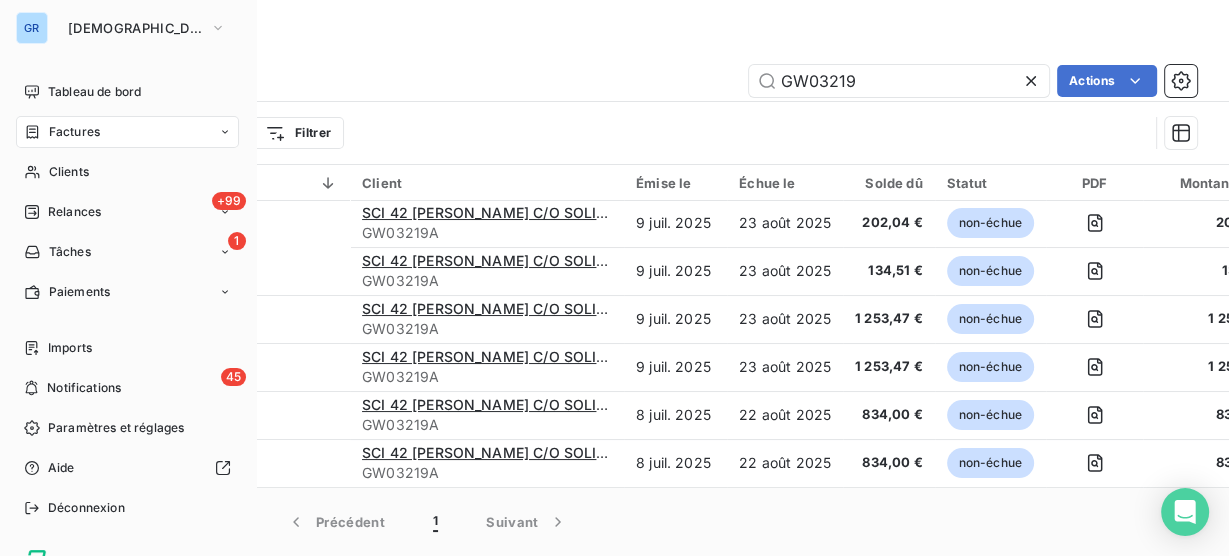 click 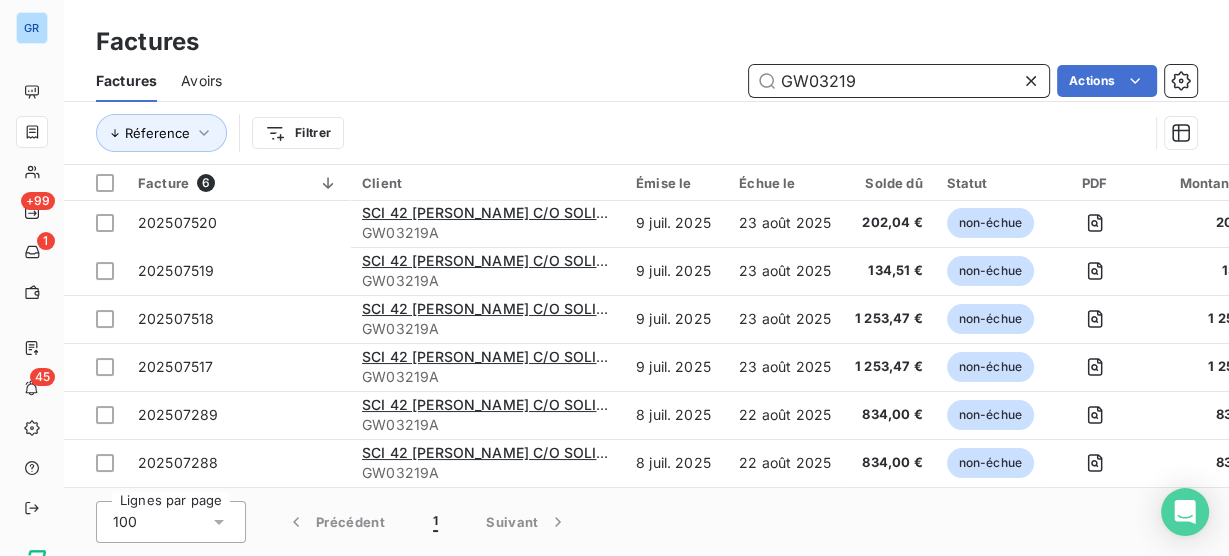 click on "GW03219" at bounding box center (899, 81) 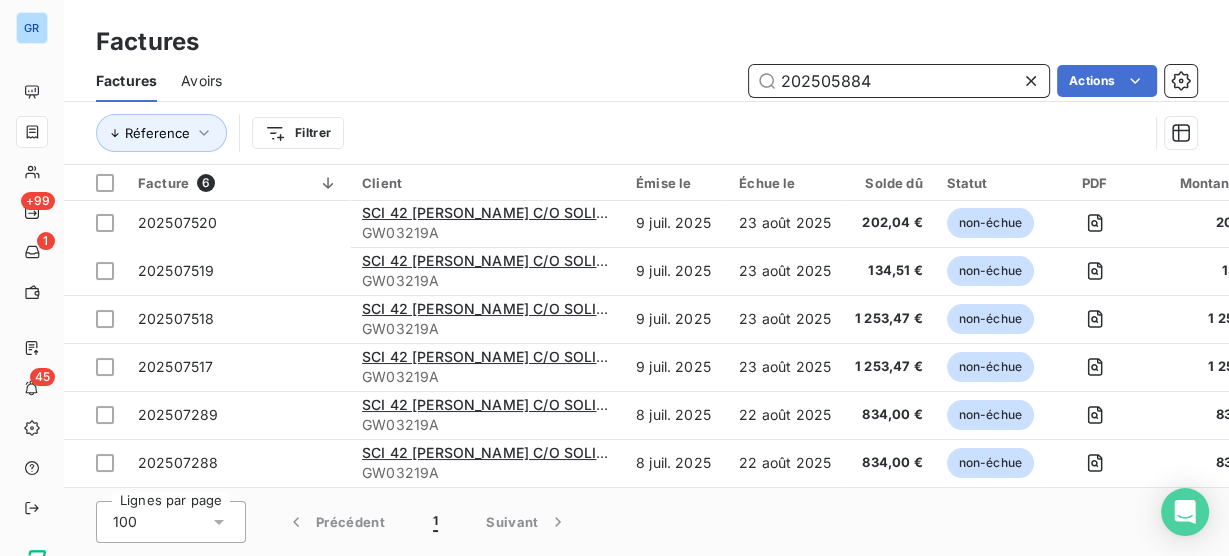 type on "202505884" 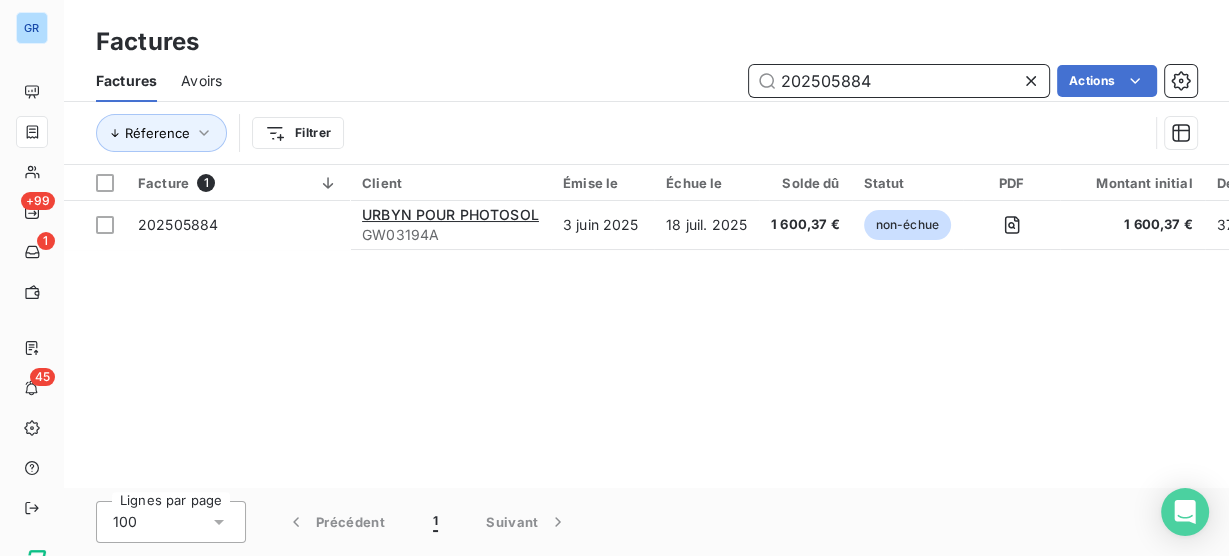 scroll, scrollTop: 0, scrollLeft: 0, axis: both 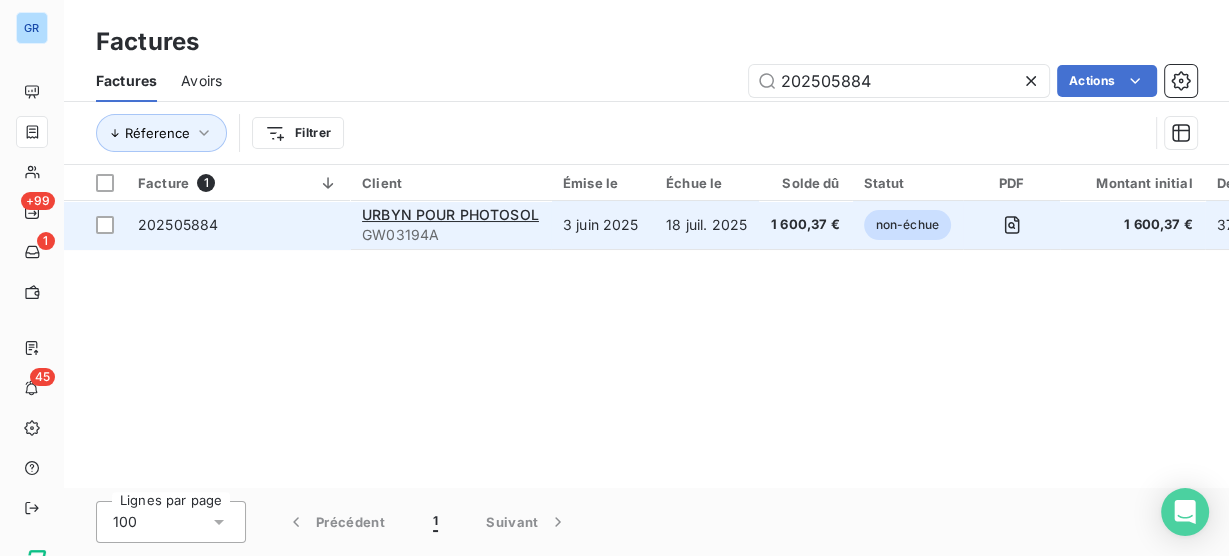 click on "GW03194A" at bounding box center (450, 235) 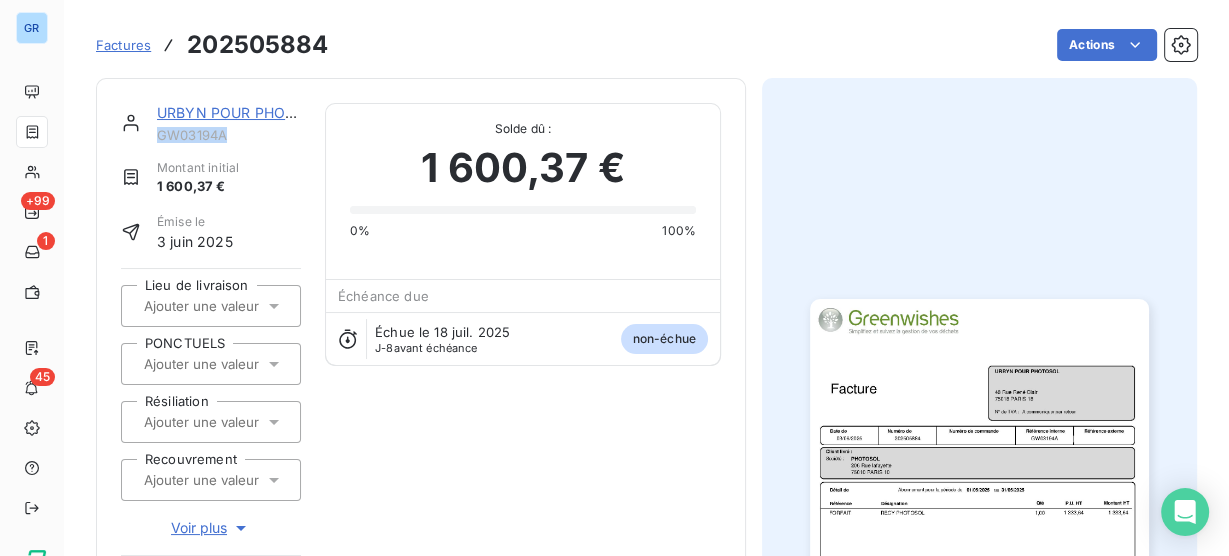 drag, startPoint x: 244, startPoint y: 134, endPoint x: 159, endPoint y: 134, distance: 85 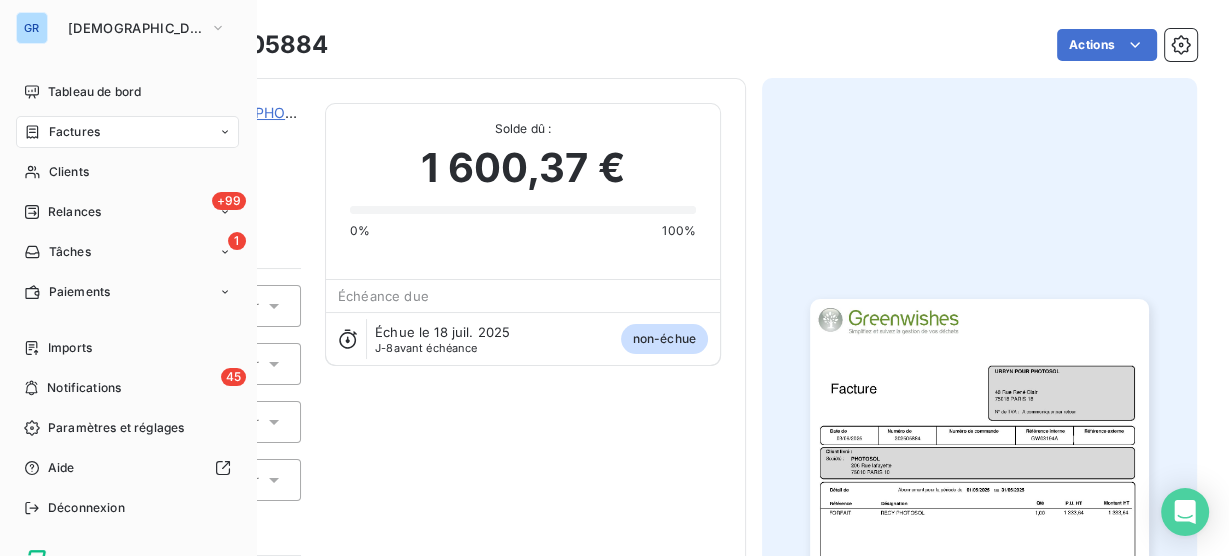 click 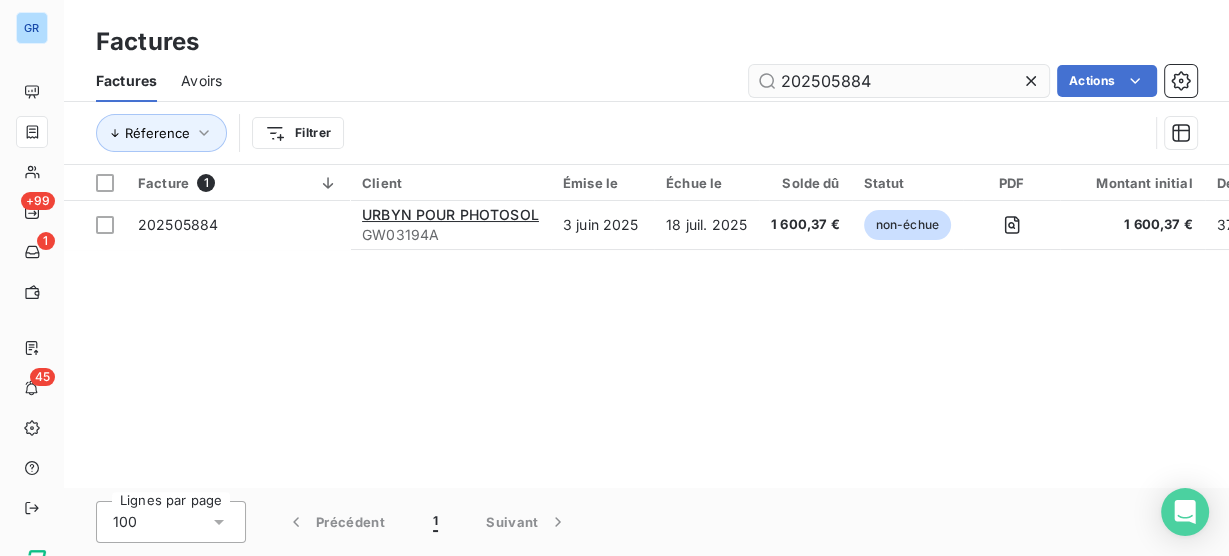 click on "202505884" at bounding box center (899, 81) 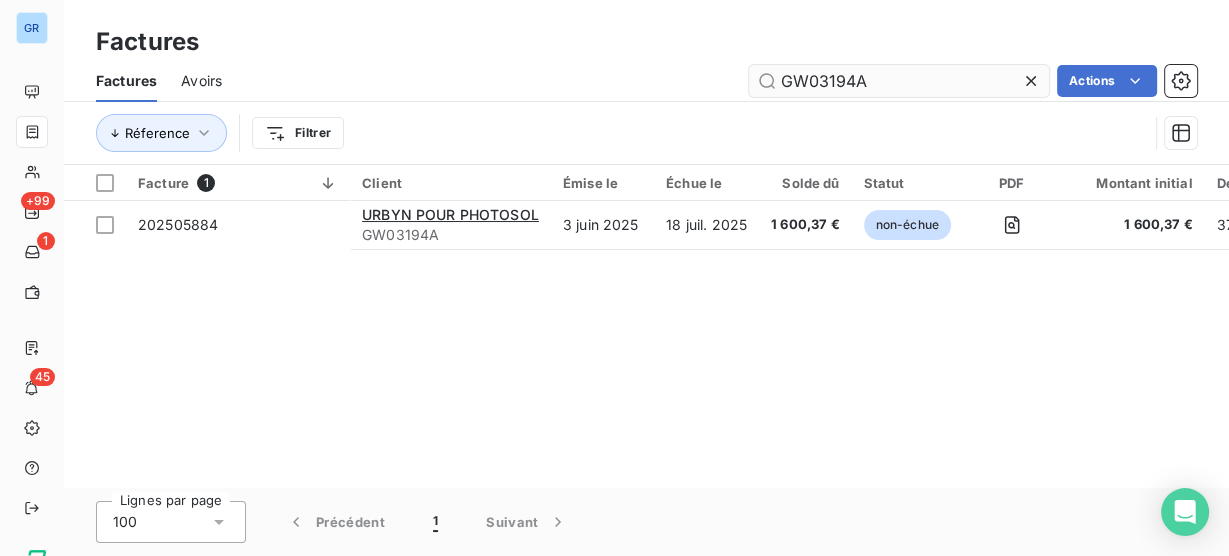 type on "GW03194A" 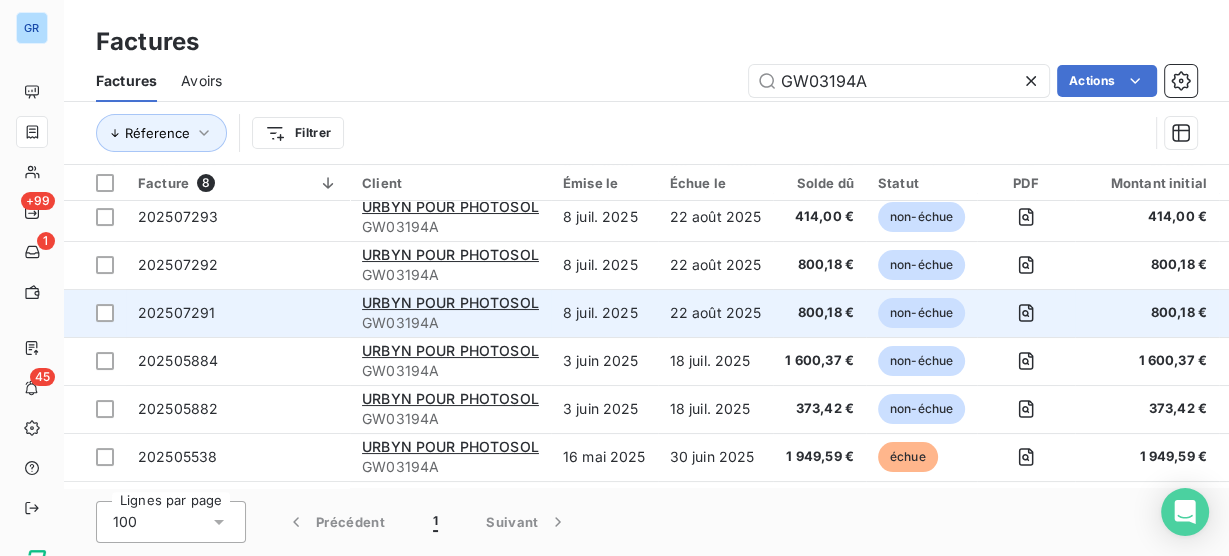 scroll, scrollTop: 104, scrollLeft: 0, axis: vertical 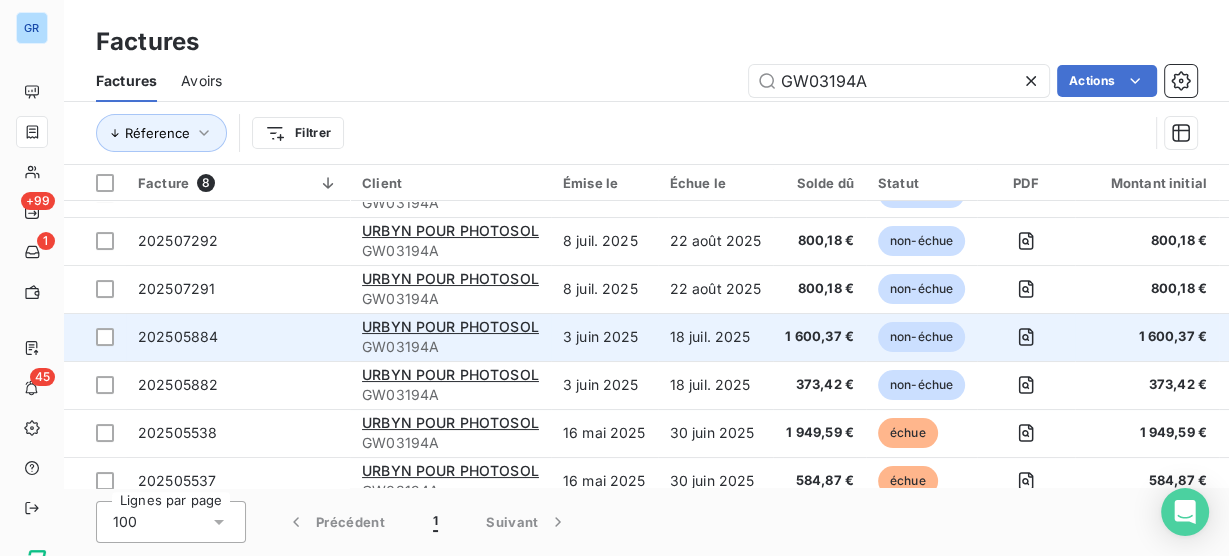 click on "3 juin 2025" at bounding box center [604, 337] 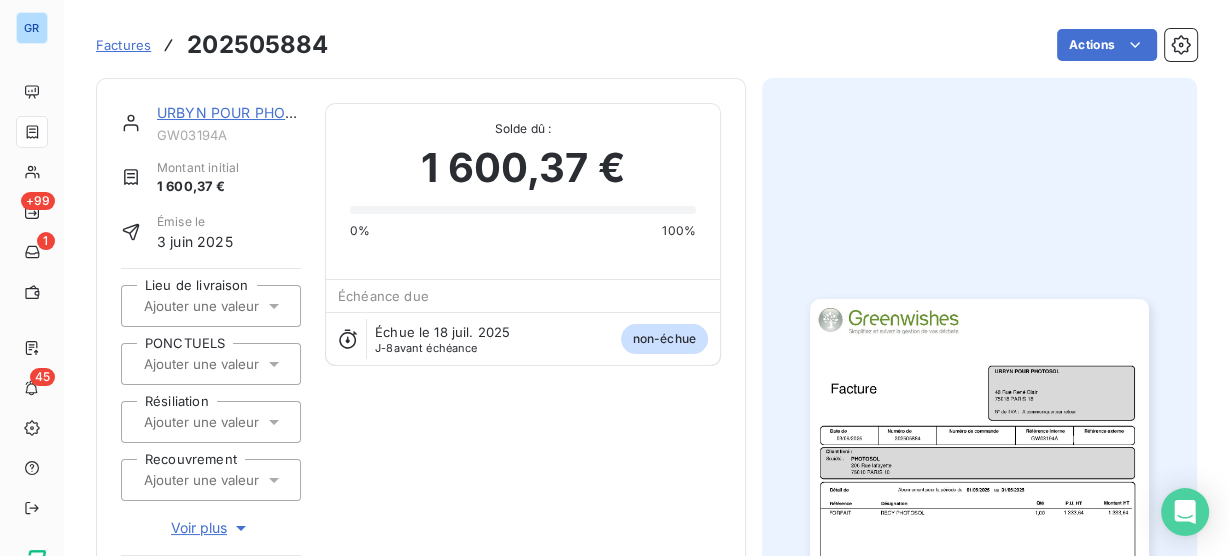 click at bounding box center [979, 538] 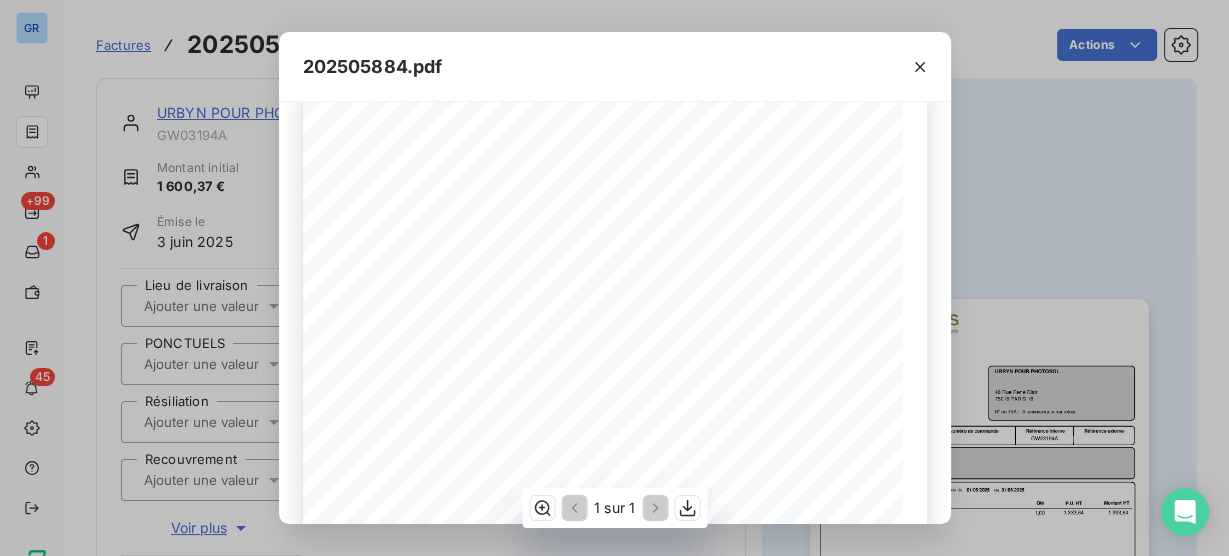 scroll, scrollTop: 80, scrollLeft: 0, axis: vertical 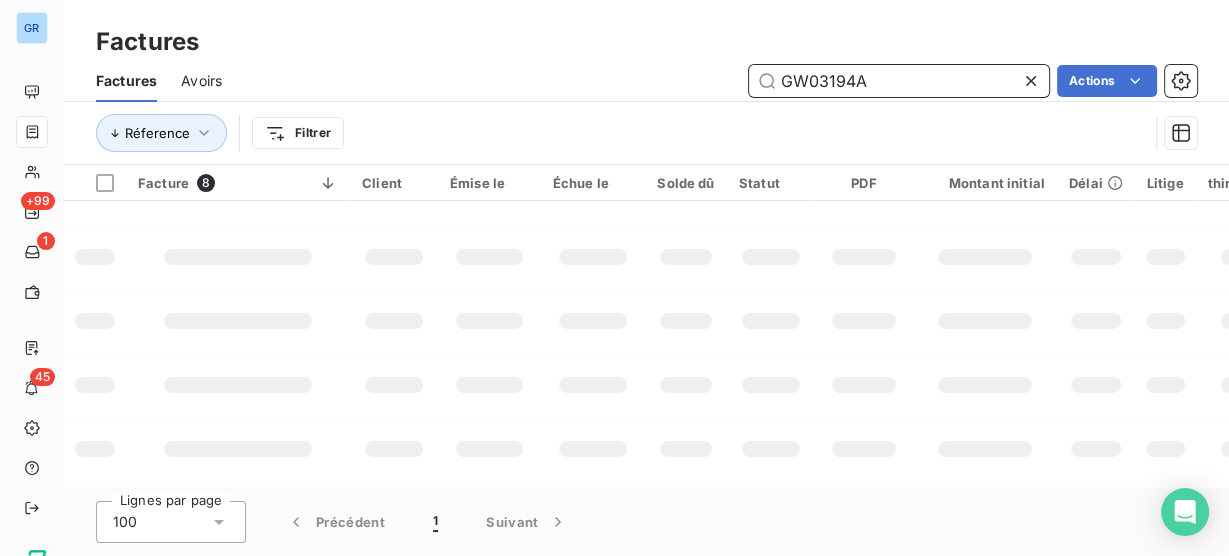 drag, startPoint x: 839, startPoint y: 78, endPoint x: 685, endPoint y: 78, distance: 154 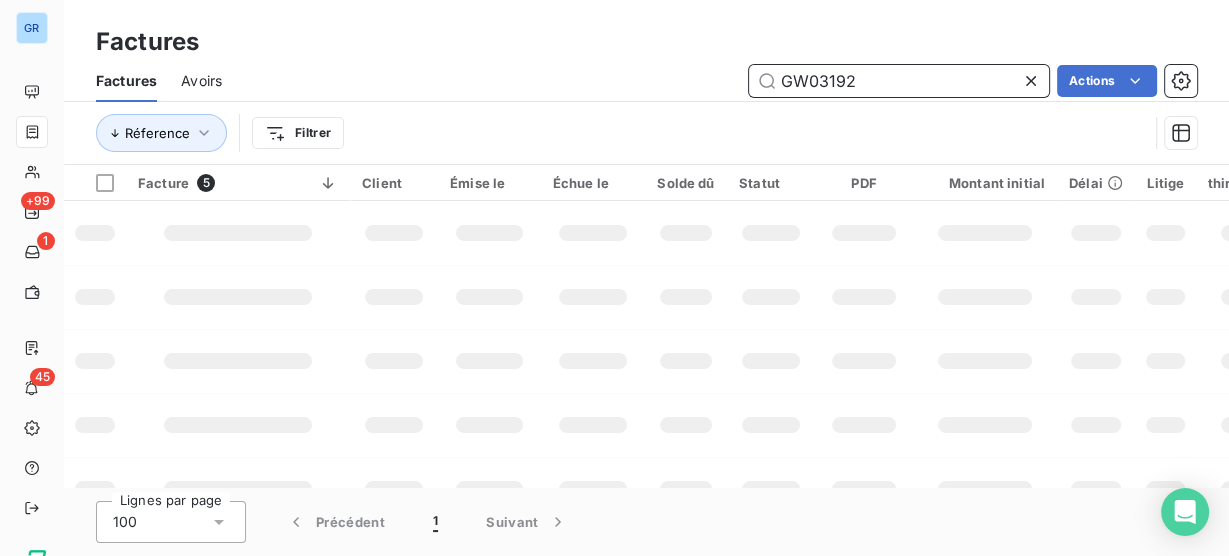 click on "GW03192" at bounding box center [899, 81] 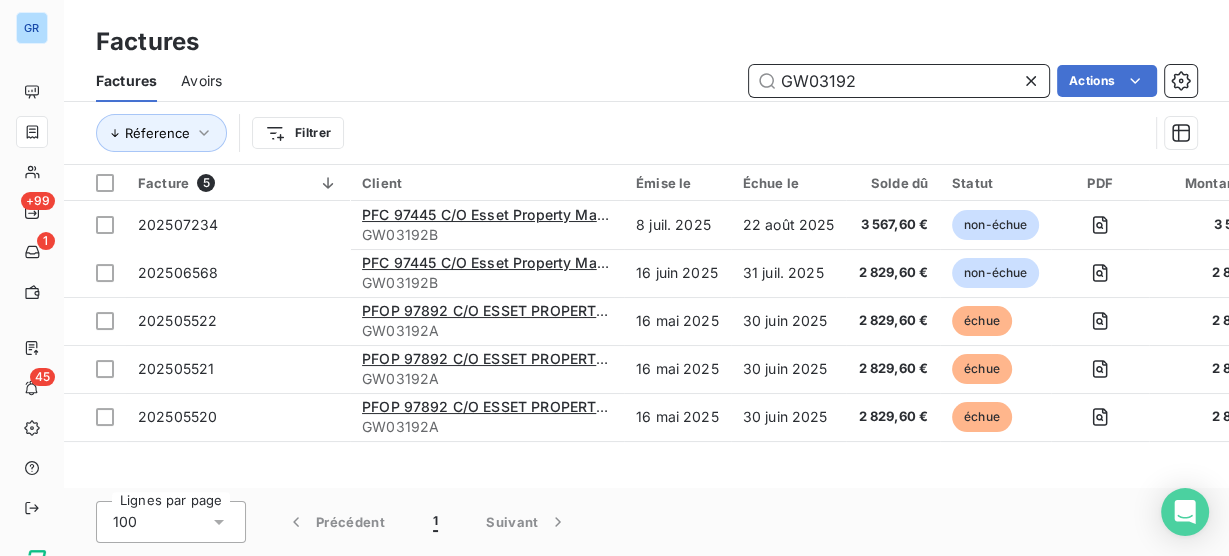 click on "GW03192" at bounding box center (899, 81) 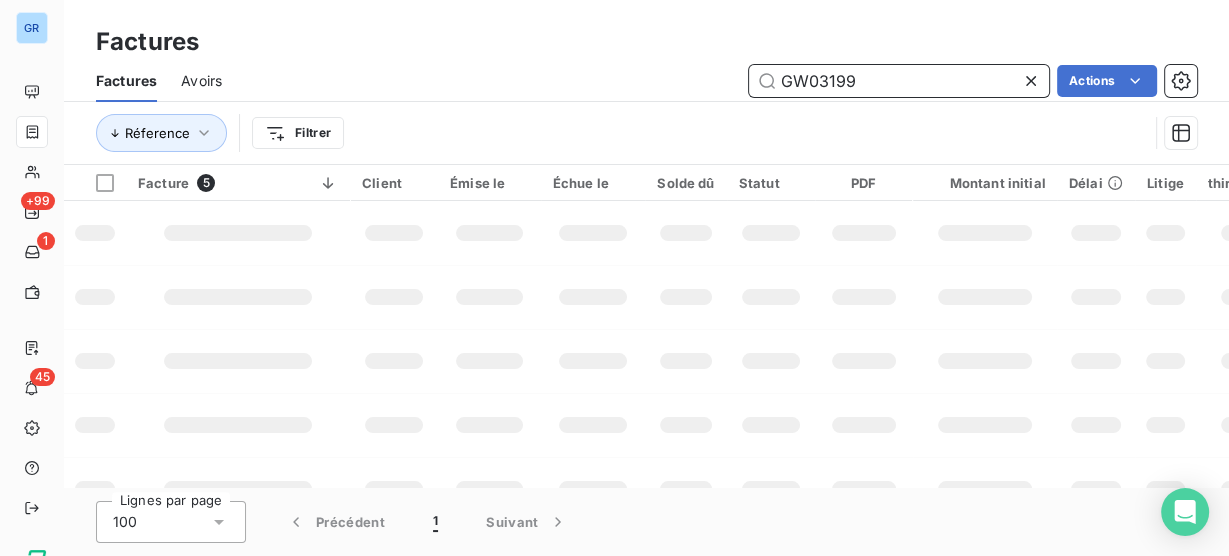 click on "GW03199" at bounding box center (899, 81) 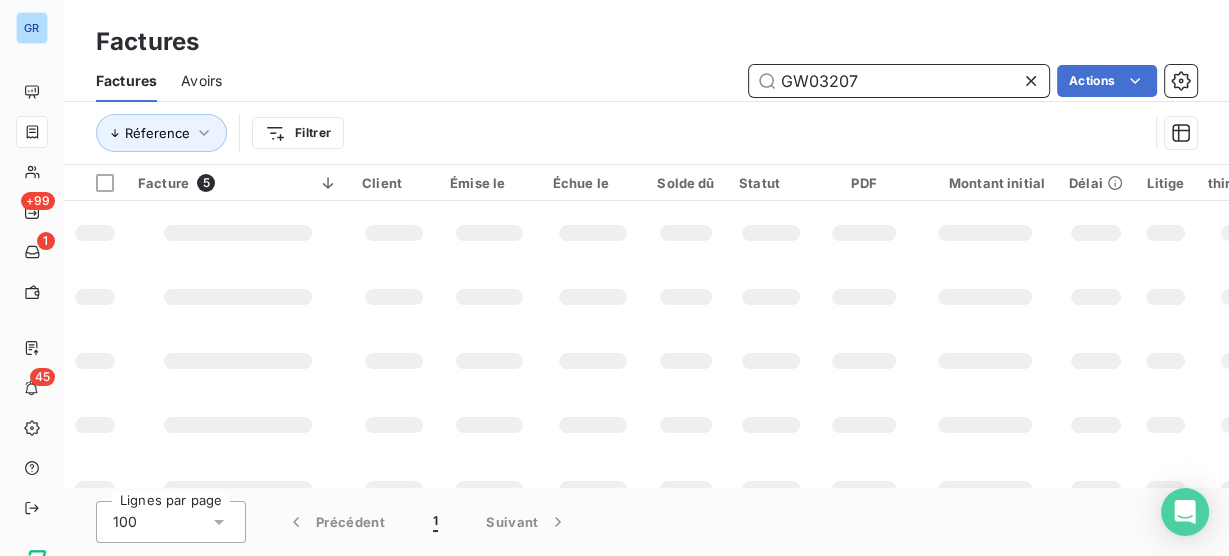 click on "GW03207" at bounding box center [899, 81] 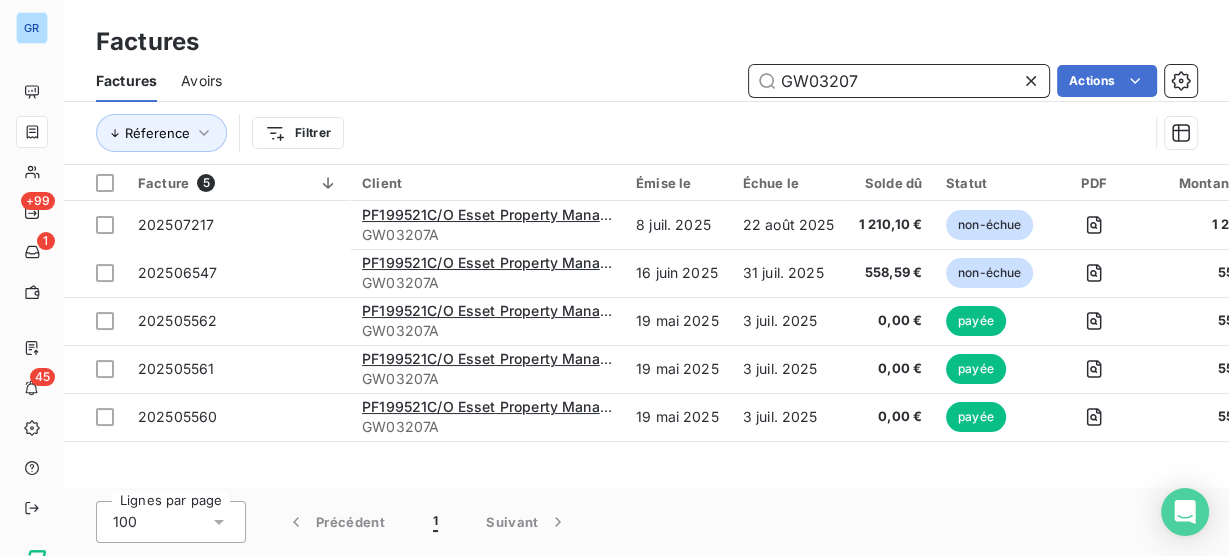 click on "GW03207" at bounding box center [899, 81] 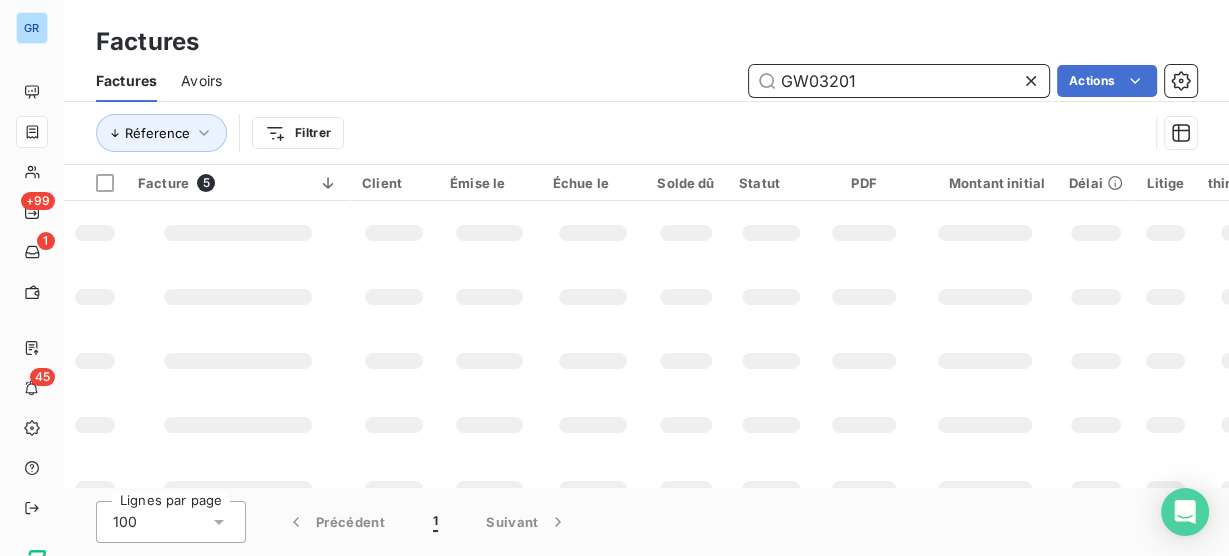 click on "GW03201" at bounding box center [899, 81] 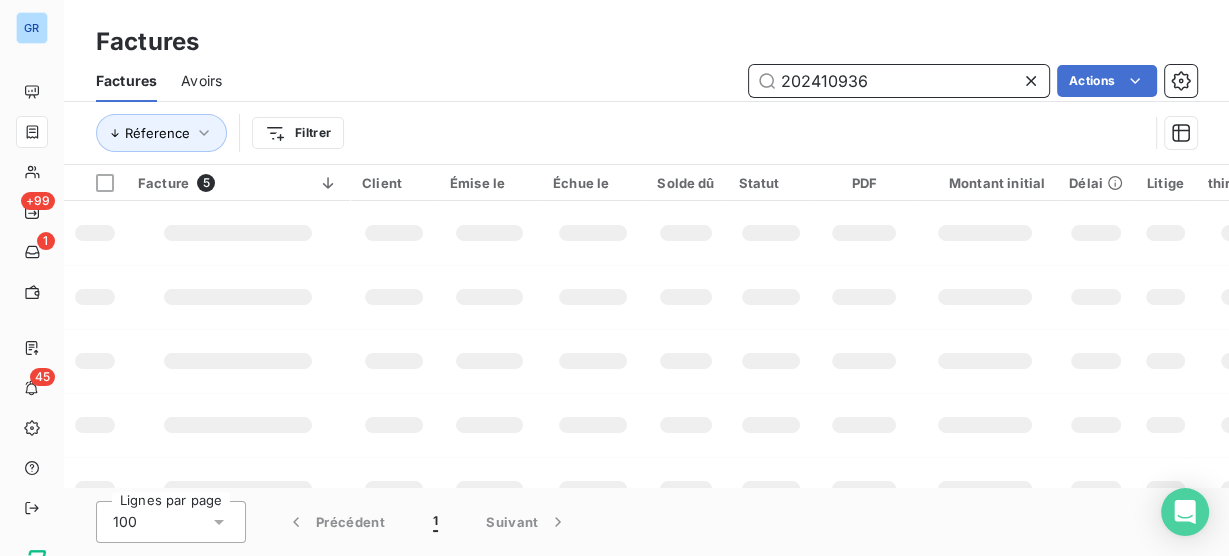 type on "202410936" 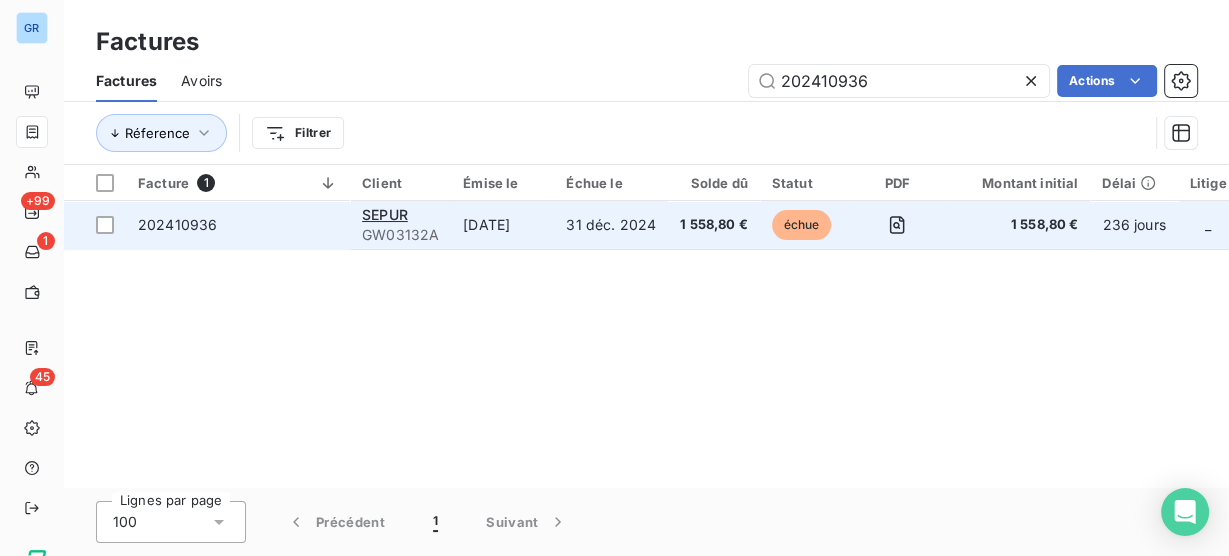 click on "16 nov. 2024" at bounding box center [502, 225] 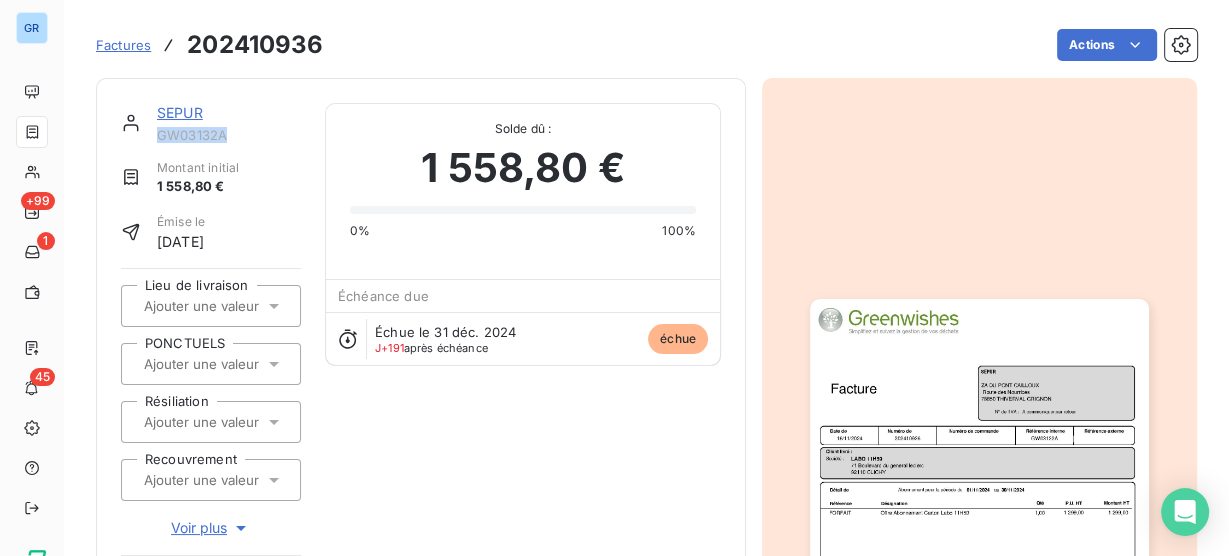 drag, startPoint x: 236, startPoint y: 136, endPoint x: 157, endPoint y: 133, distance: 79.05694 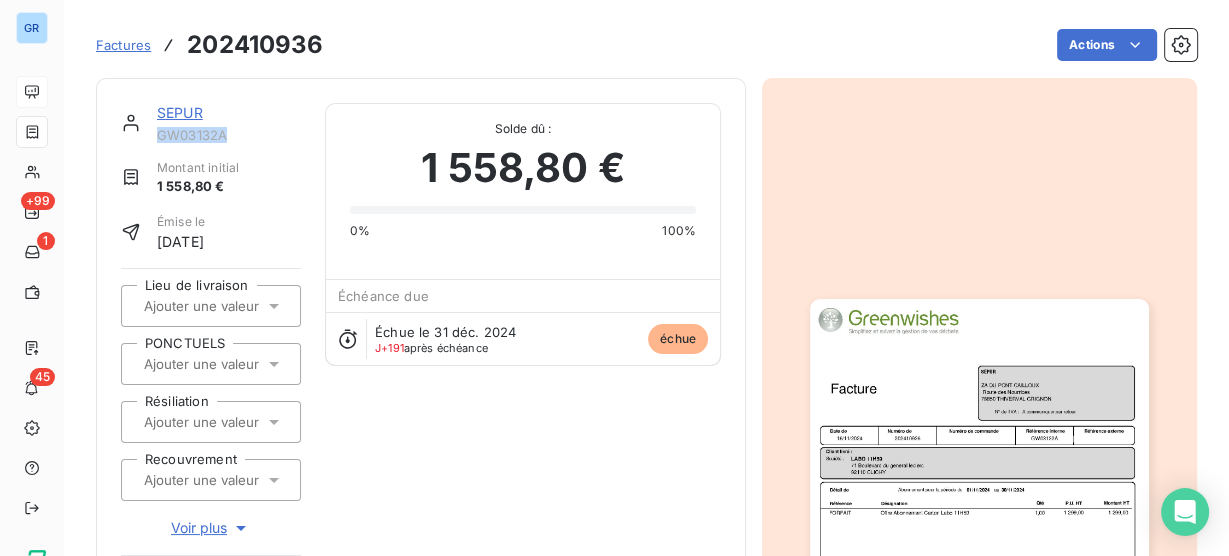 copy on "GW03132A" 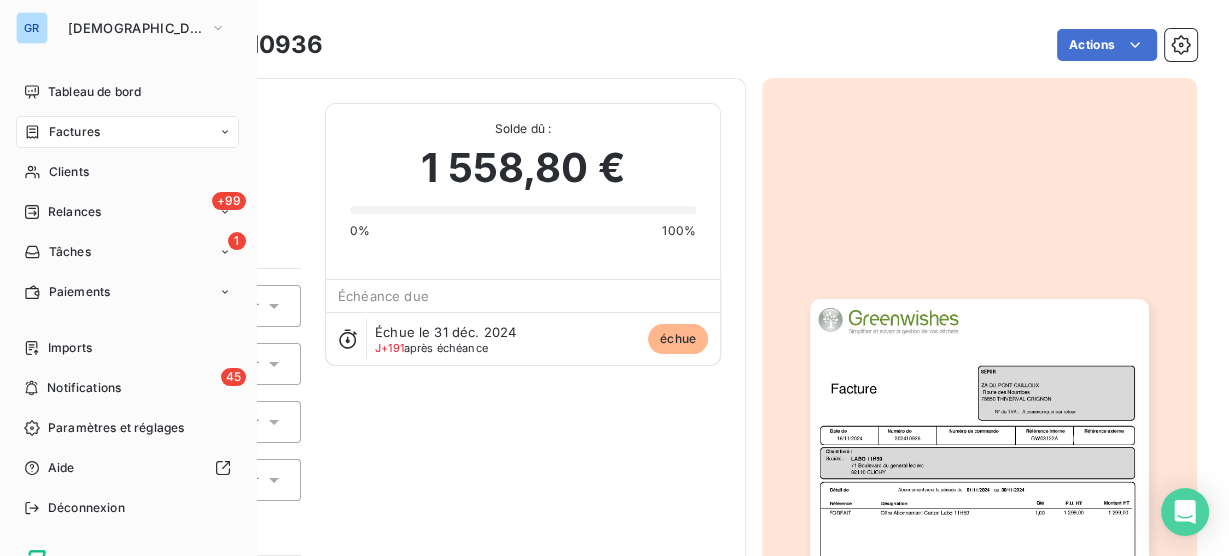click 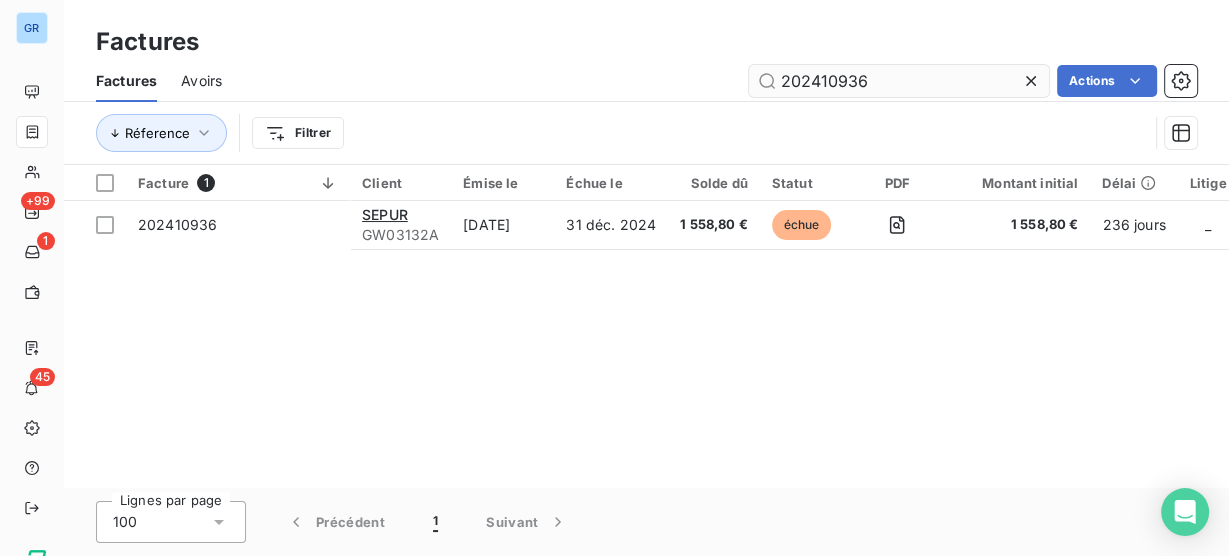 click on "202410936" at bounding box center [899, 81] 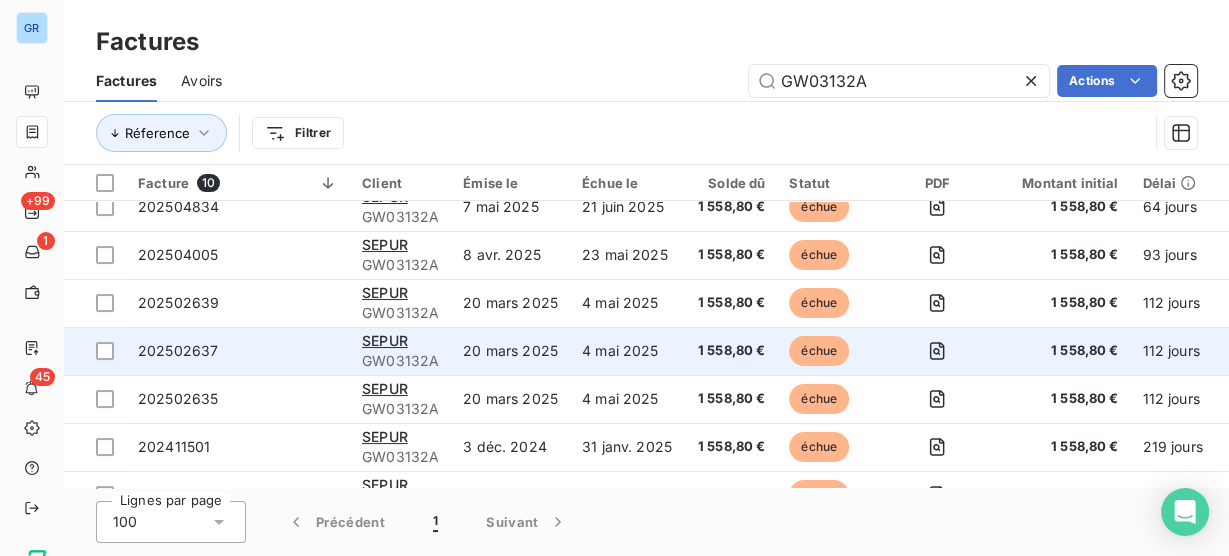 scroll, scrollTop: 200, scrollLeft: 0, axis: vertical 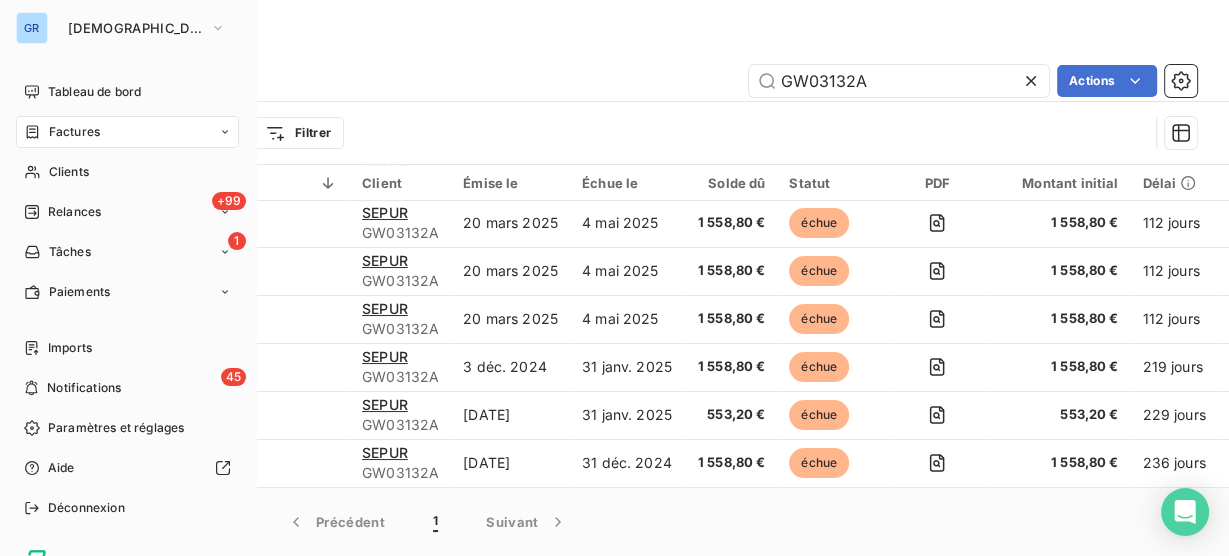 click on "Factures" at bounding box center [74, 132] 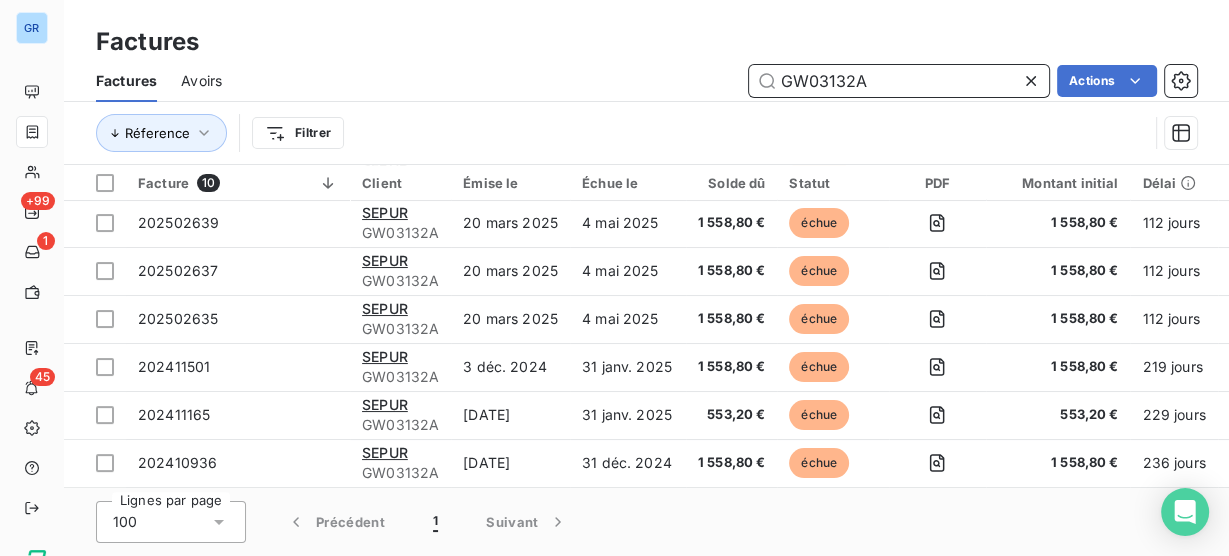 click on "GW03132A" at bounding box center (899, 81) 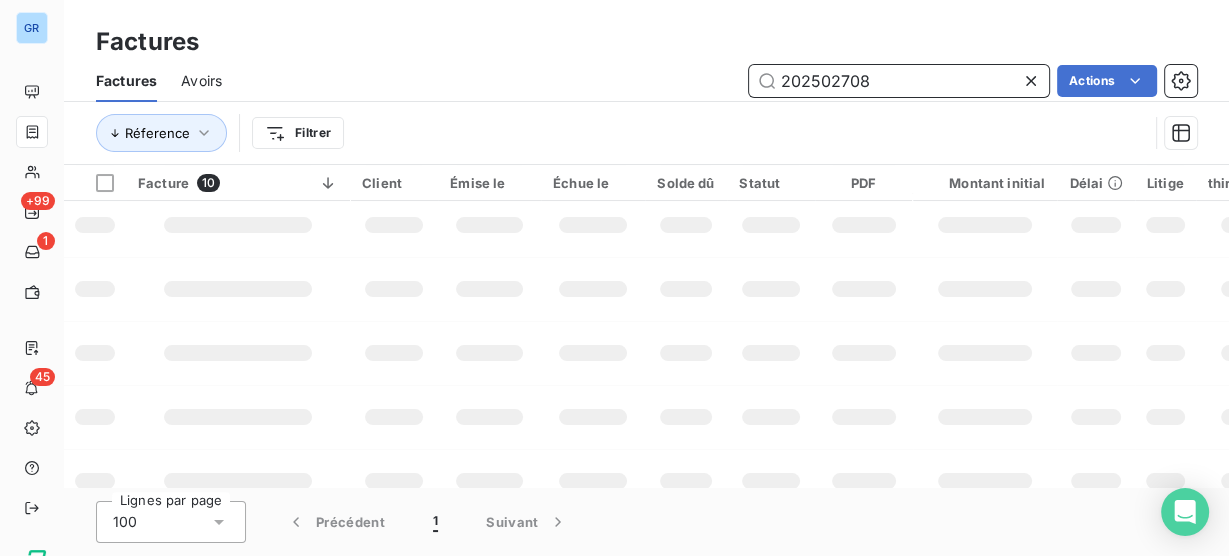 scroll, scrollTop: 0, scrollLeft: 0, axis: both 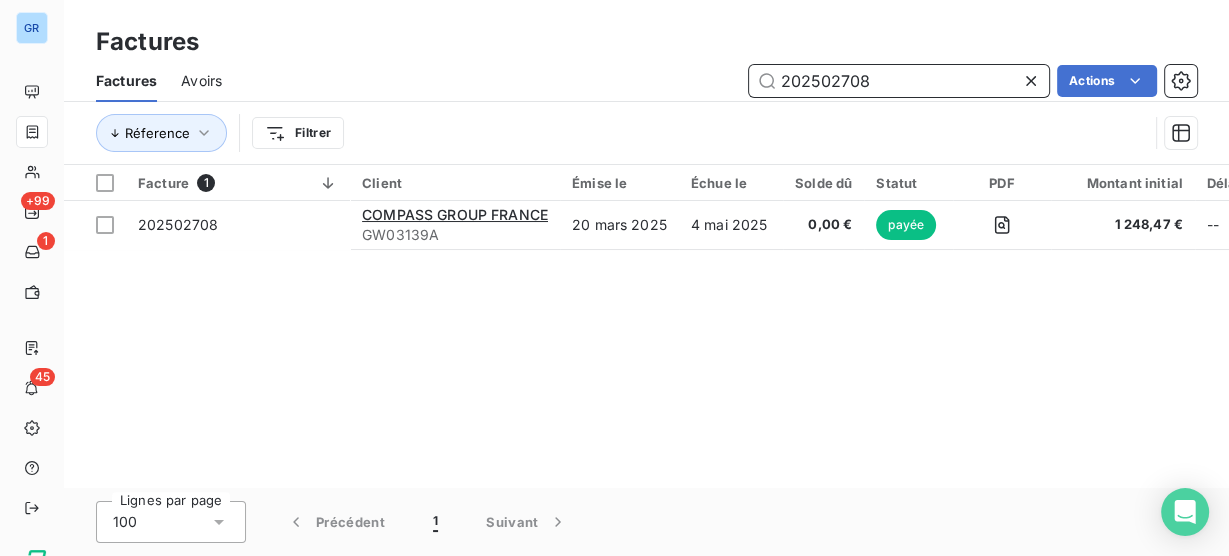 click on "202502708" at bounding box center [899, 81] 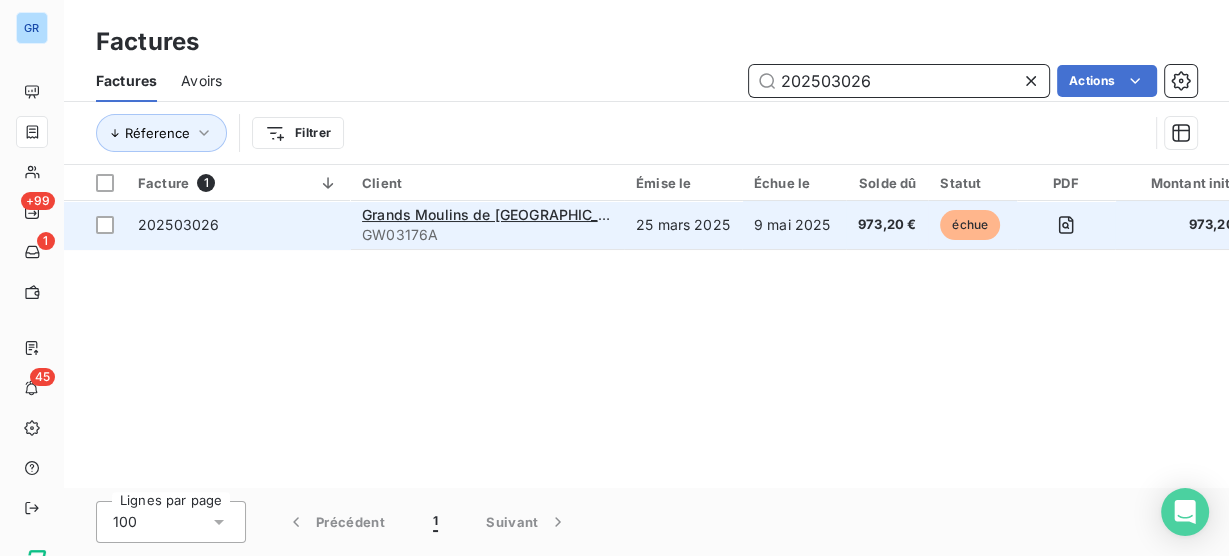type on "202503026" 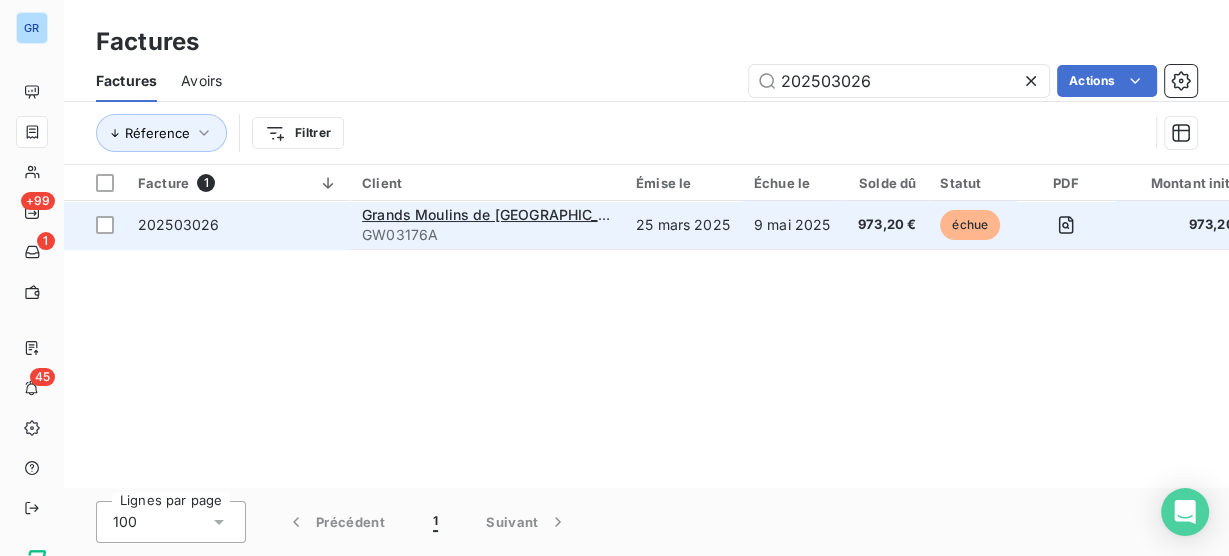 click on "25 mars 2025" at bounding box center [683, 225] 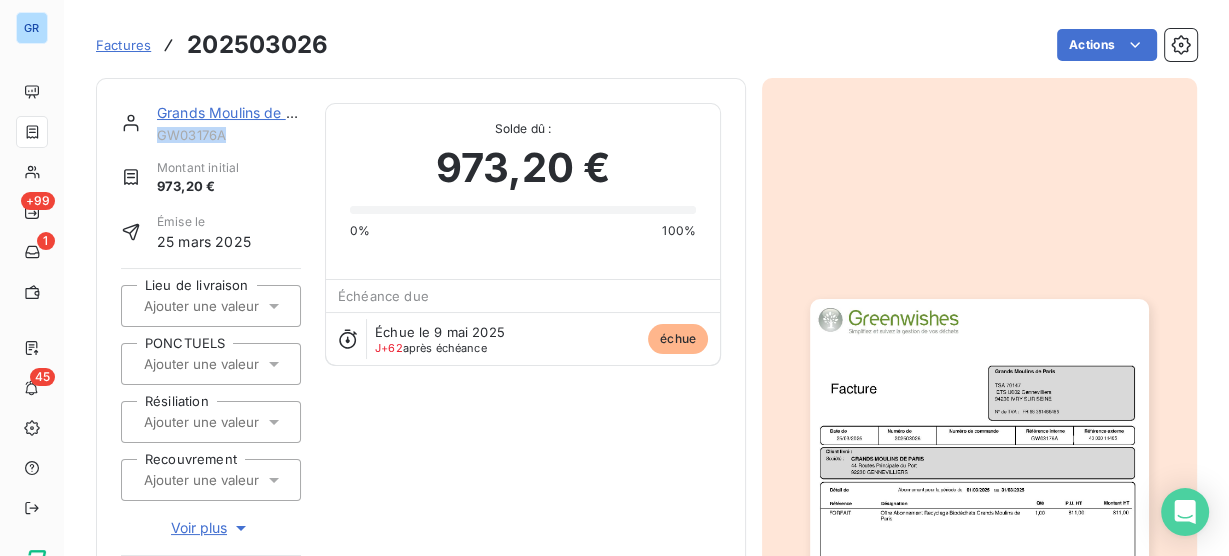 drag, startPoint x: 232, startPoint y: 138, endPoint x: 153, endPoint y: 129, distance: 79.51101 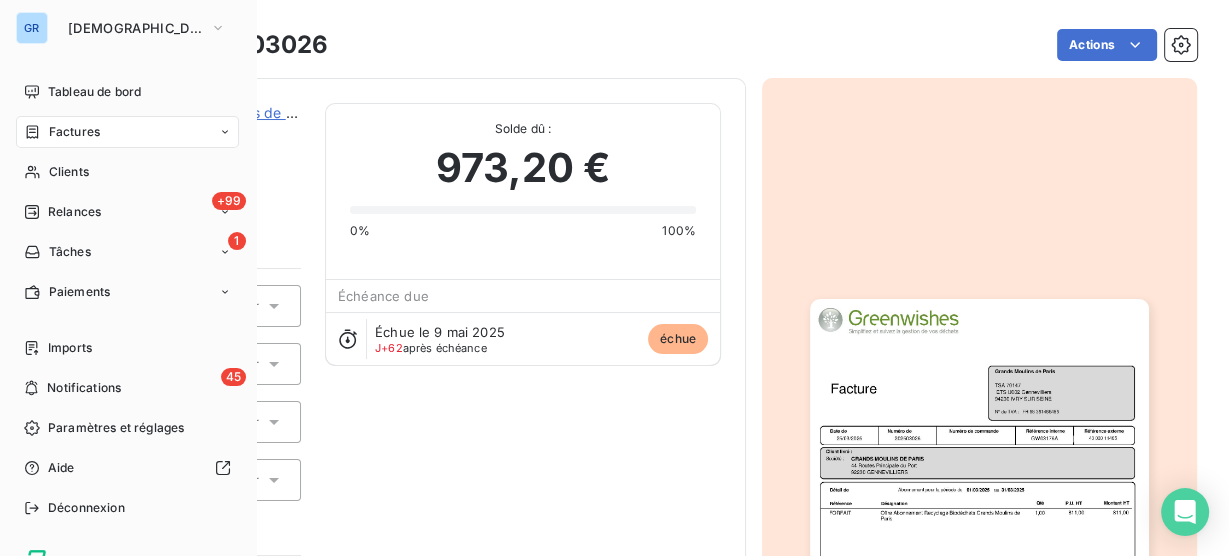 click on "Factures" at bounding box center (62, 132) 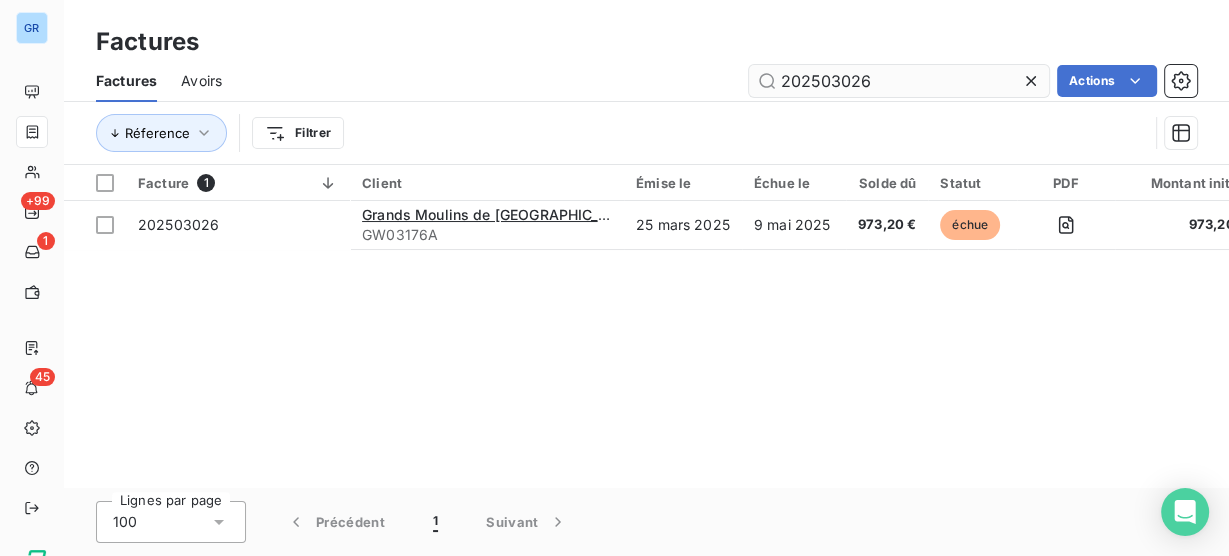 click on "202503026" at bounding box center (899, 81) 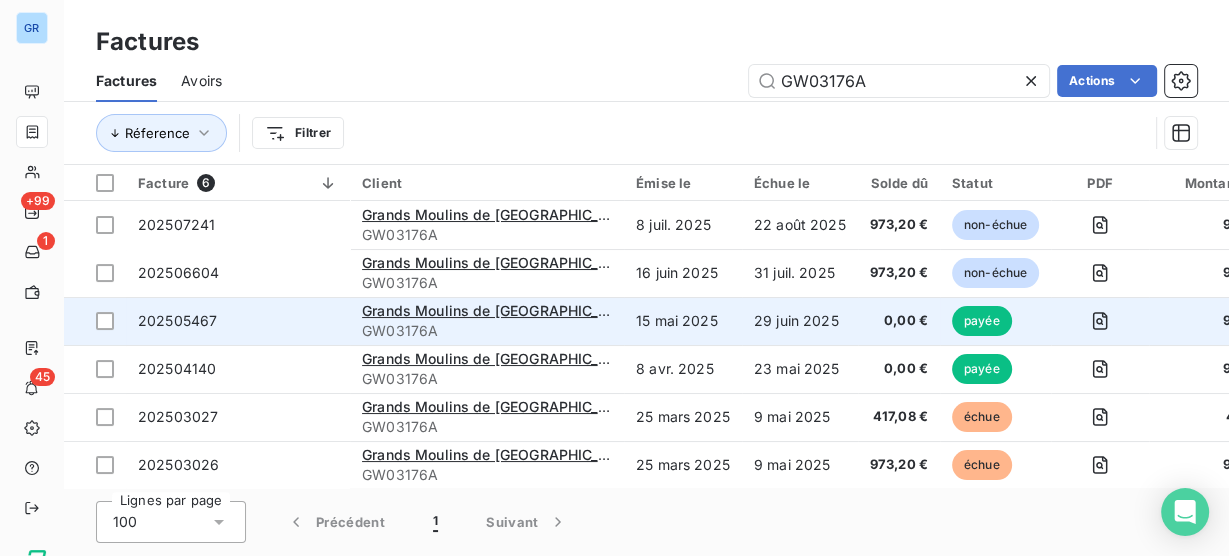 scroll, scrollTop: 8, scrollLeft: 0, axis: vertical 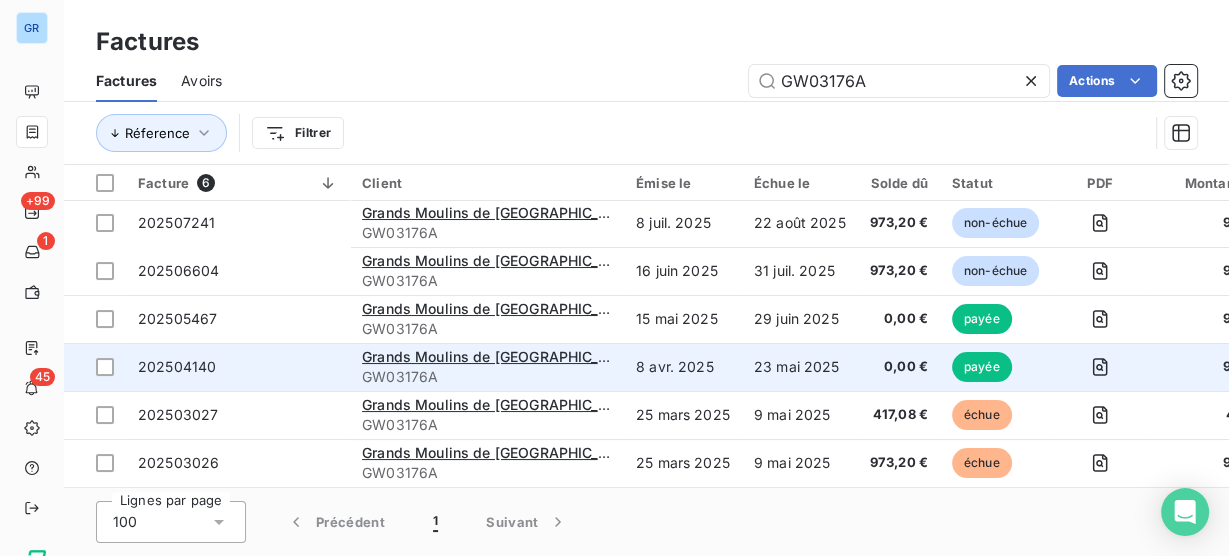type on "GW03176A" 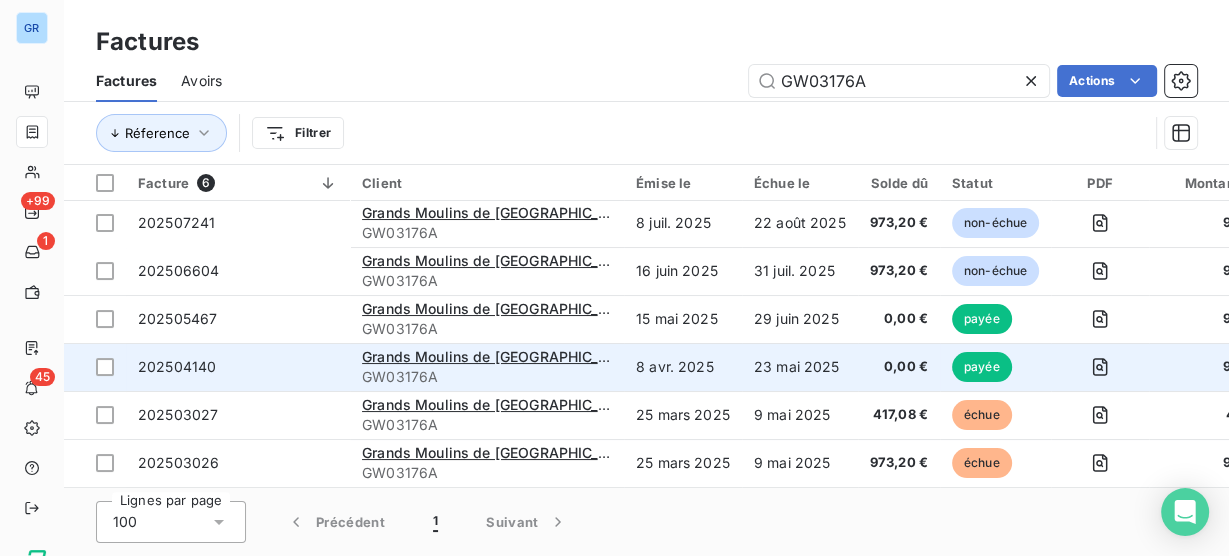 click on "202504140" at bounding box center [238, 367] 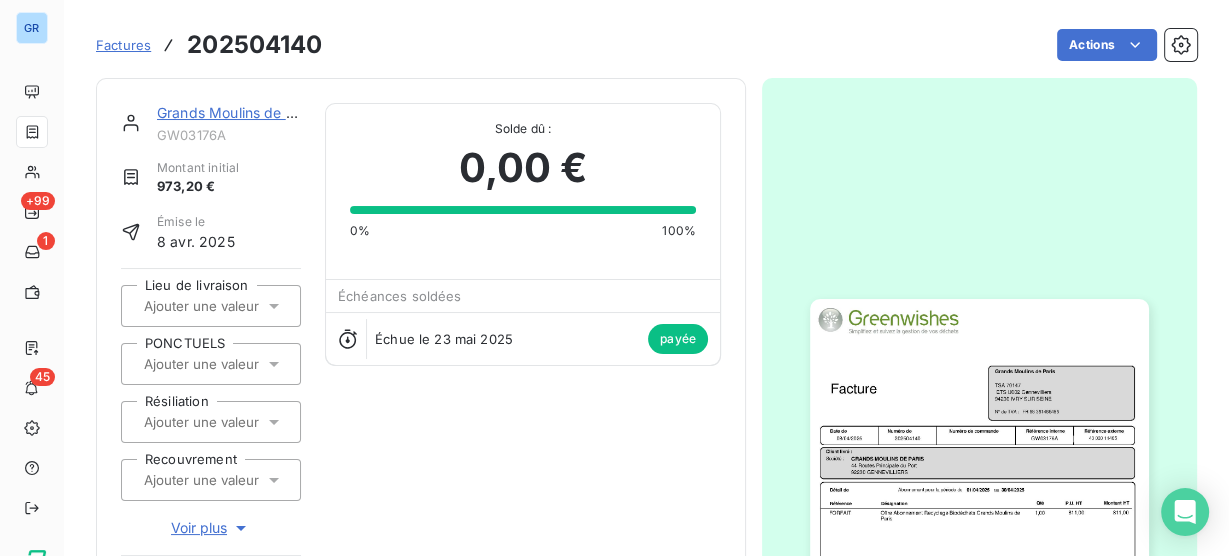 click on "202504140" at bounding box center [254, 45] 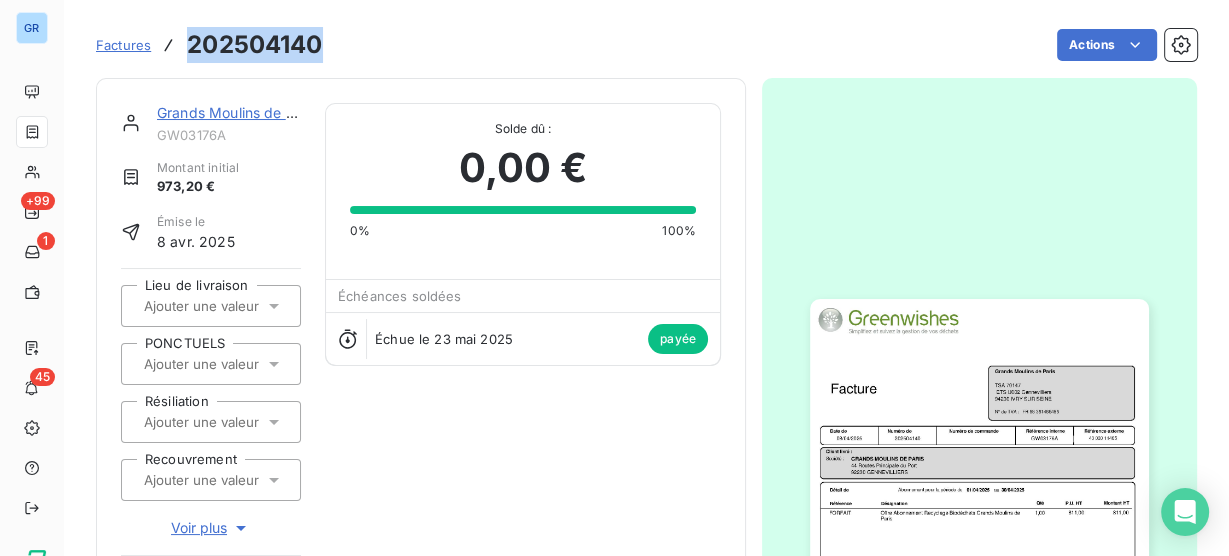 click on "202504140" at bounding box center [254, 45] 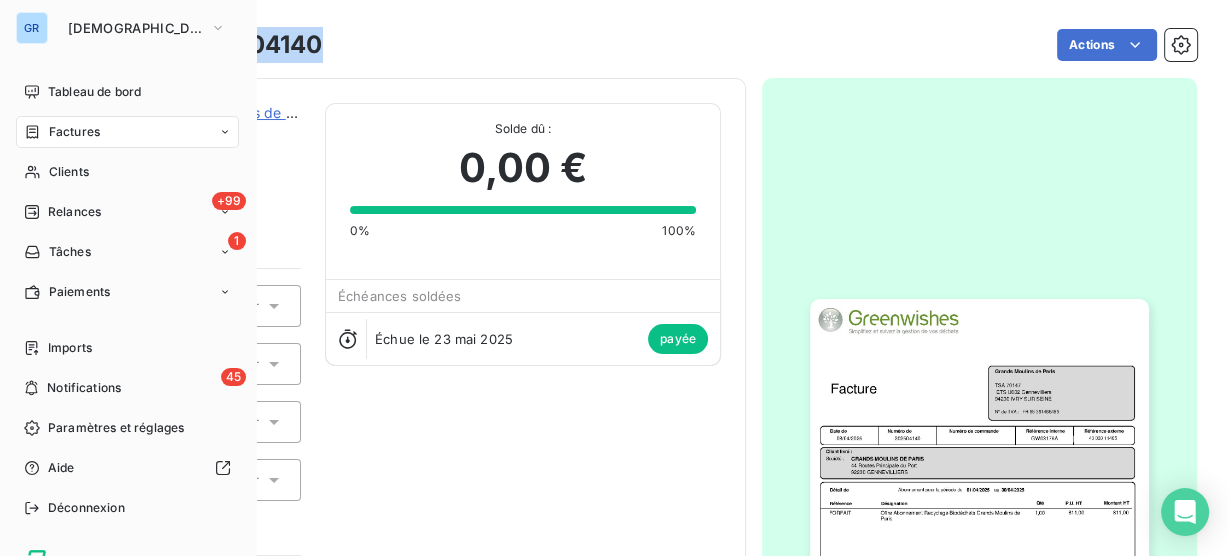 click 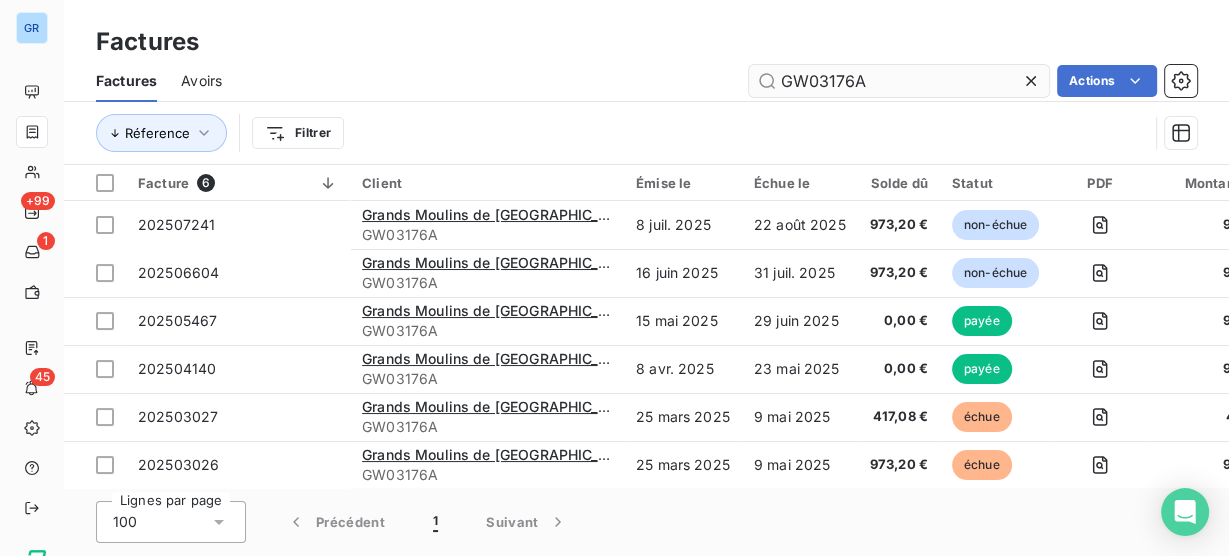 click on "GW03176A" at bounding box center (899, 81) 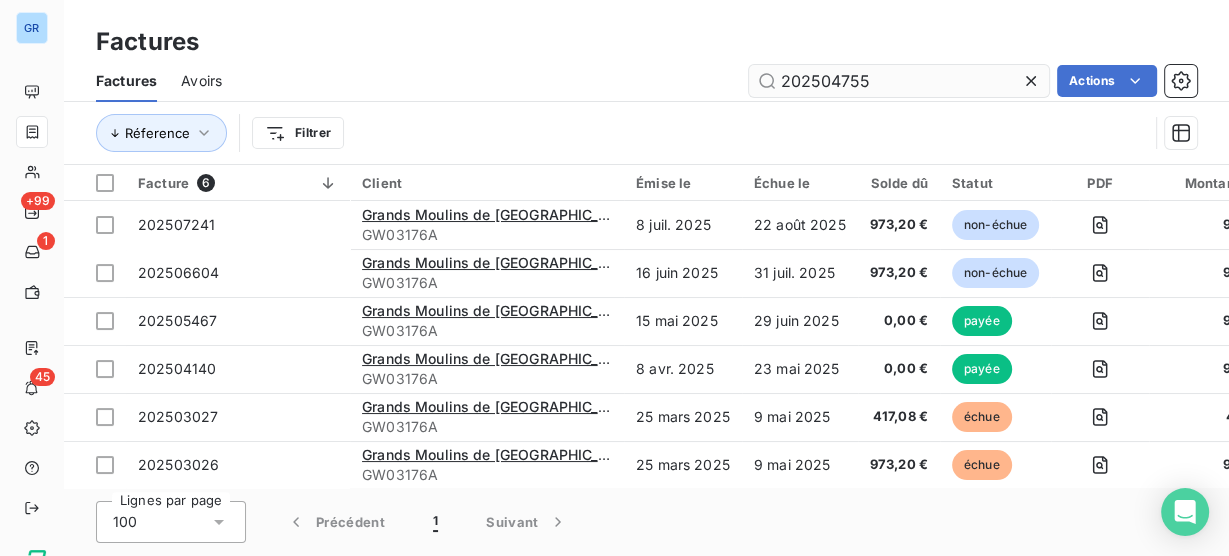 type on "202504755" 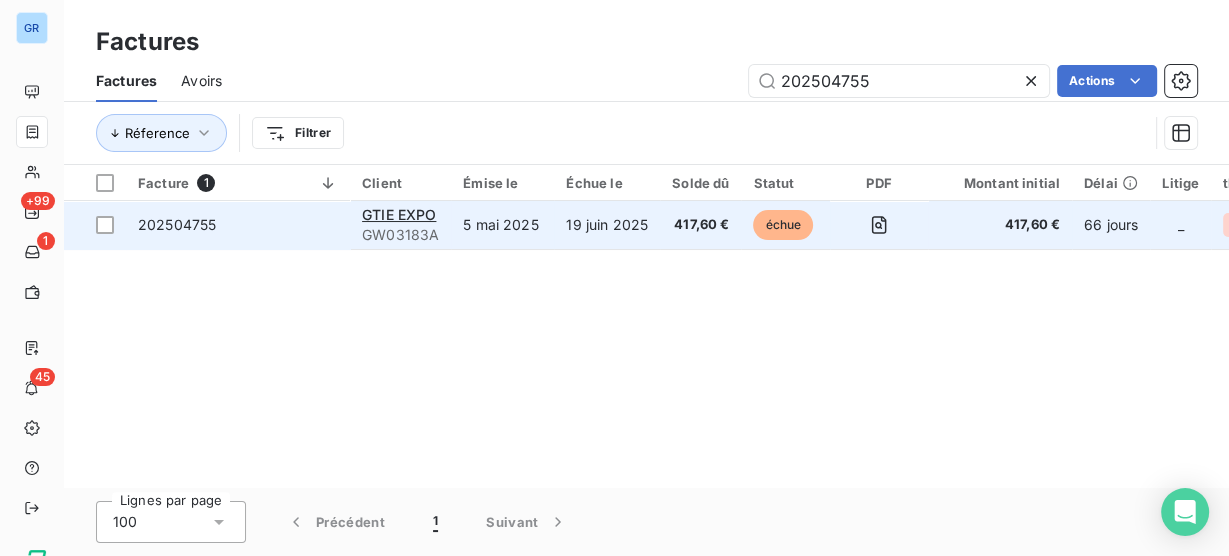 click on "5 mai 2025" at bounding box center [502, 225] 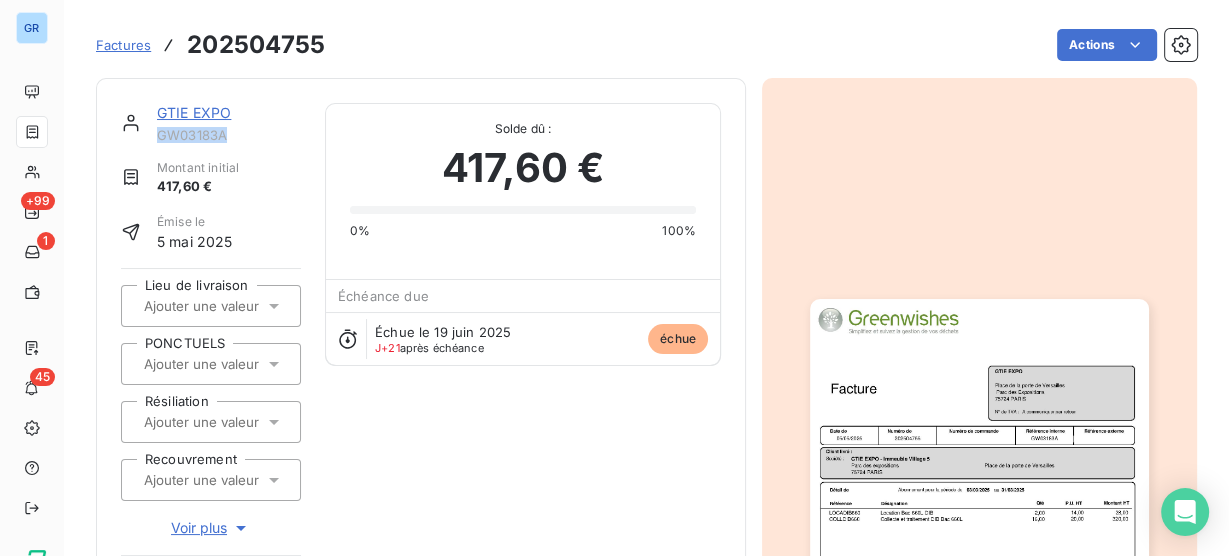 drag, startPoint x: 232, startPoint y: 137, endPoint x: 158, endPoint y: 137, distance: 74 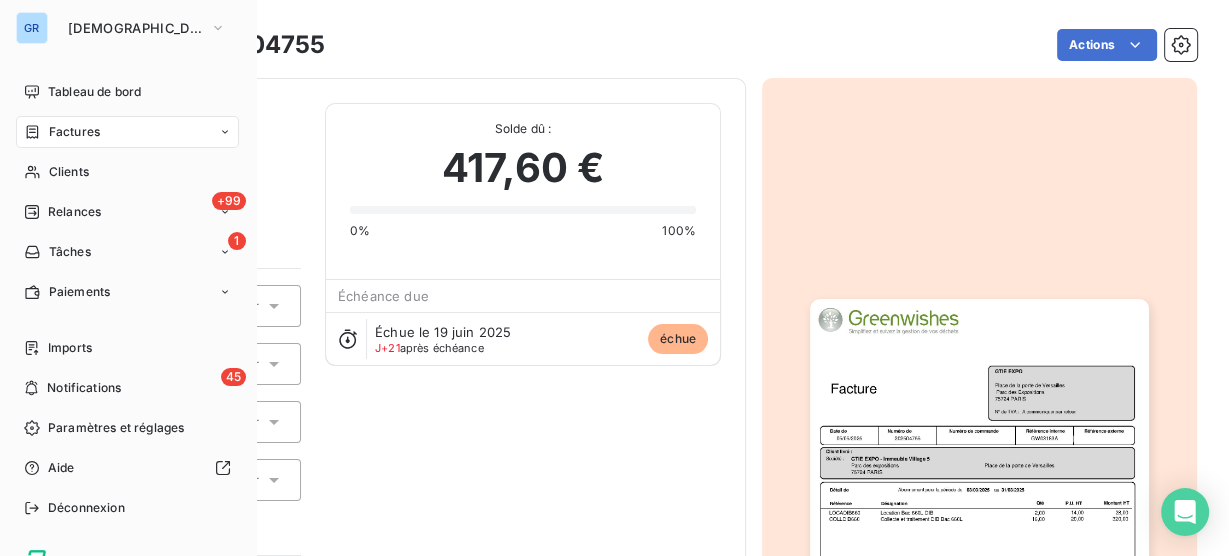 click 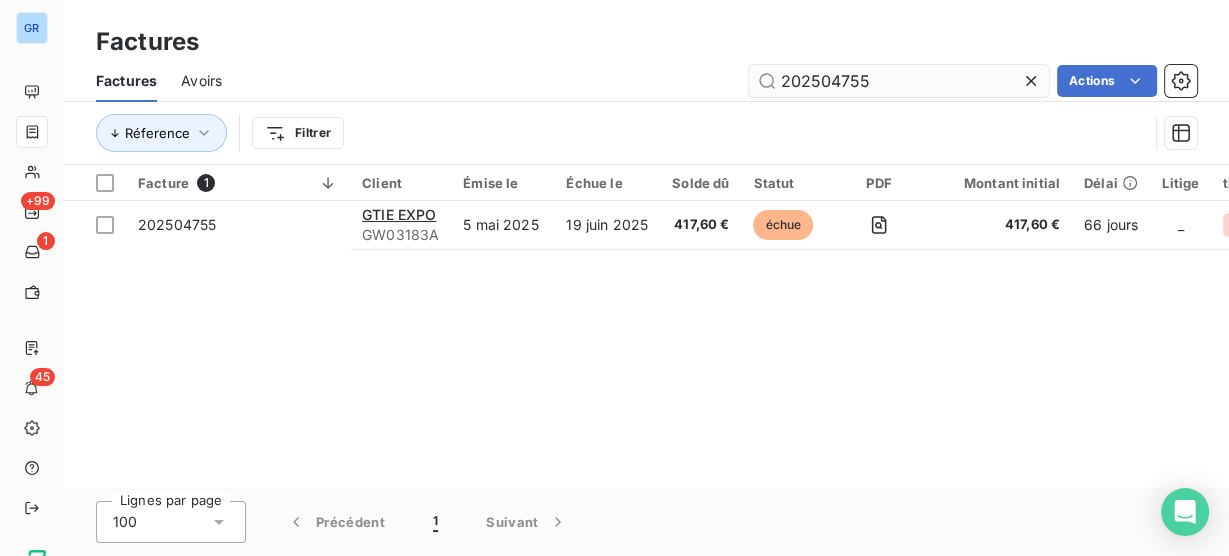 click on "202504755" at bounding box center [899, 81] 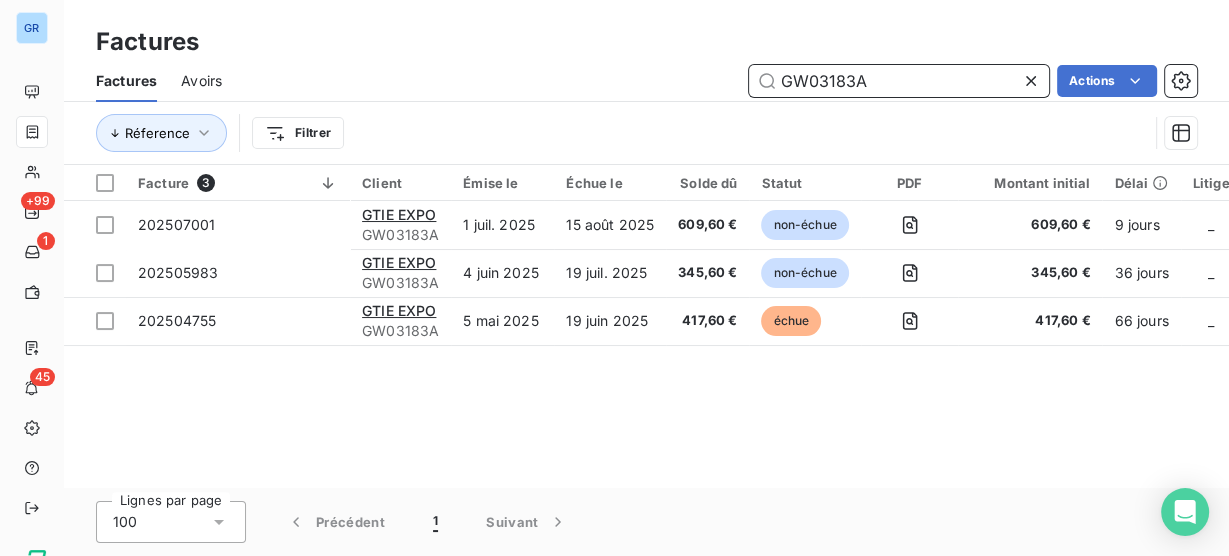 click on "GW03183A" at bounding box center (899, 81) 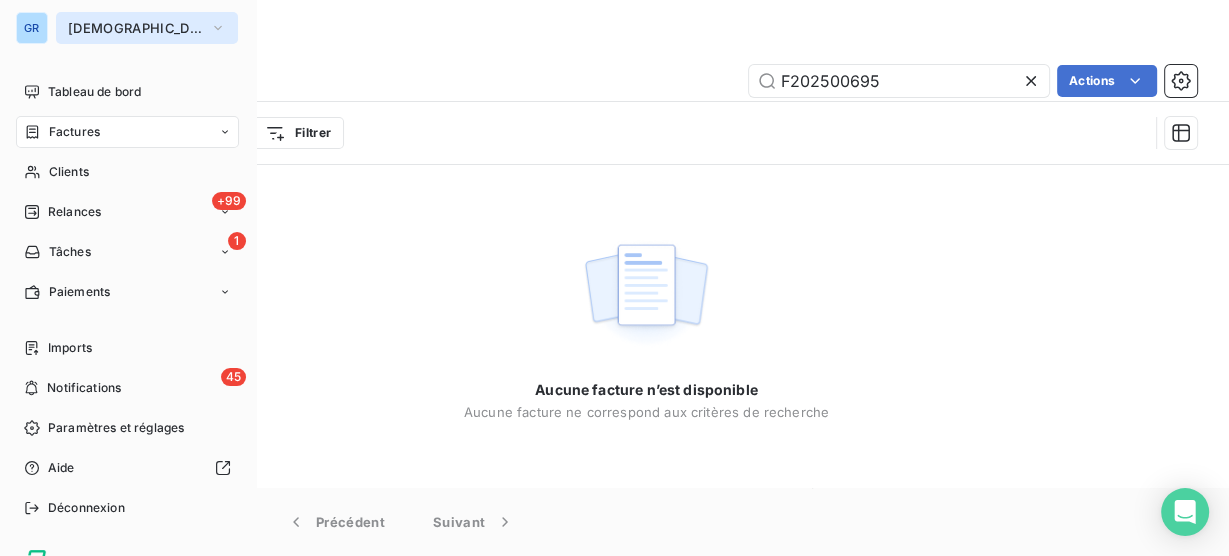 click on "[DEMOGRAPHIC_DATA]" at bounding box center [147, 28] 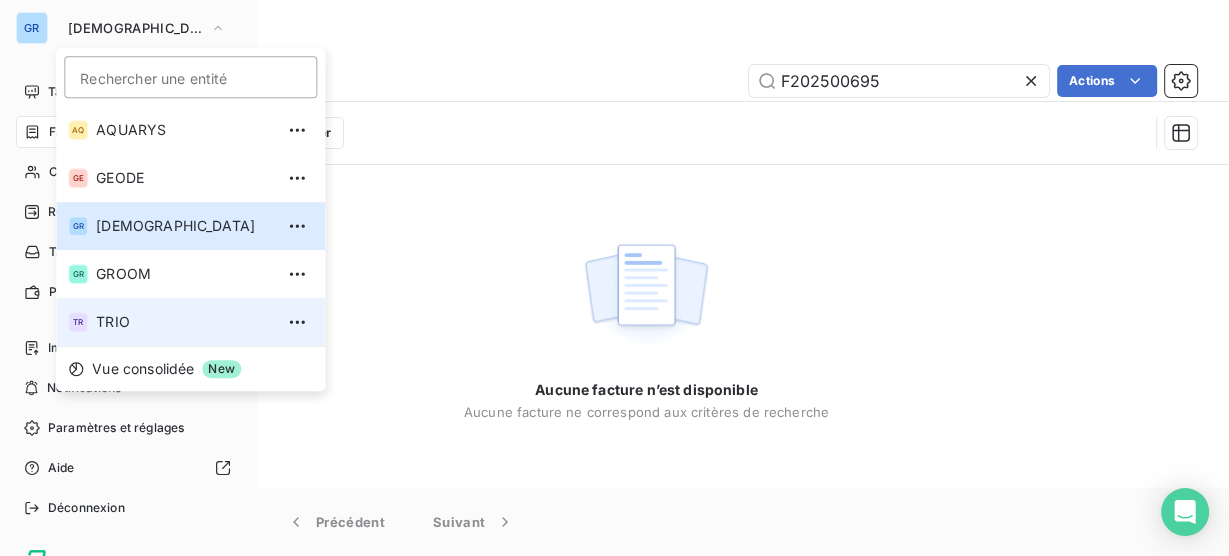 click on "TRIO" at bounding box center (184, 322) 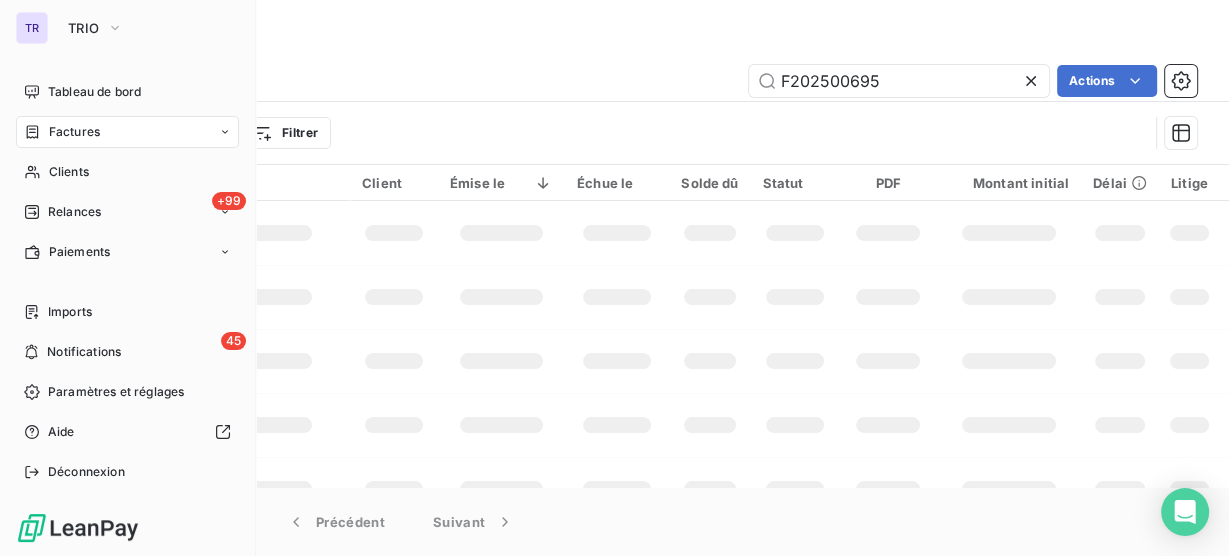 type on "202506542" 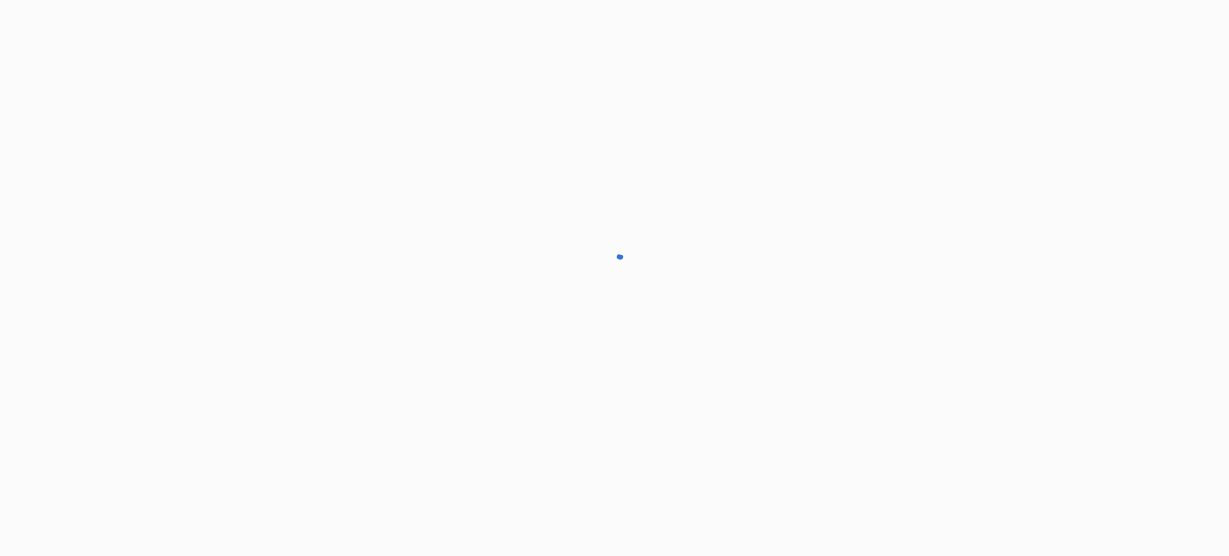 scroll, scrollTop: 0, scrollLeft: 0, axis: both 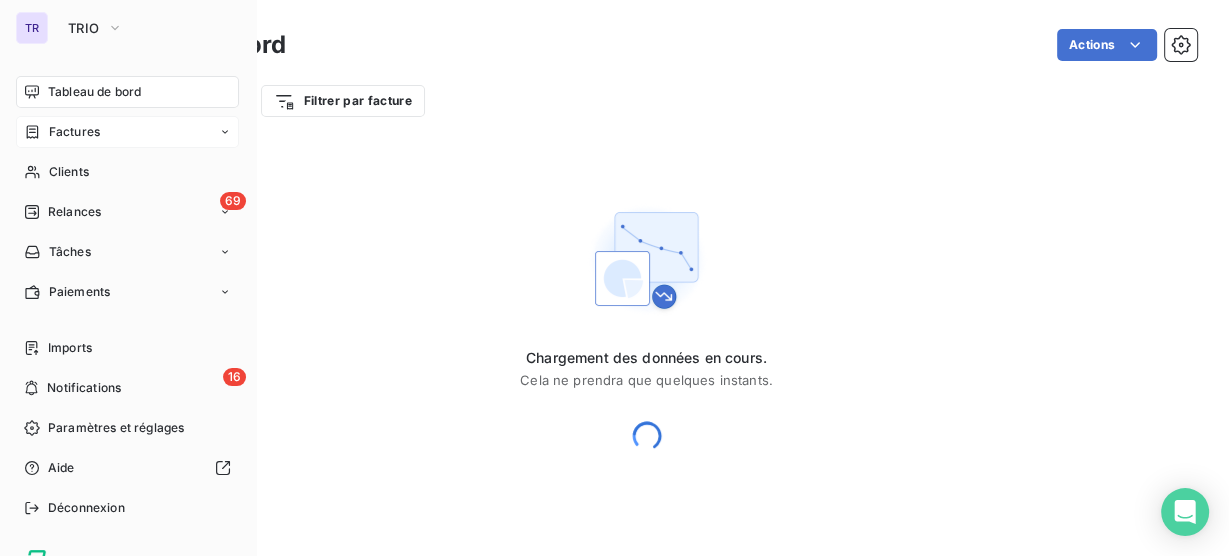 click on "Factures" at bounding box center (74, 132) 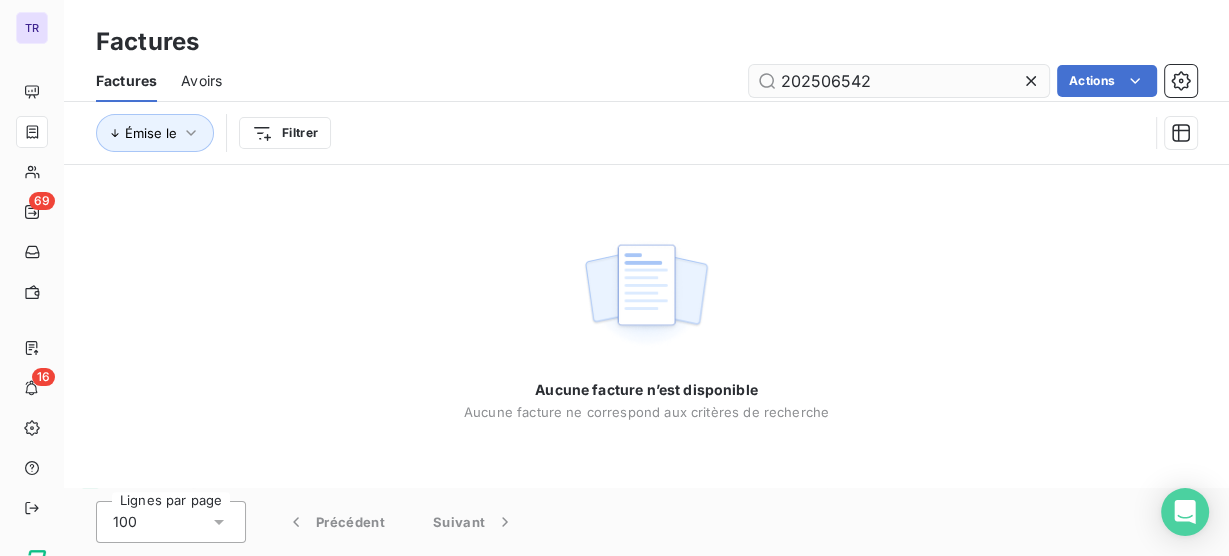 click on "202506542" at bounding box center [899, 81] 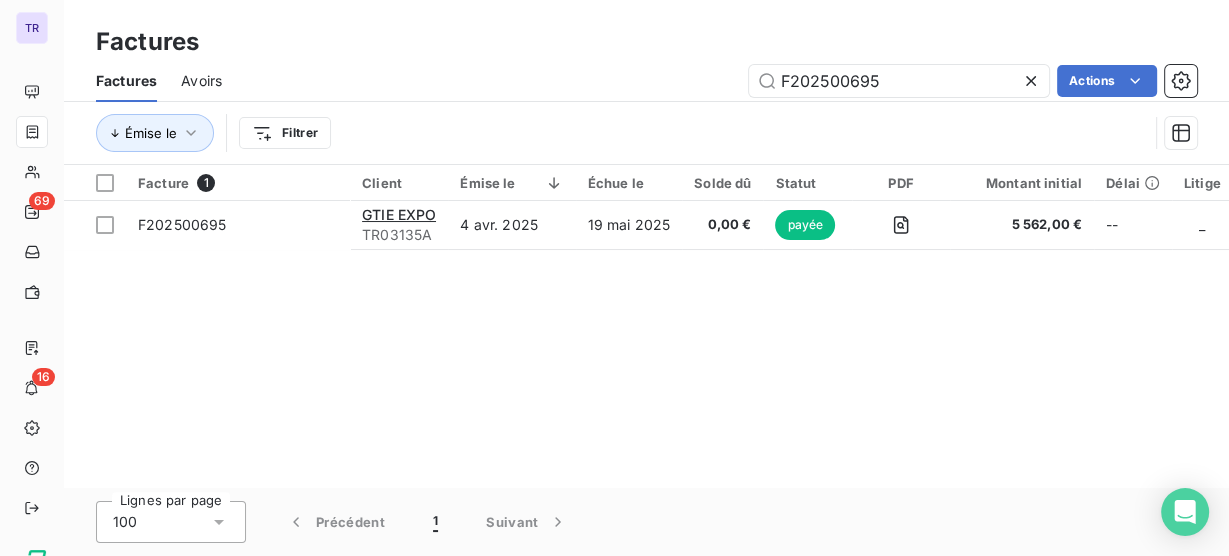 type on "F202500695" 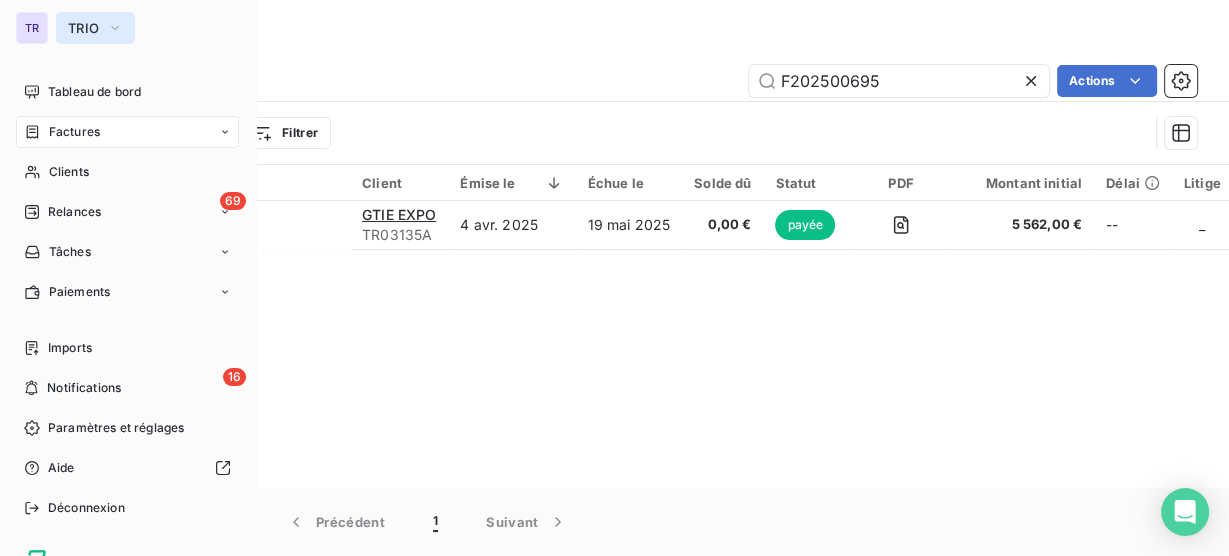 click on "TRIO" at bounding box center [83, 28] 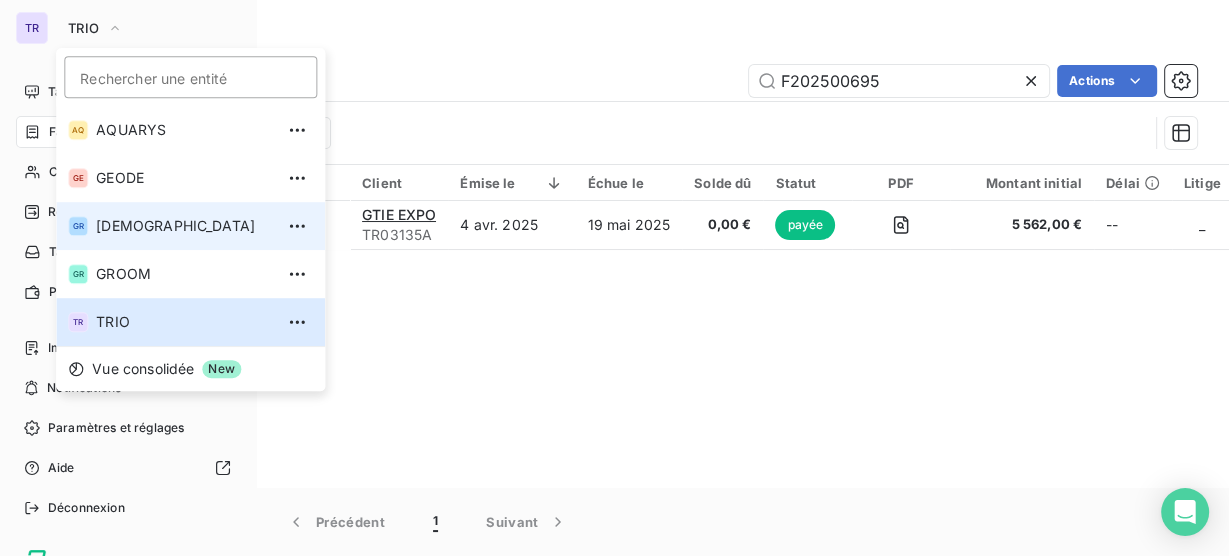 click on "[DEMOGRAPHIC_DATA]" at bounding box center [184, 226] 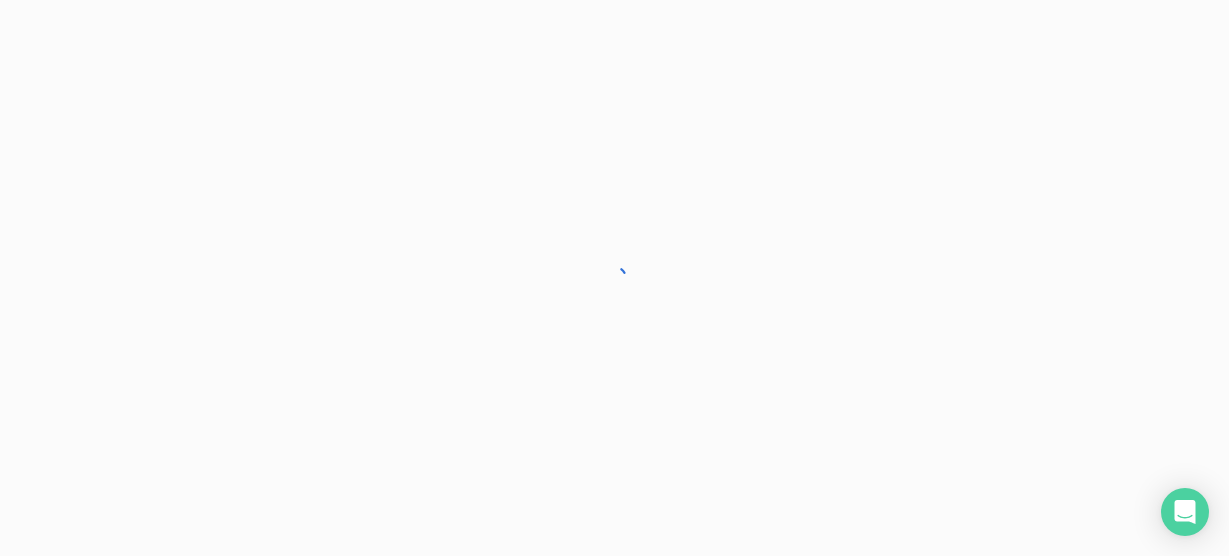 scroll, scrollTop: 0, scrollLeft: 0, axis: both 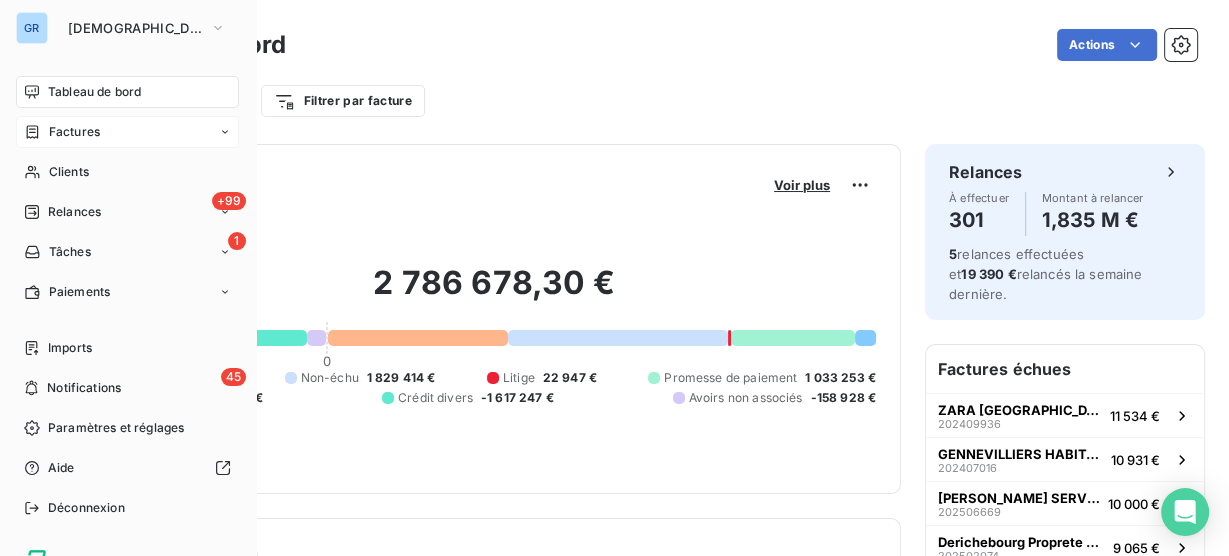 click on "Factures" at bounding box center (74, 132) 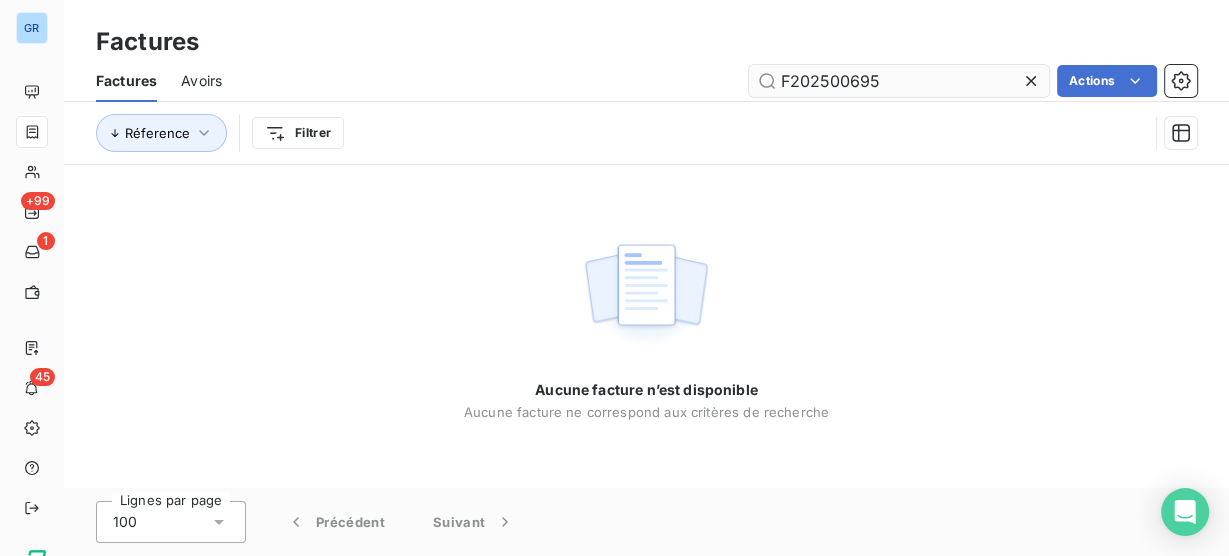 click on "F202500695" at bounding box center (899, 81) 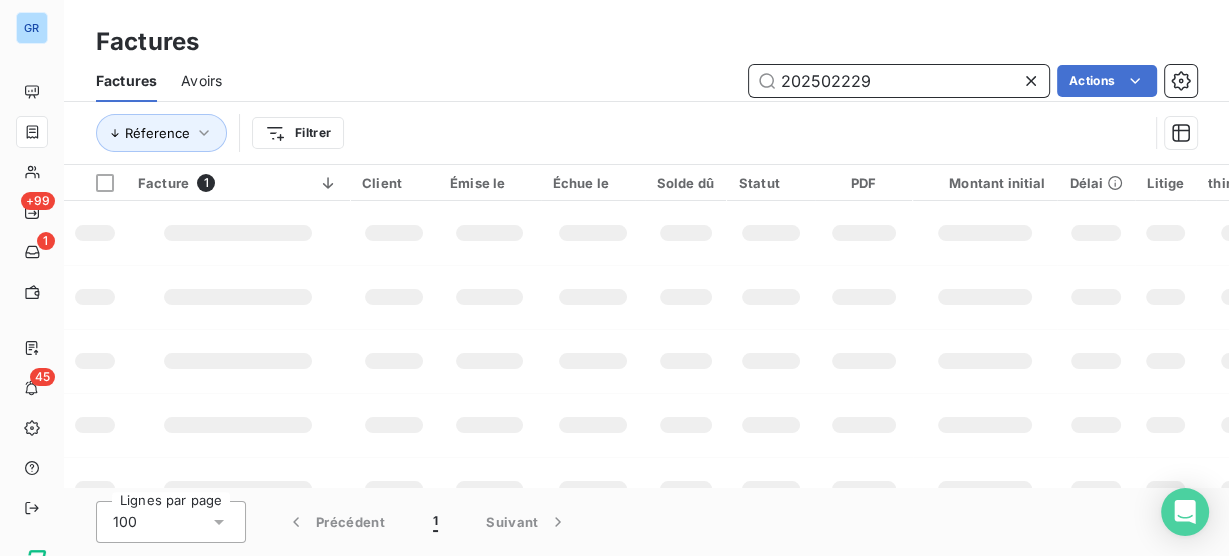 click on "202502229" at bounding box center [899, 81] 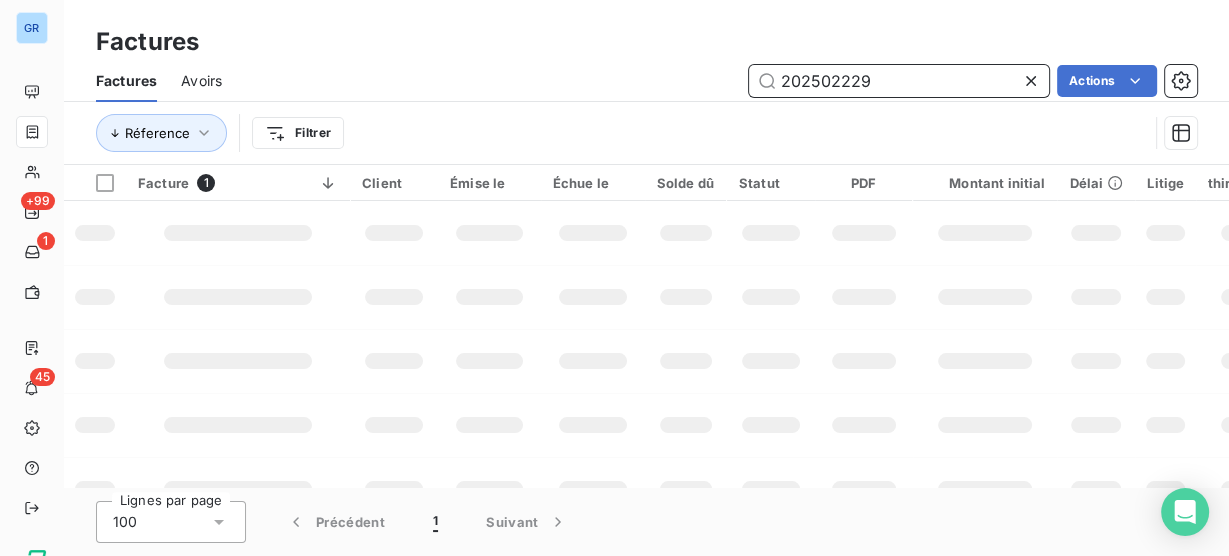 click on "202502229" at bounding box center (899, 81) 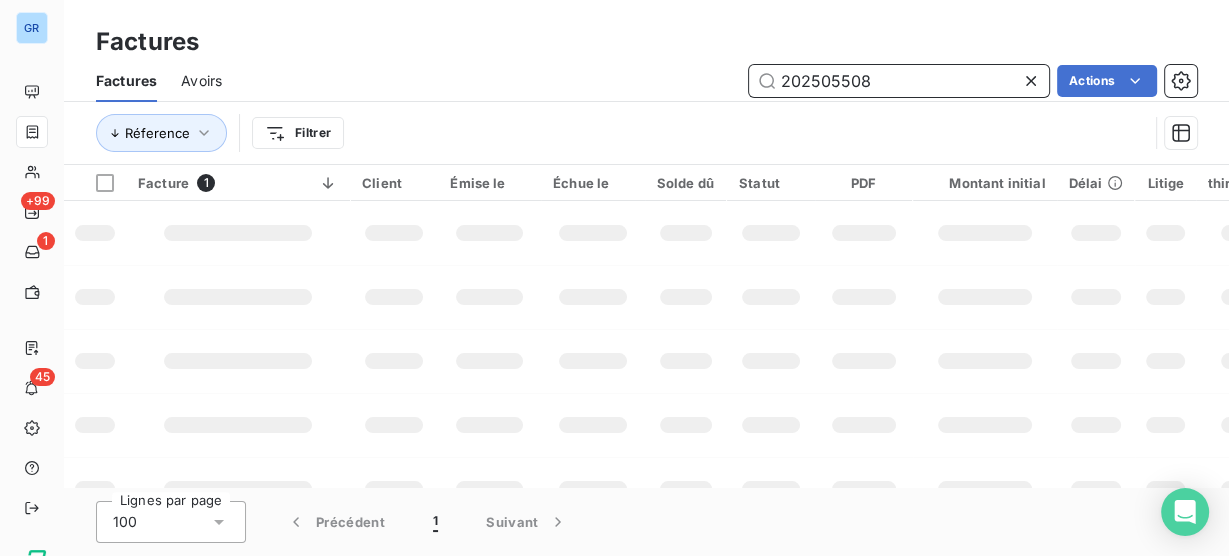 click on "202505508" at bounding box center (899, 81) 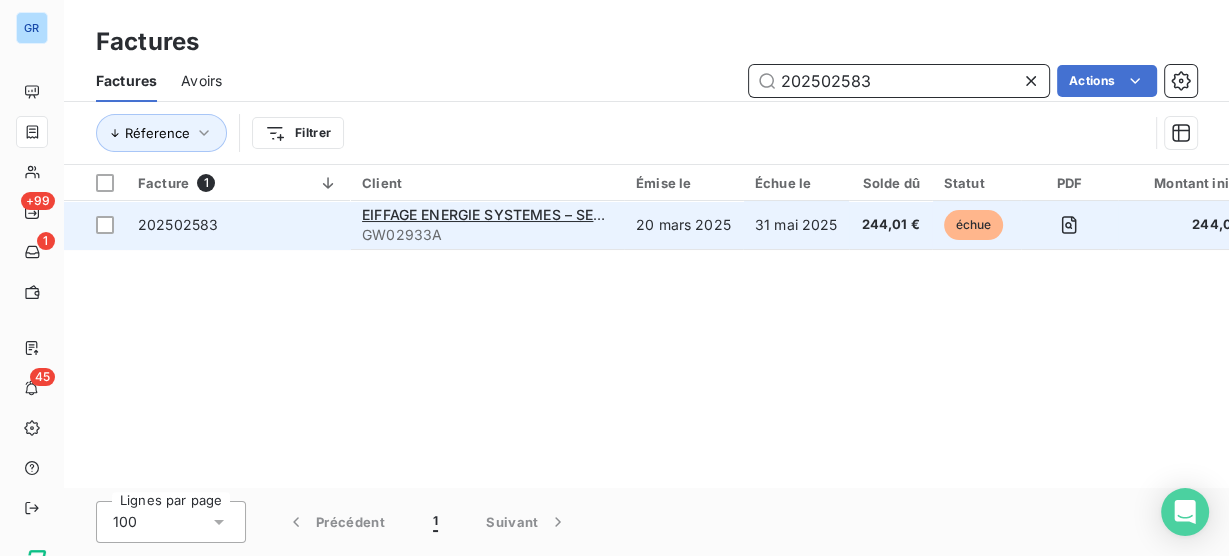 type on "202502583" 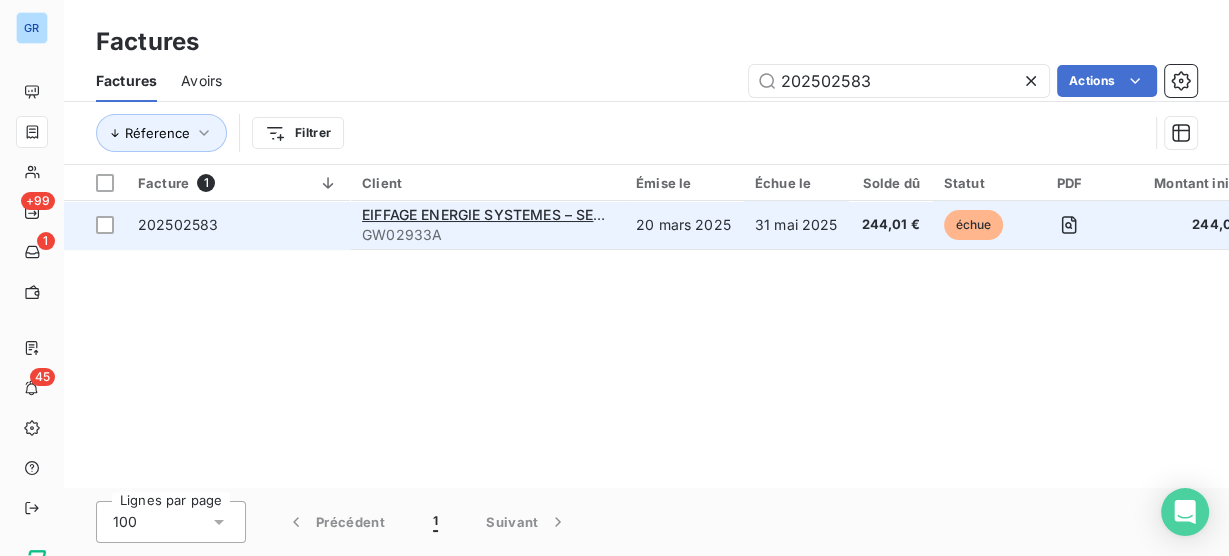 click on "202502583" at bounding box center [238, 225] 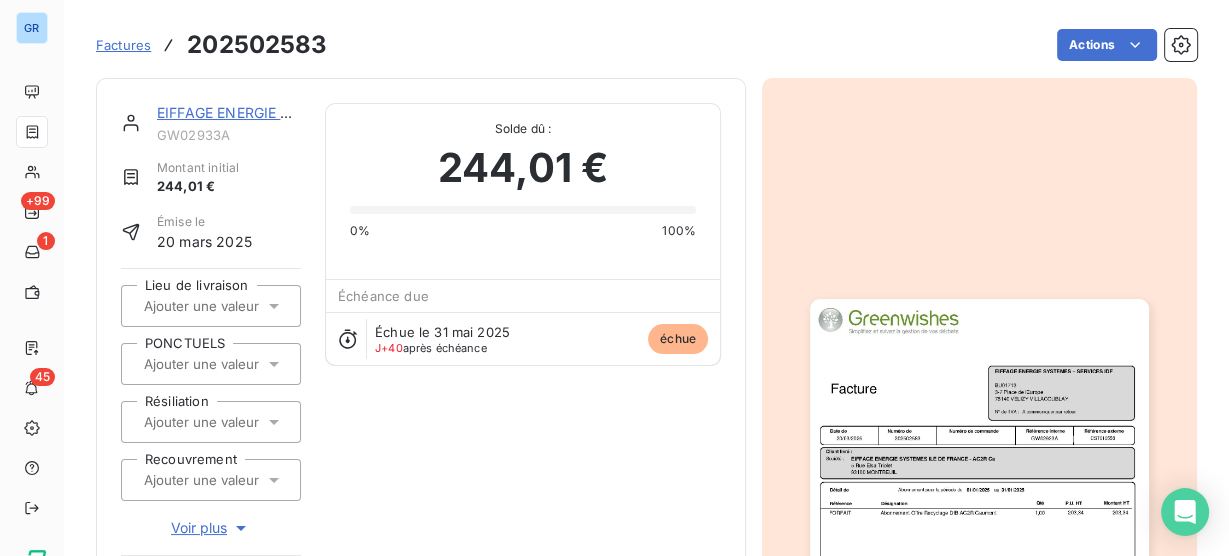 click on "GW02933A" at bounding box center (229, 135) 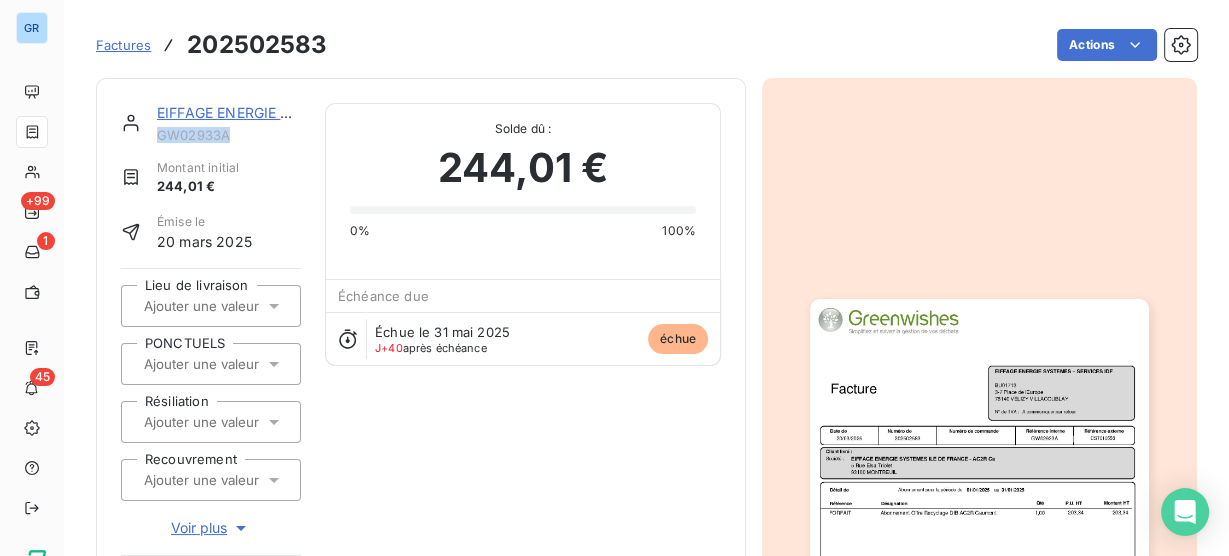click on "GW02933A" at bounding box center (229, 135) 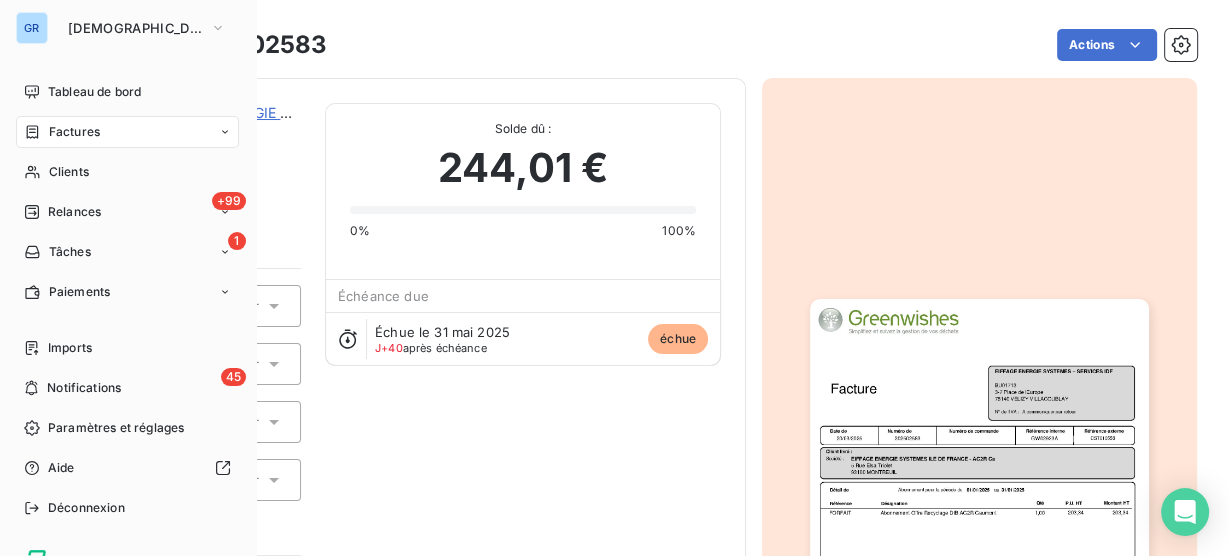 click on "Factures" at bounding box center (74, 132) 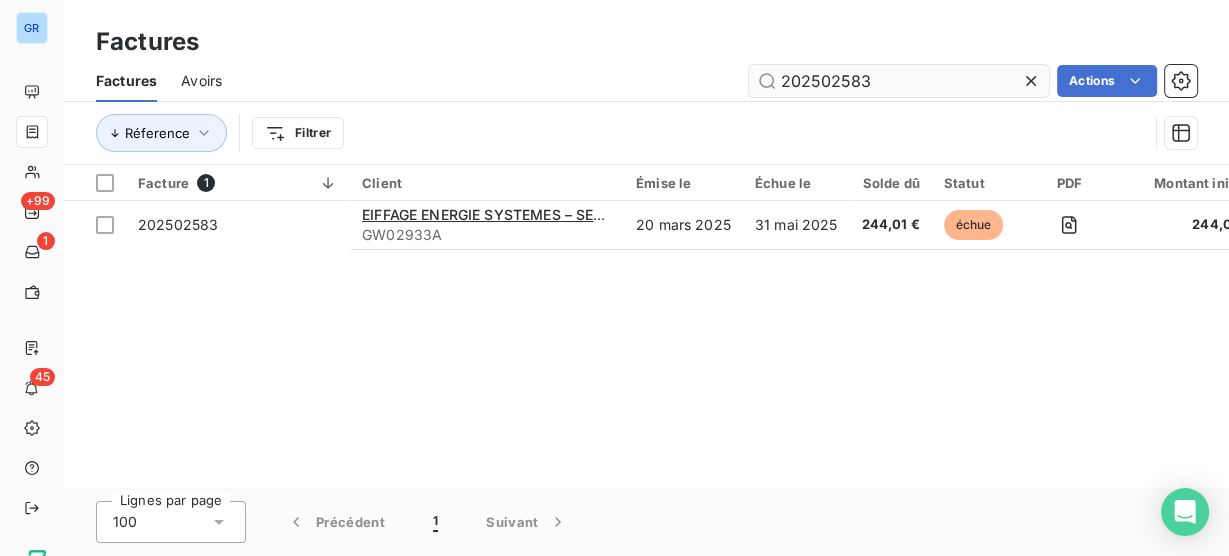 click on "202502583" at bounding box center (899, 81) 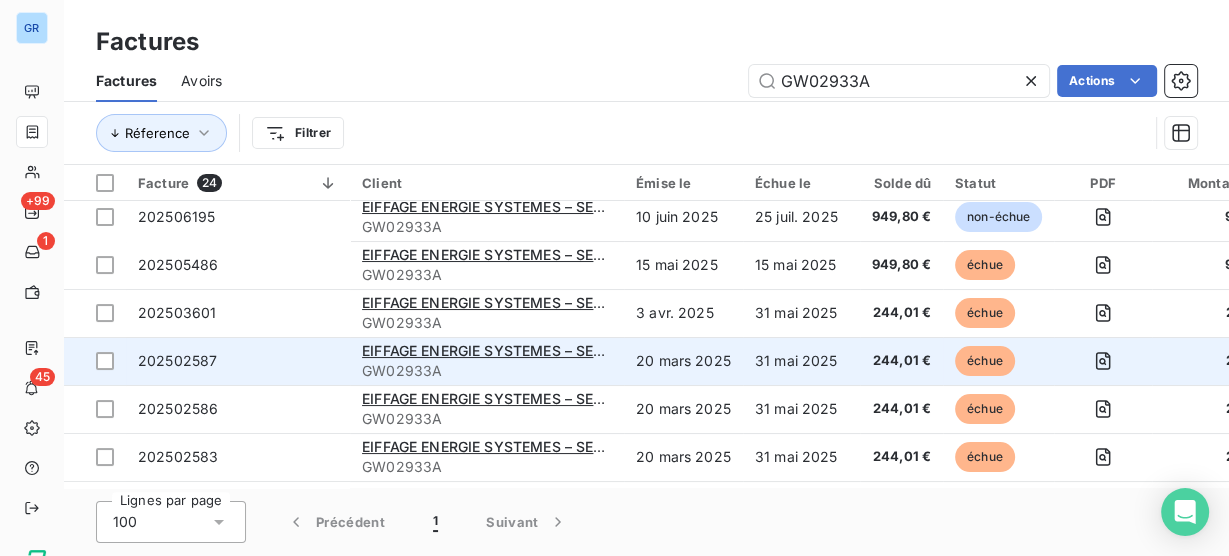 scroll, scrollTop: 0, scrollLeft: 0, axis: both 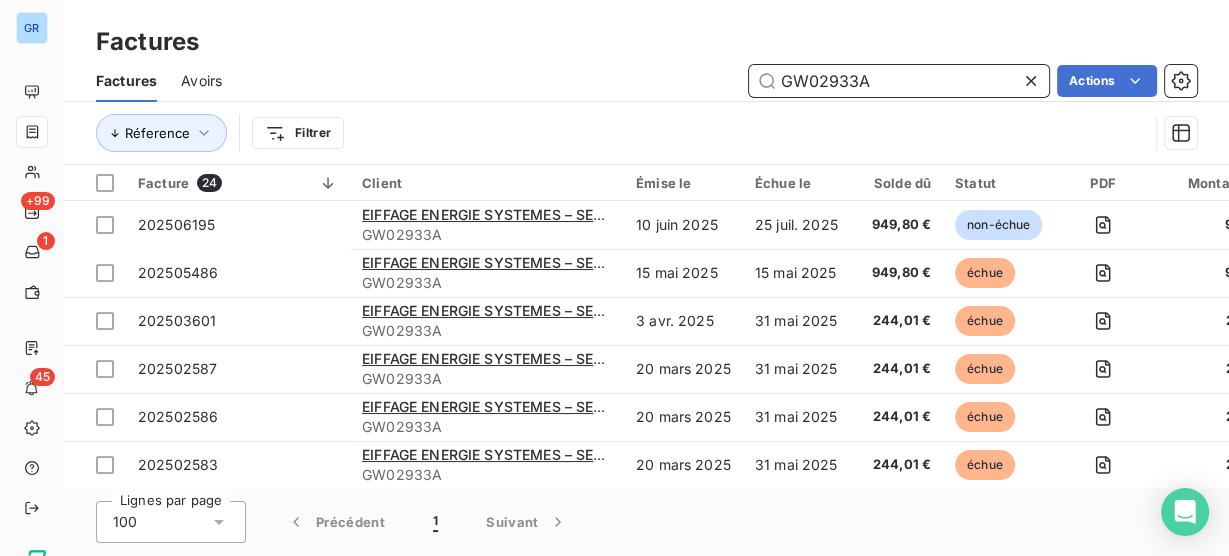 click on "GW02933A" at bounding box center [899, 81] 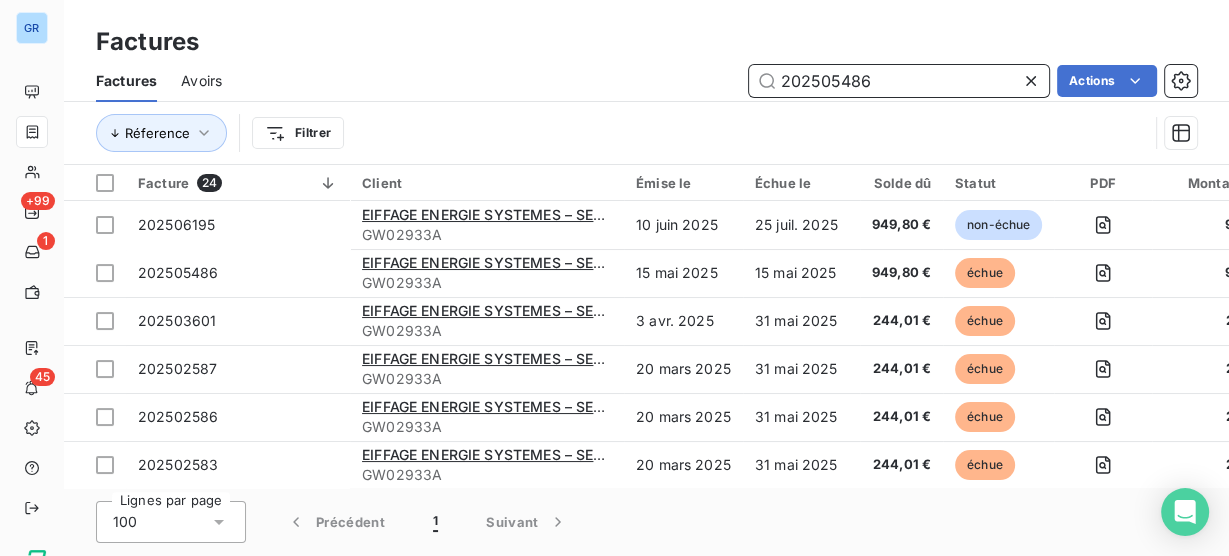 type on "202505486" 